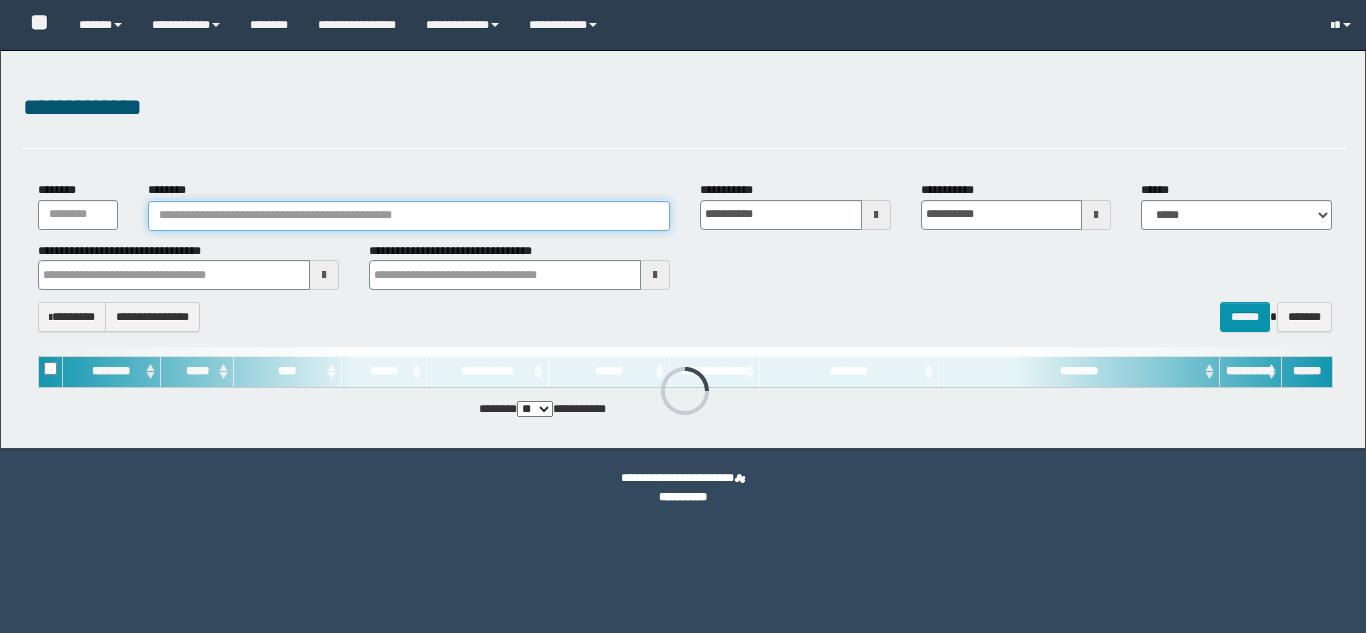 click on "********" at bounding box center [409, 216] 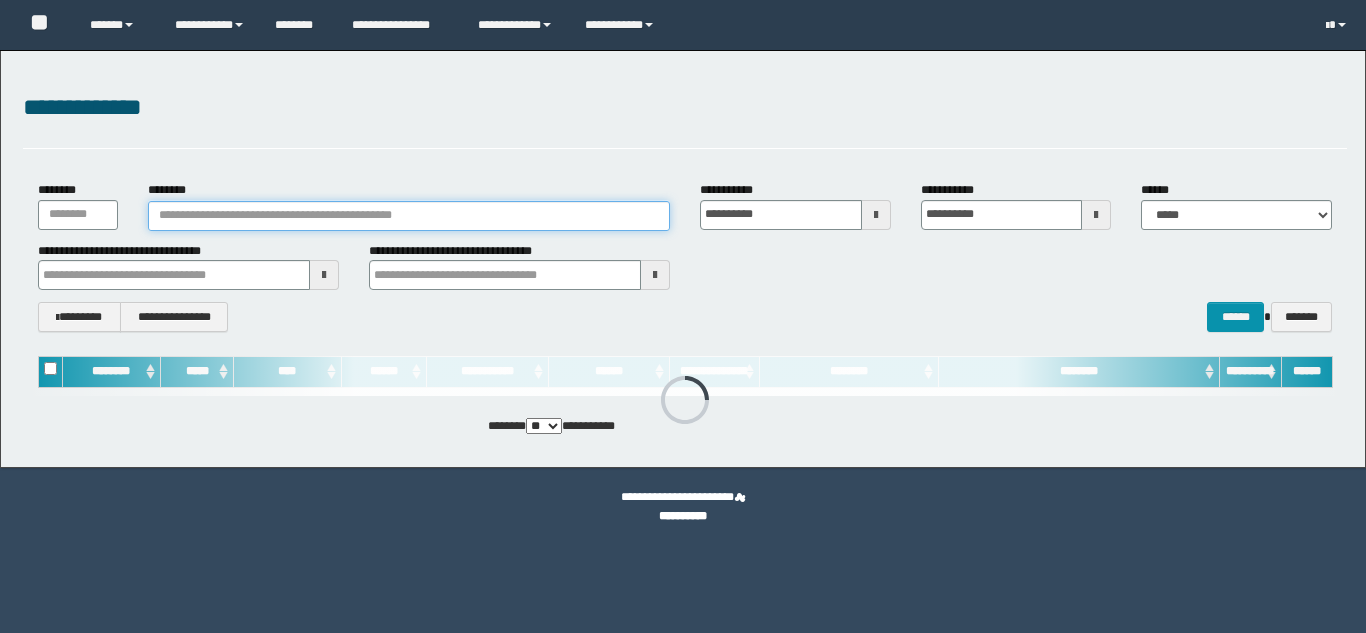 scroll, scrollTop: 0, scrollLeft: 0, axis: both 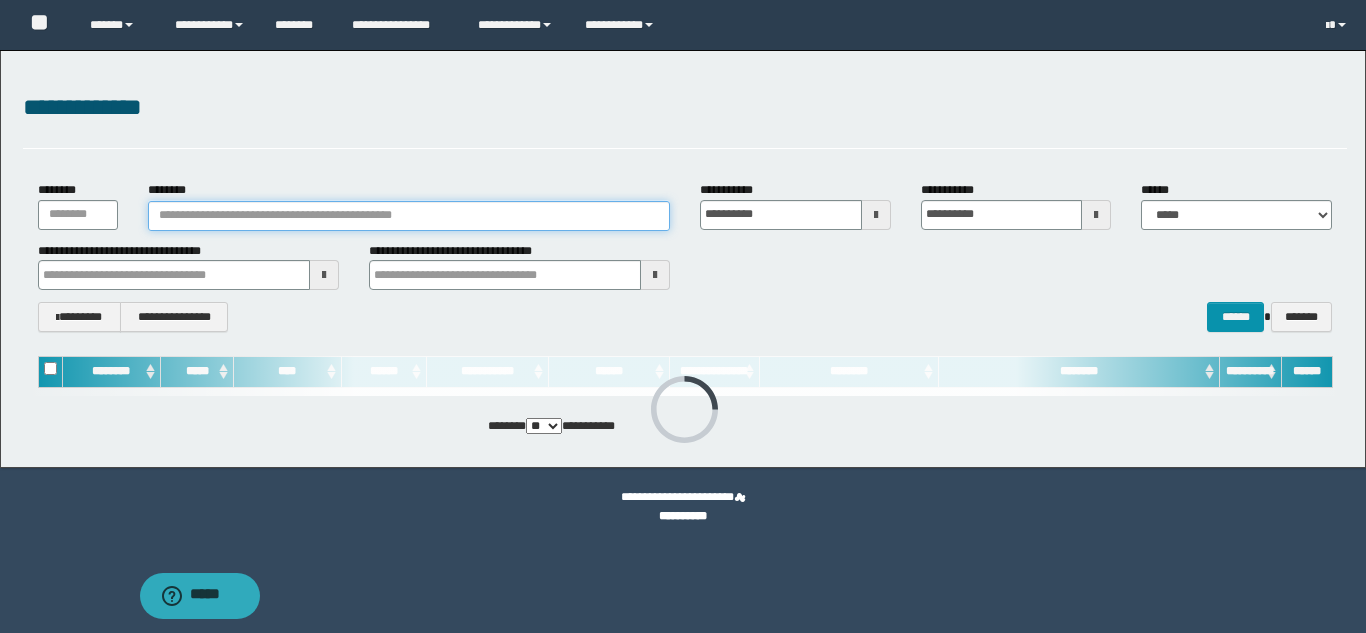 paste on "********" 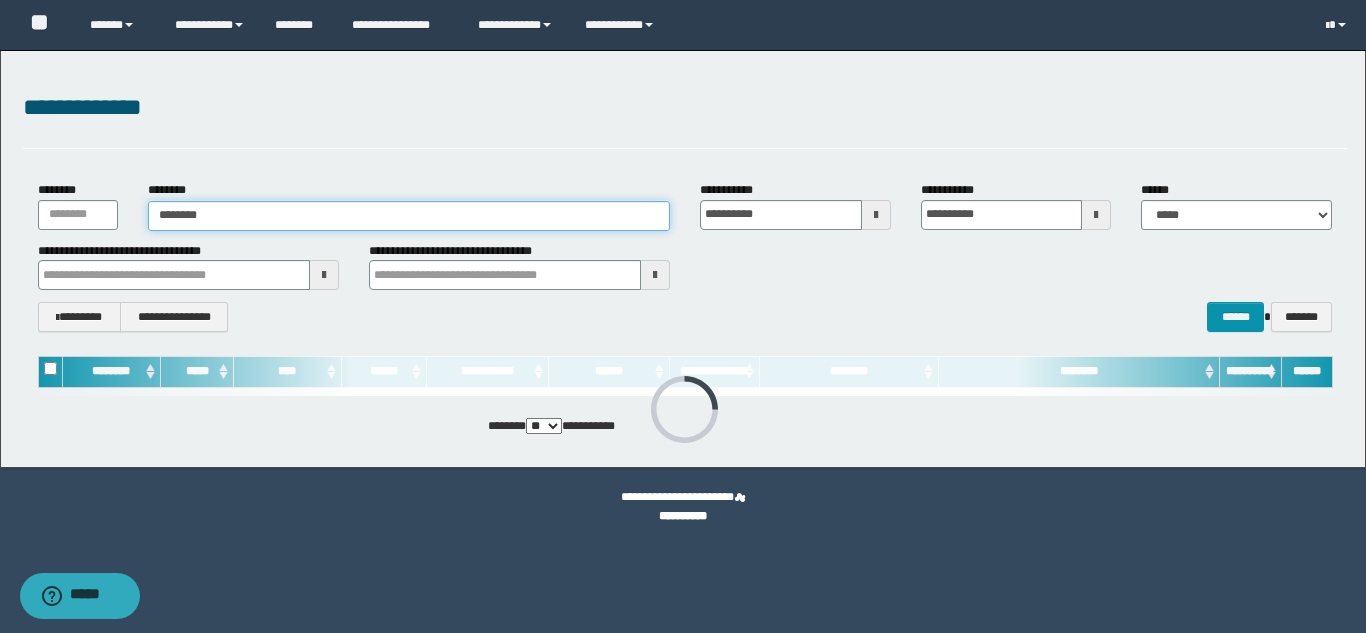 type on "********" 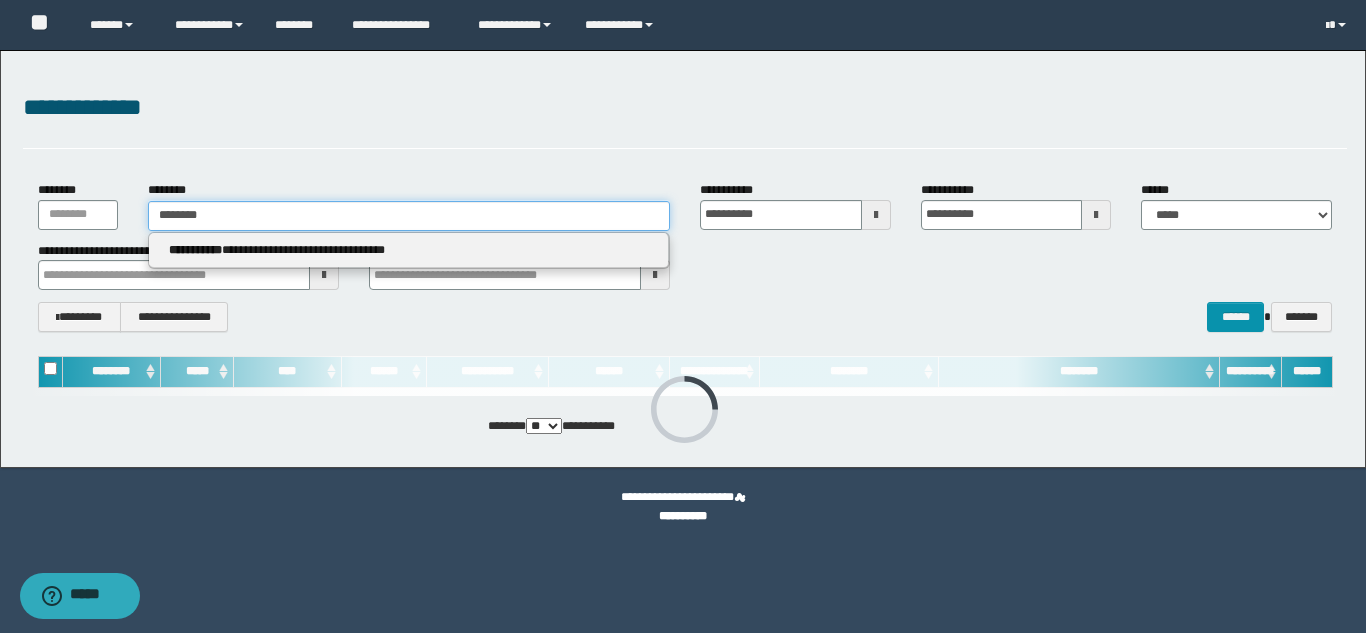 type on "********" 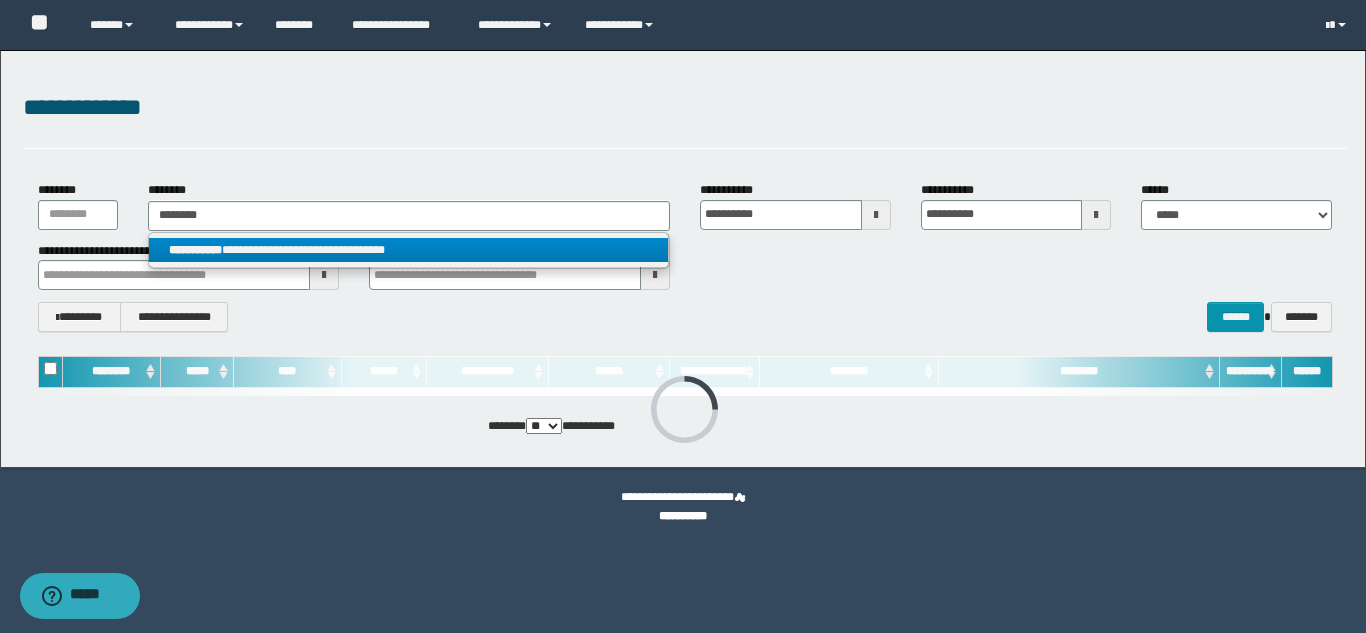 click on "**********" at bounding box center [408, 250] 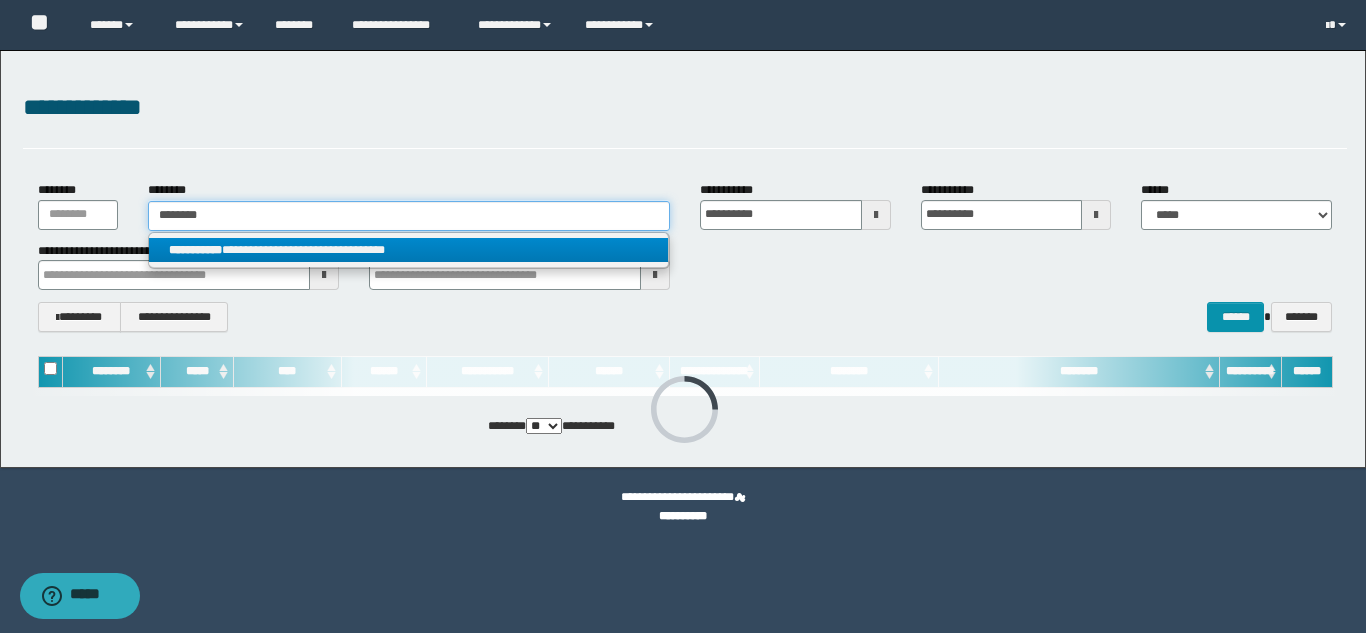 type 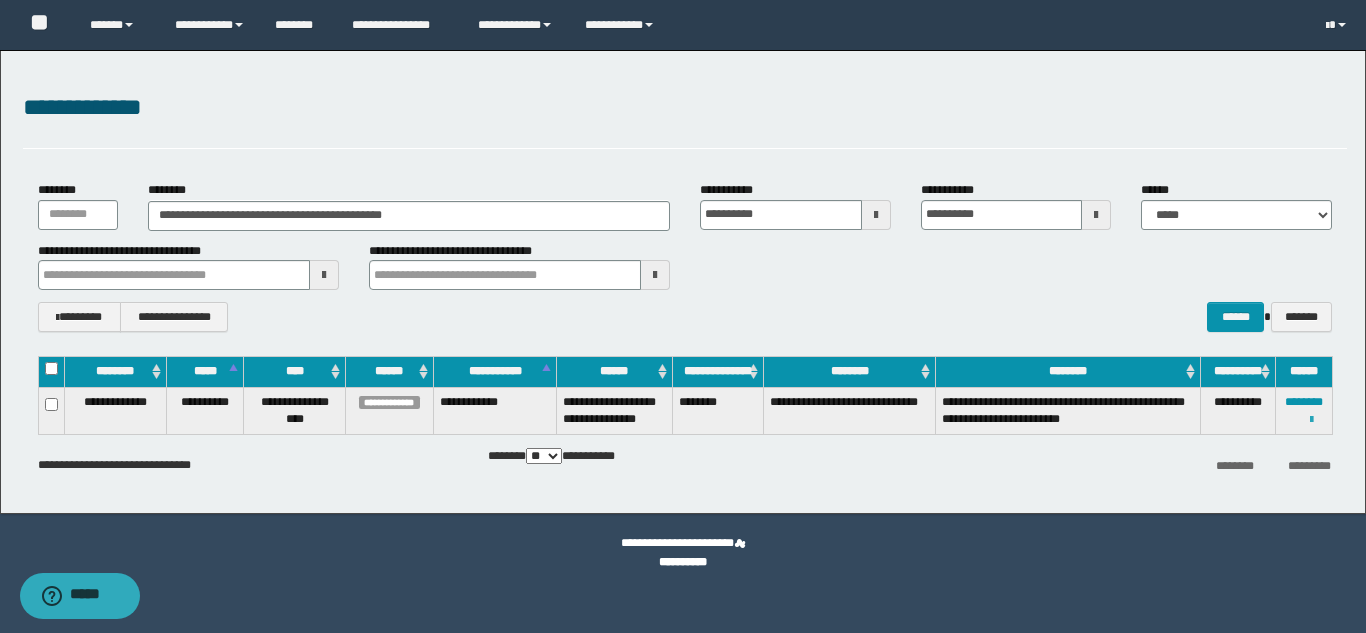 click at bounding box center (1311, 420) 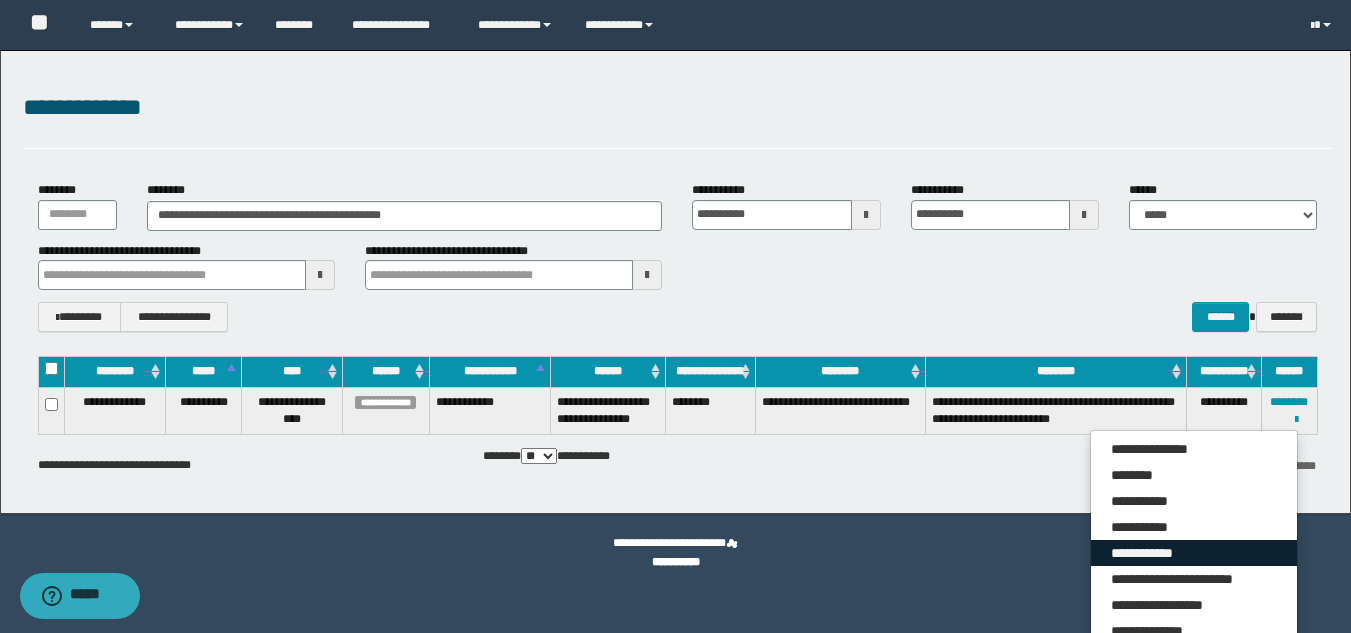 click on "**********" at bounding box center (1194, 553) 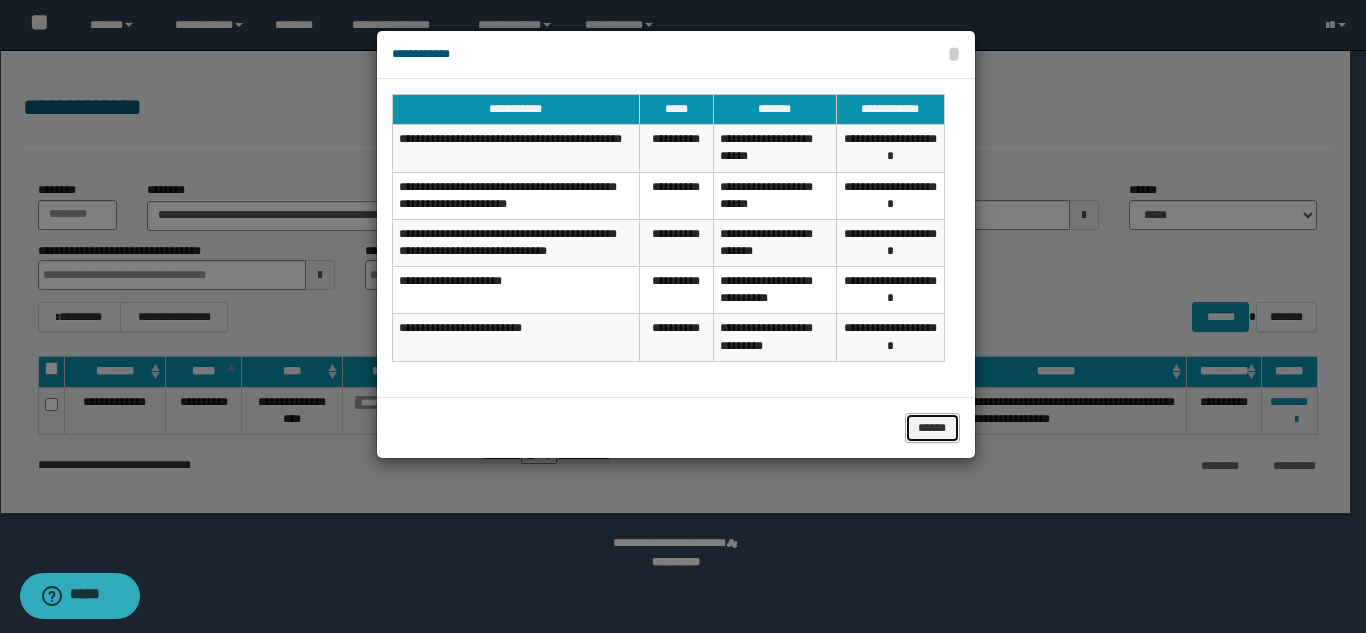 click on "******" at bounding box center (932, 428) 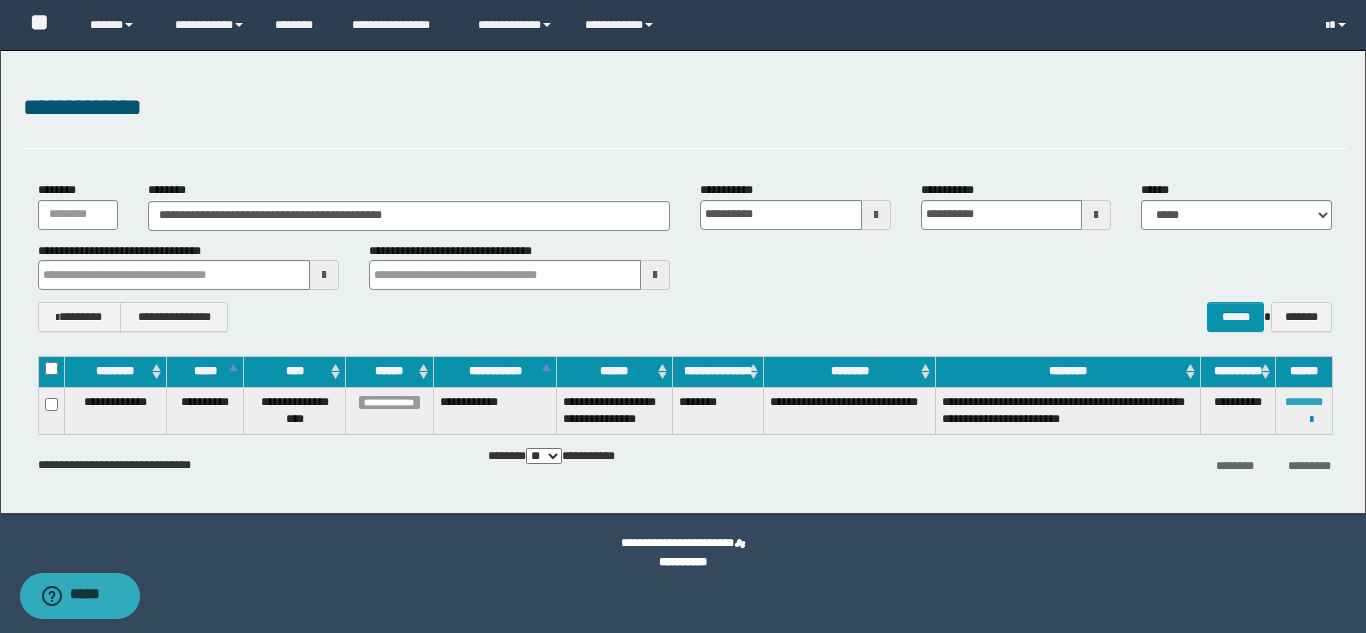 click on "********" at bounding box center (1304, 402) 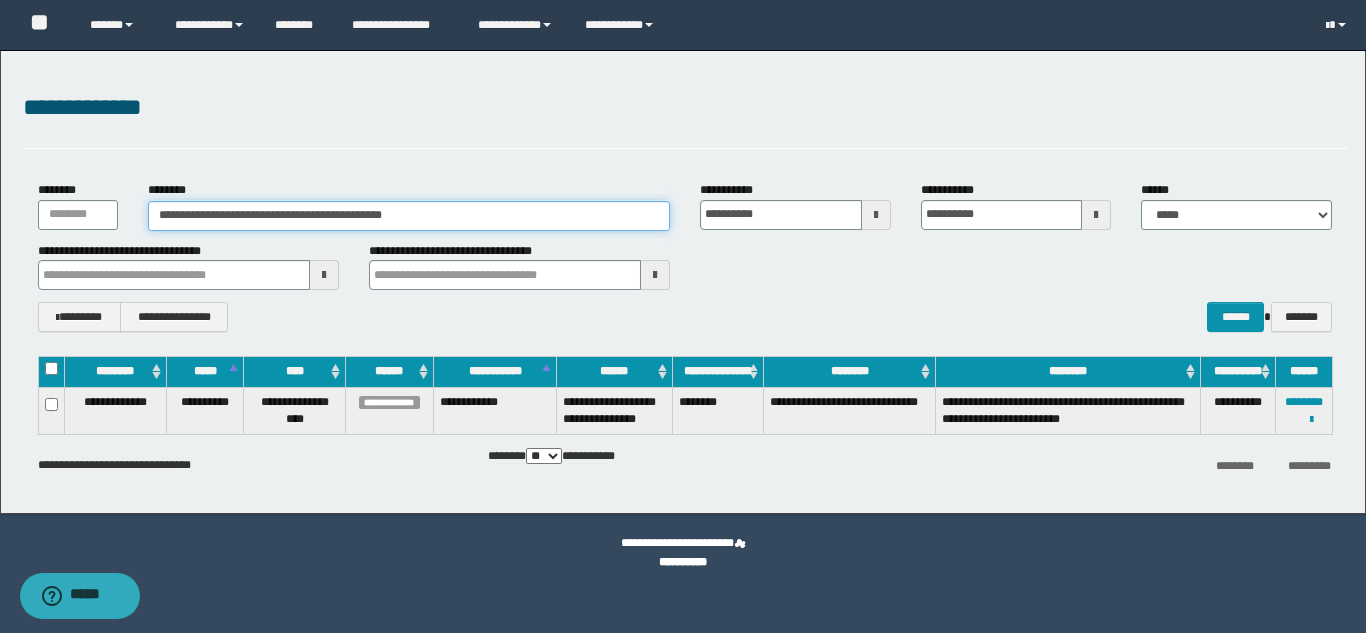 drag, startPoint x: 468, startPoint y: 217, endPoint x: 158, endPoint y: 218, distance: 310.00162 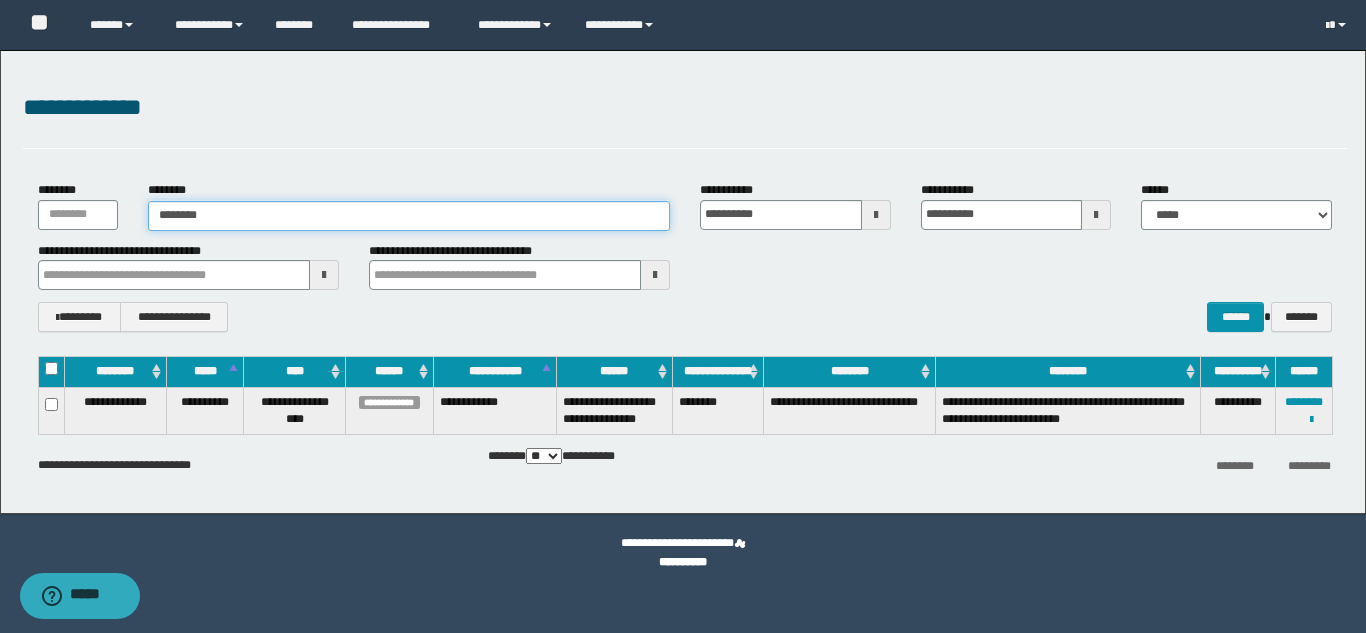 type on "********" 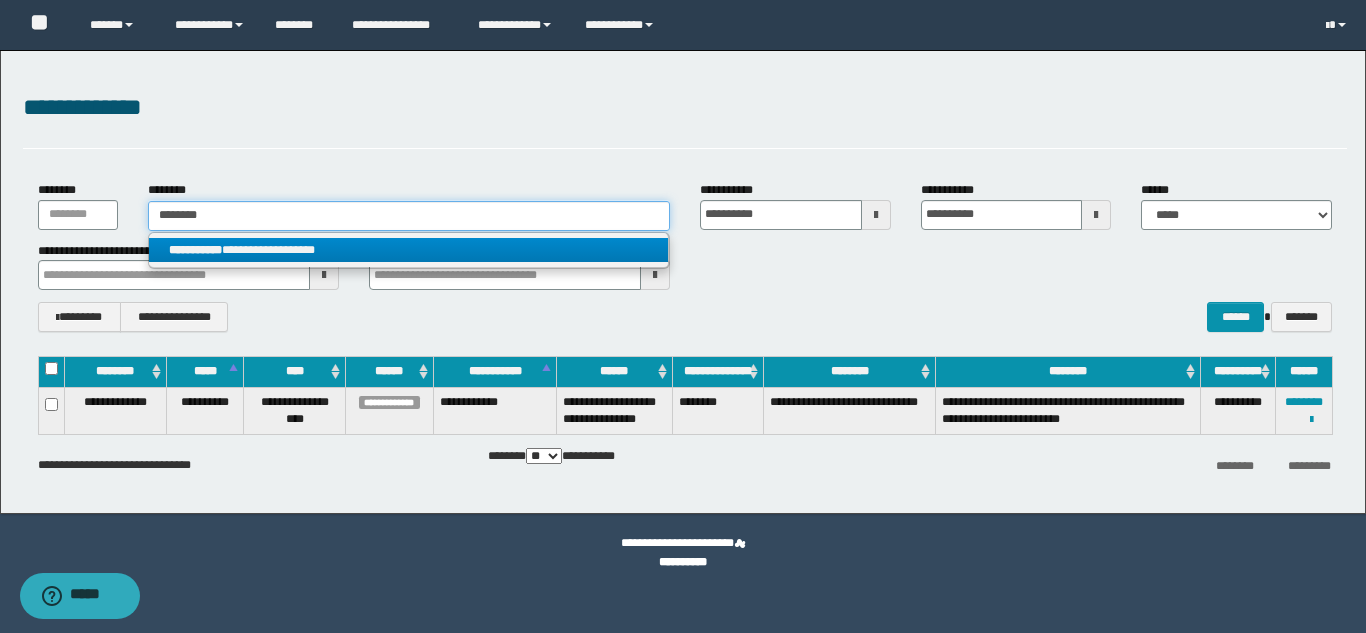 type on "********" 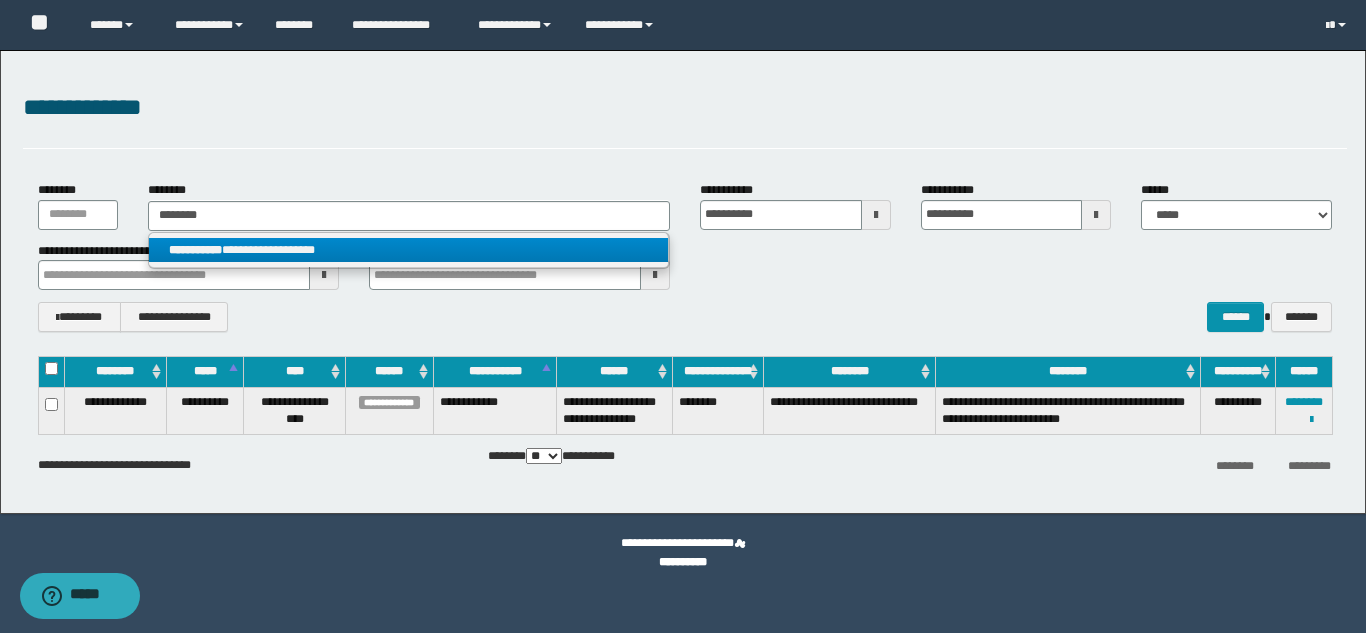 click on "**********" at bounding box center (408, 250) 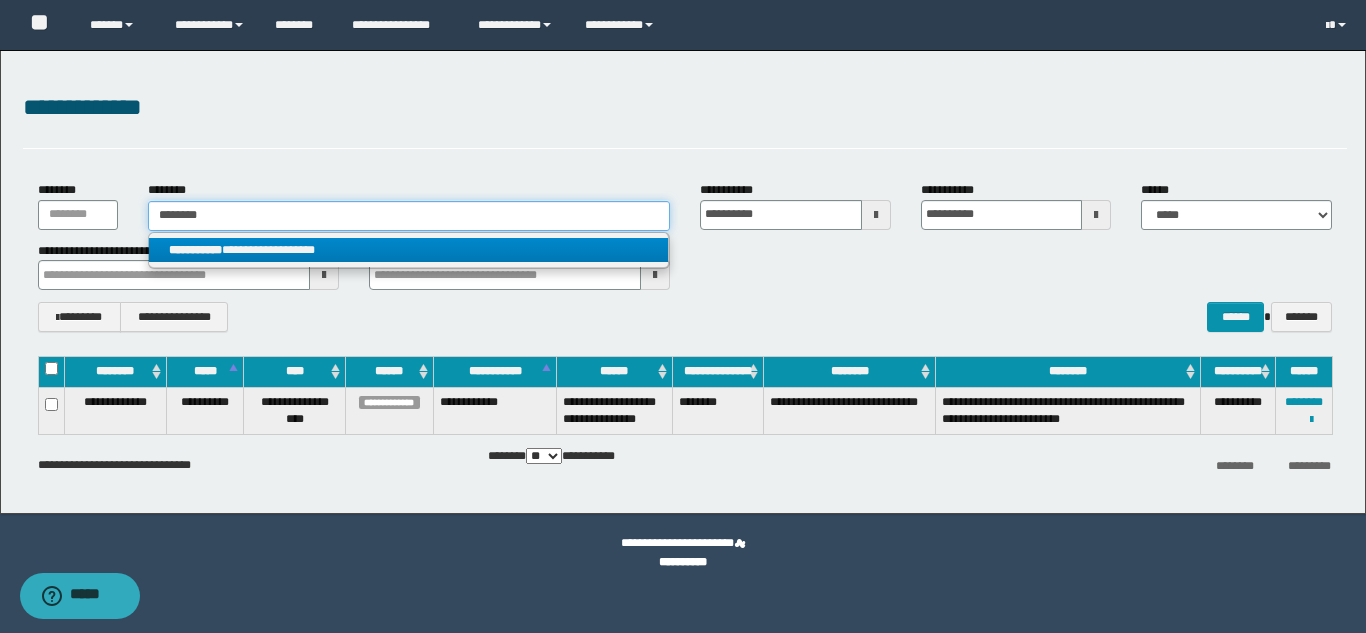 type 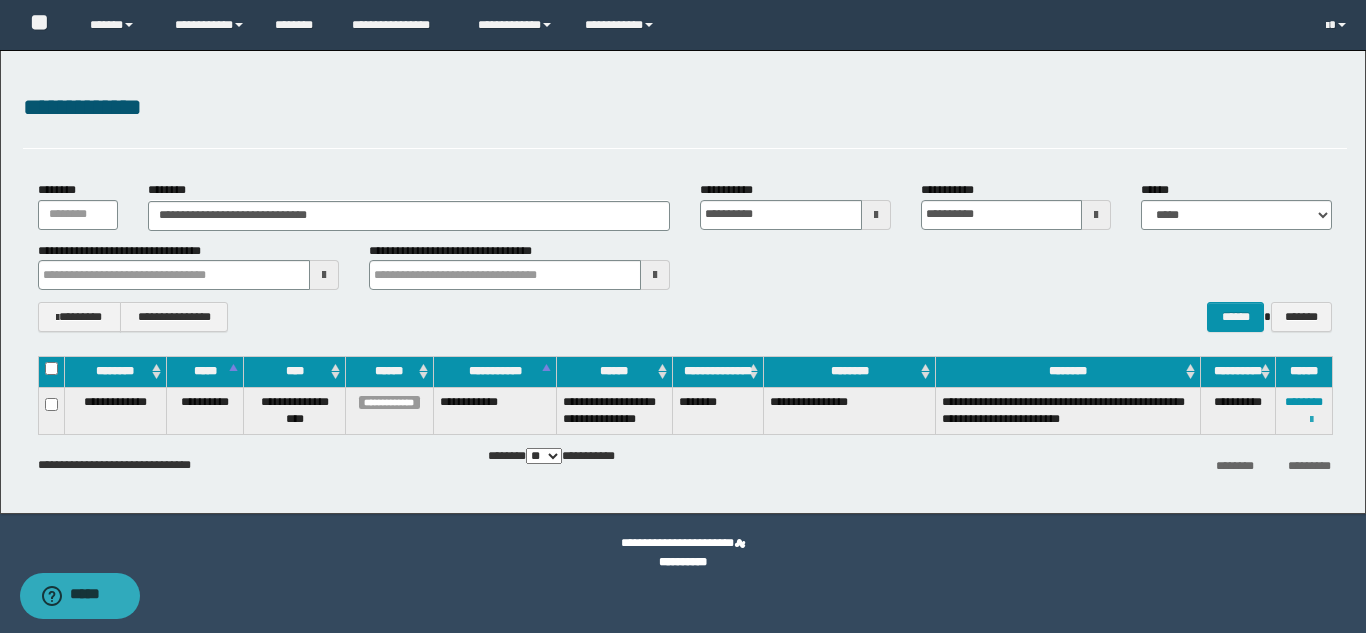 click at bounding box center [1311, 420] 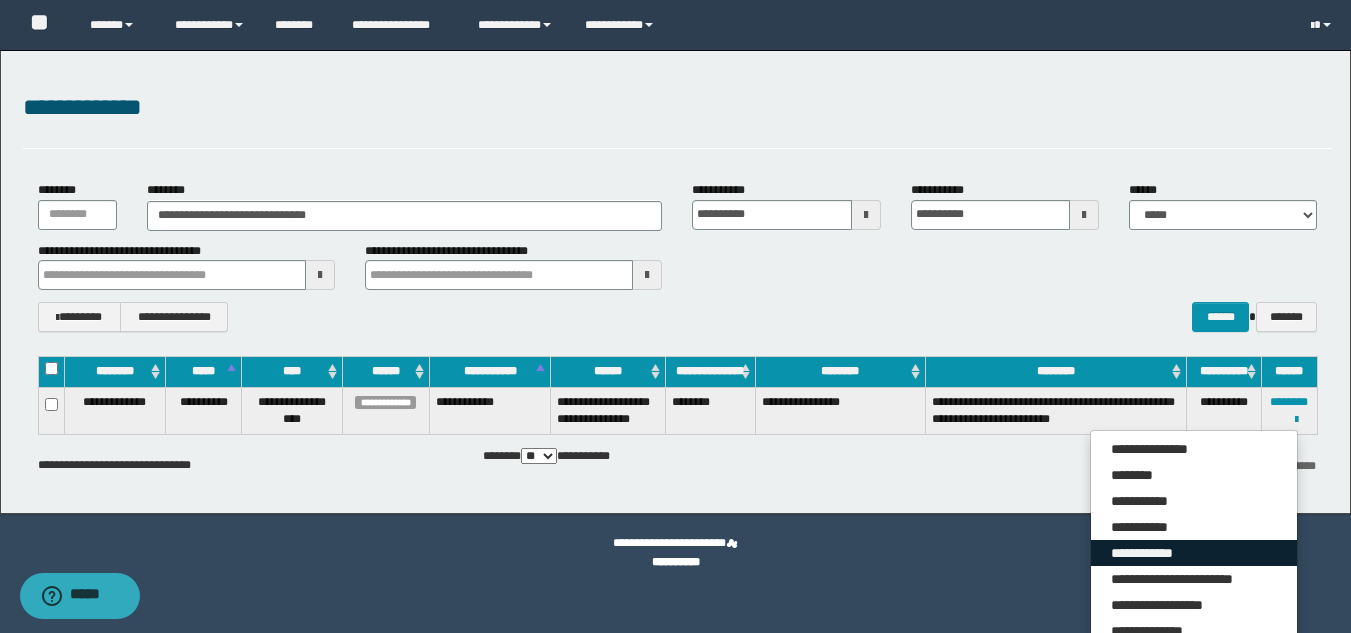 click on "**********" at bounding box center [1194, 553] 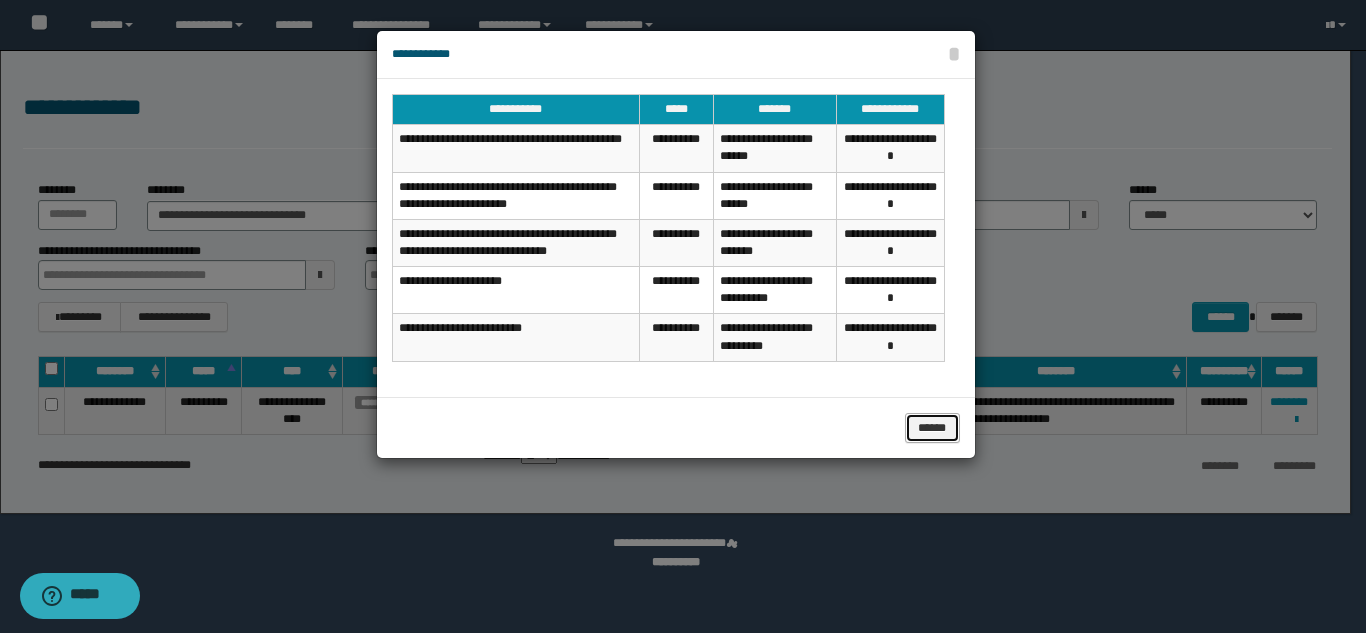 click on "******" at bounding box center [932, 428] 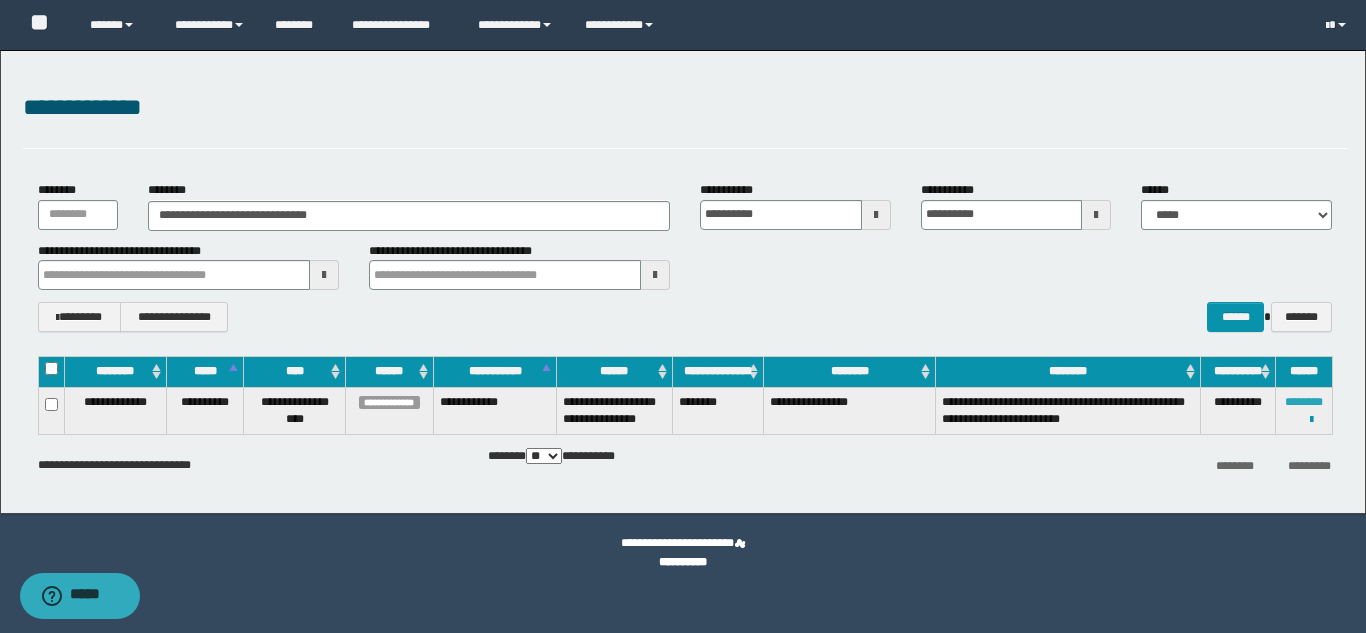 click on "********" at bounding box center [1304, 402] 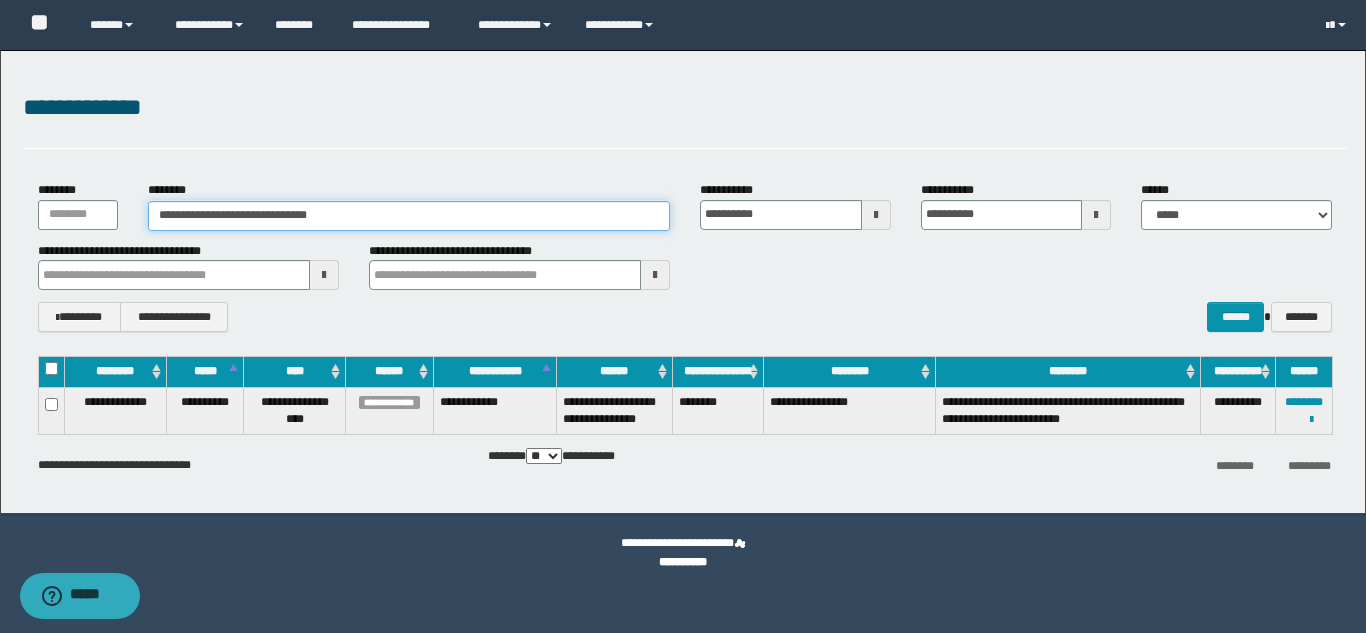 drag, startPoint x: 377, startPoint y: 217, endPoint x: 146, endPoint y: 215, distance: 231.00865 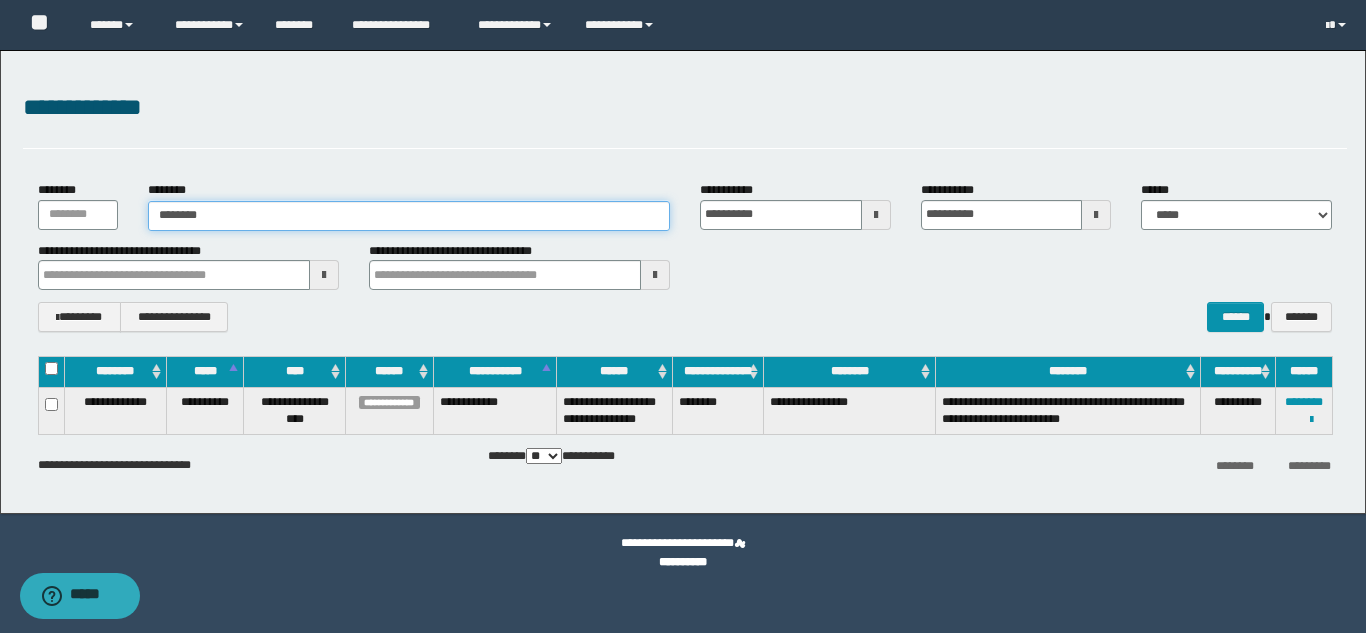 type on "********" 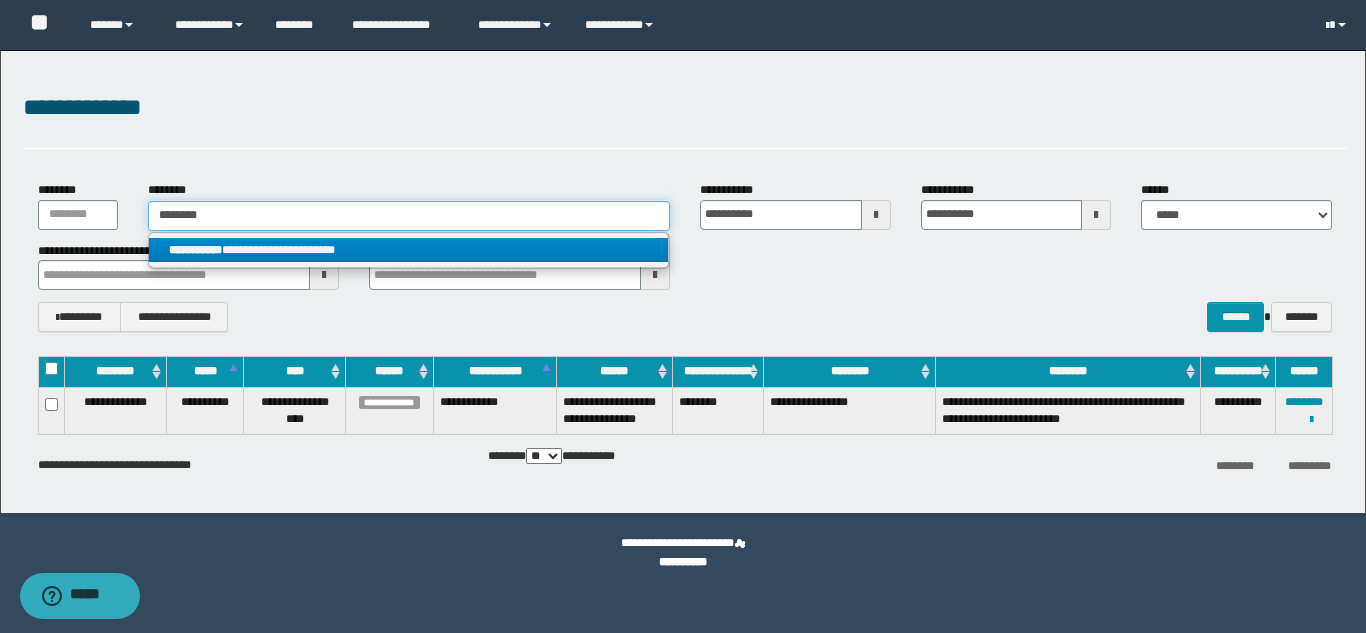 type on "********" 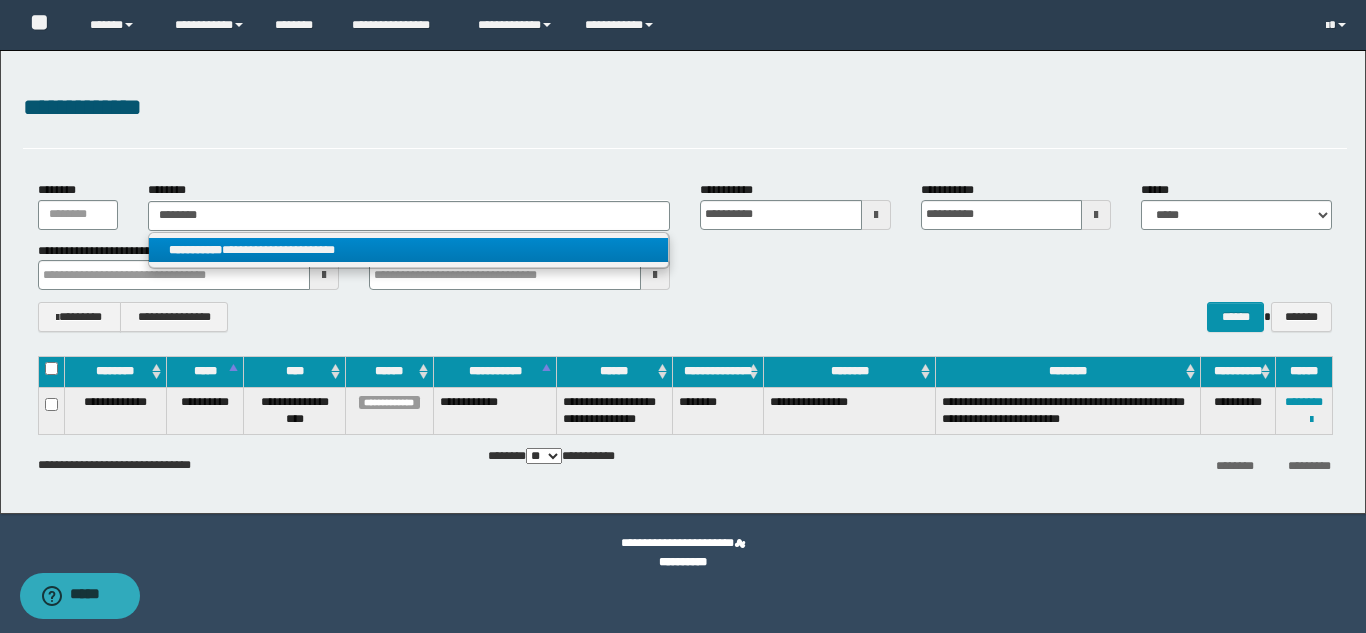click on "**********" at bounding box center [408, 250] 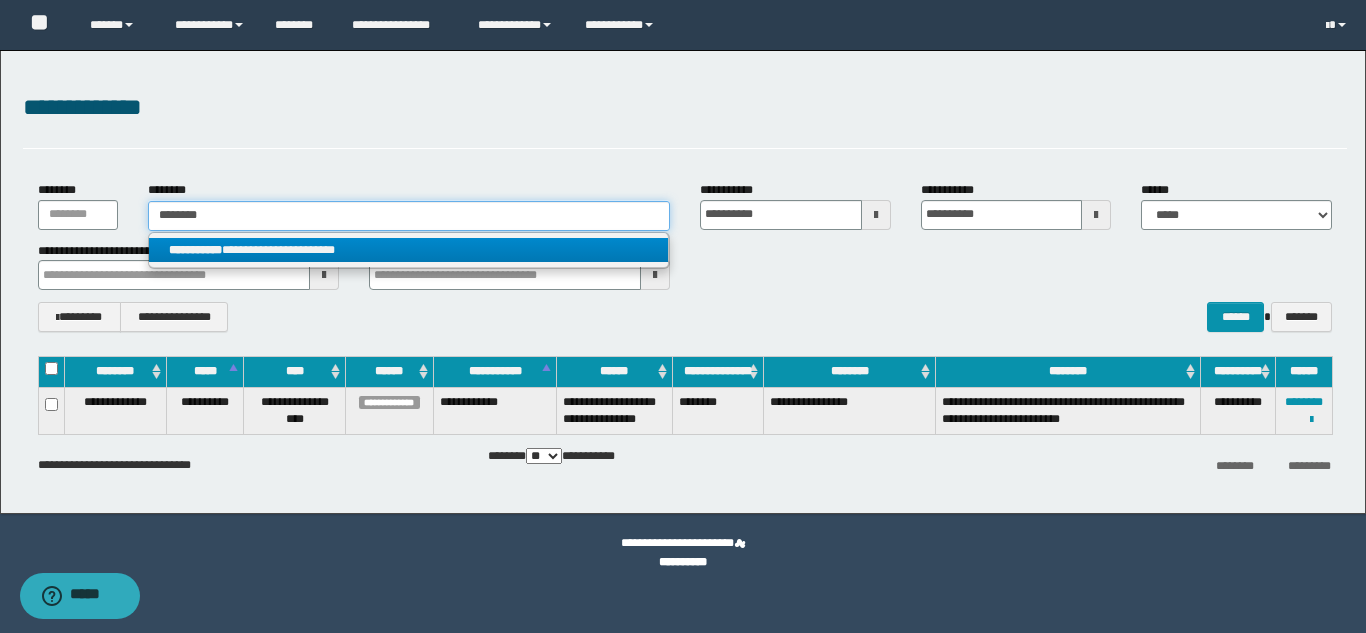 type 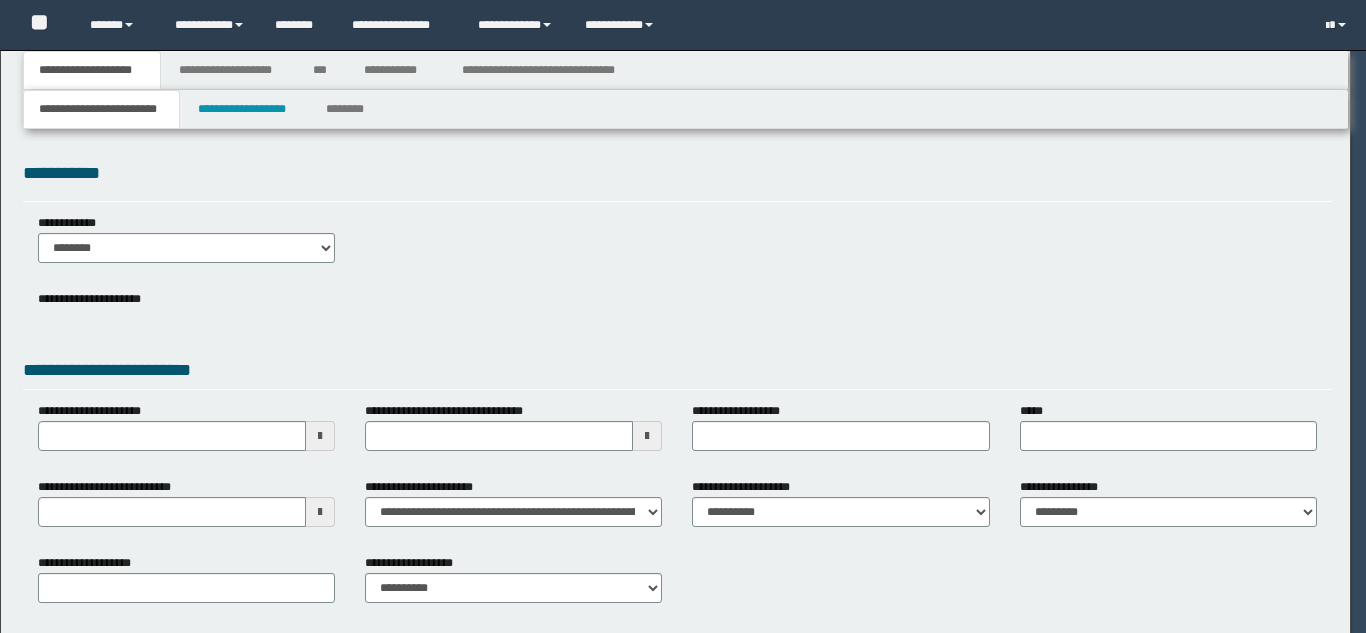 scroll, scrollTop: 0, scrollLeft: 0, axis: both 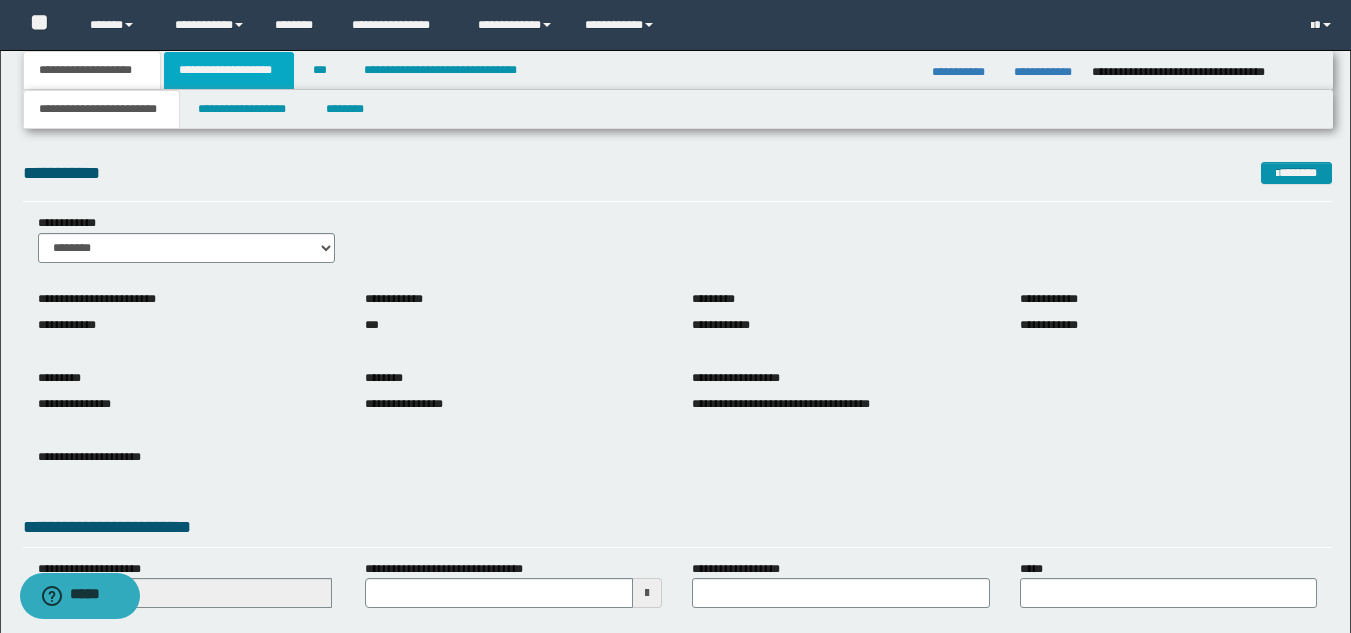 click on "**********" at bounding box center (229, 70) 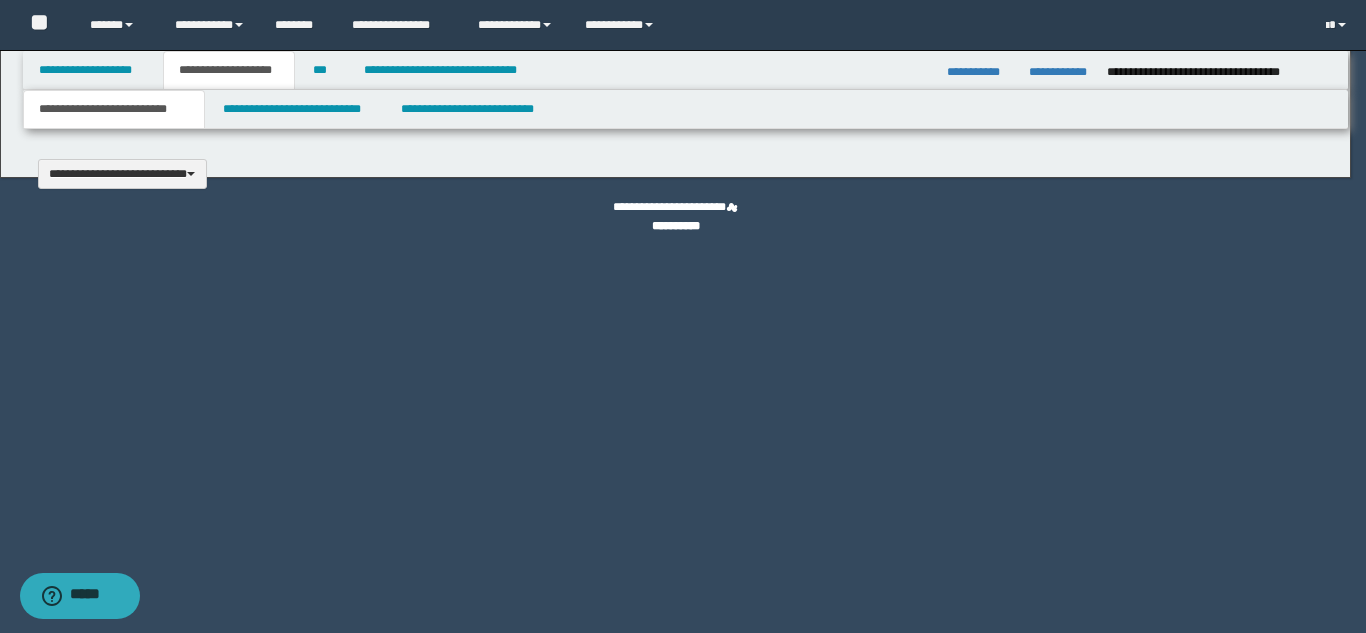 type 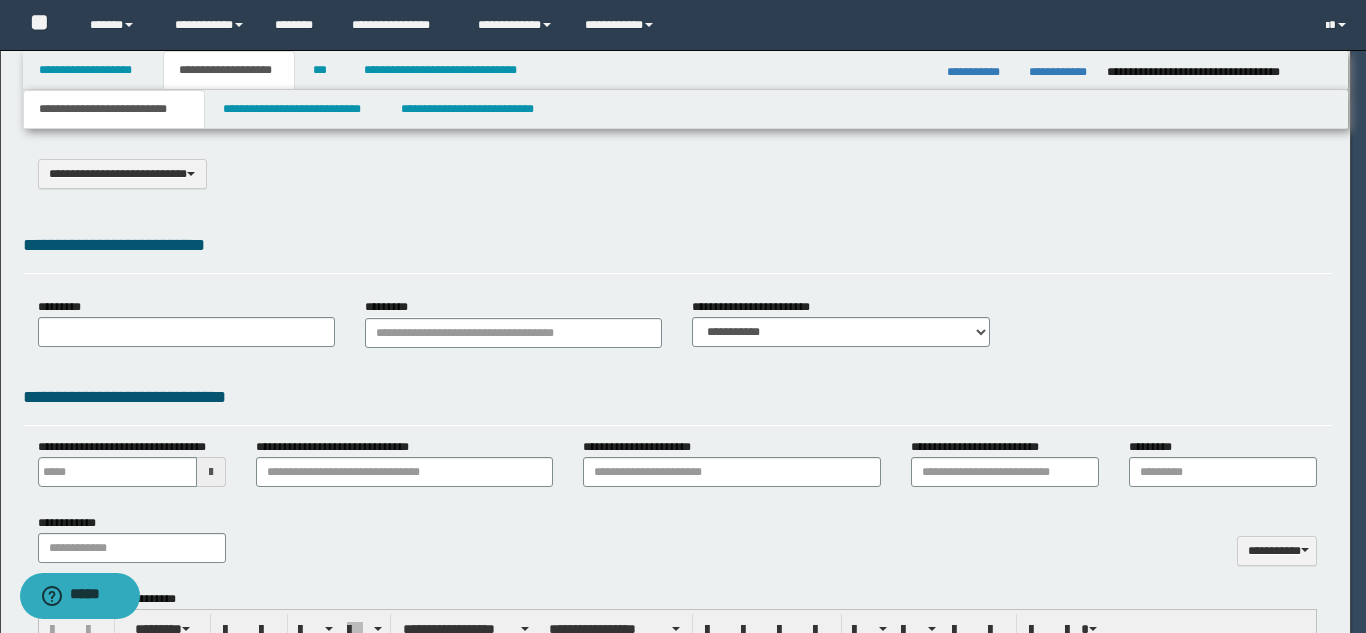 scroll, scrollTop: 0, scrollLeft: 0, axis: both 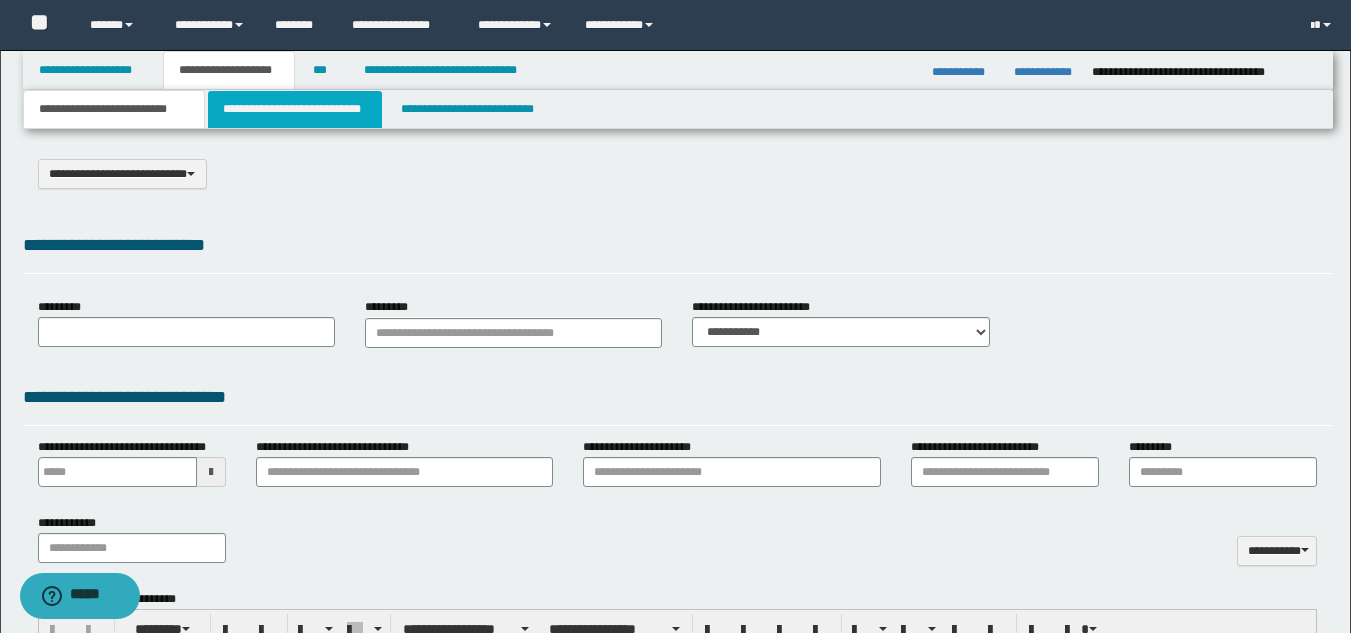 type on "**********" 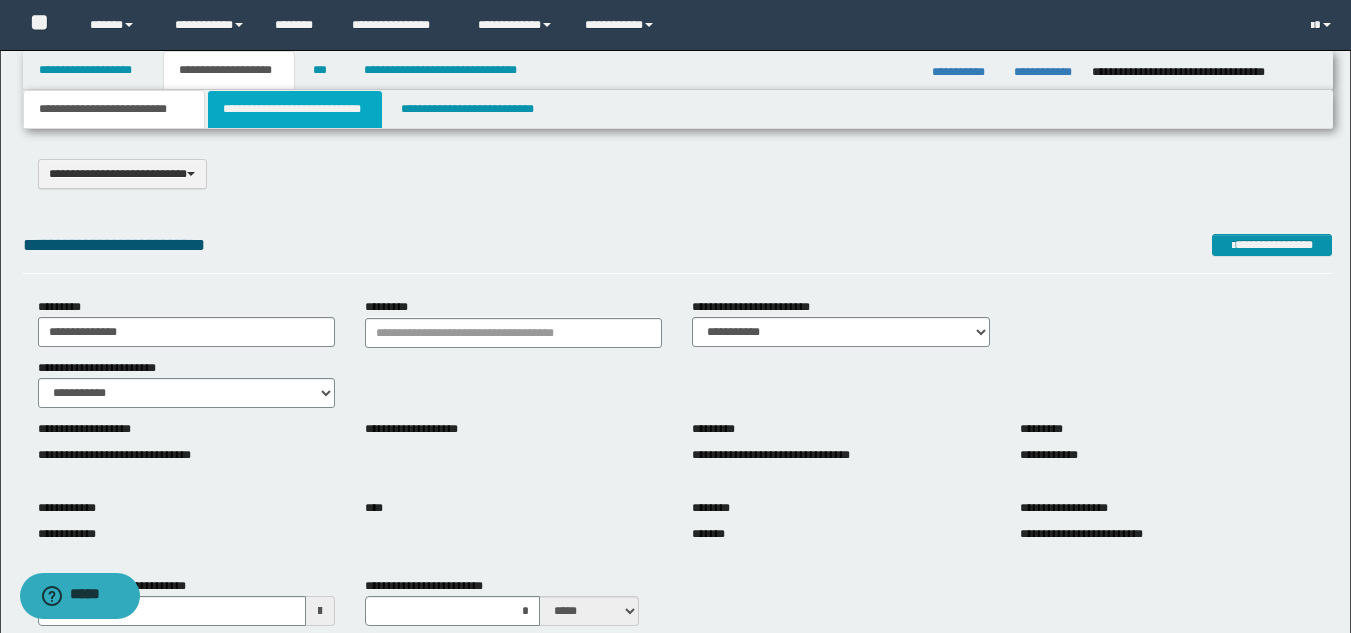 click on "**********" at bounding box center (295, 109) 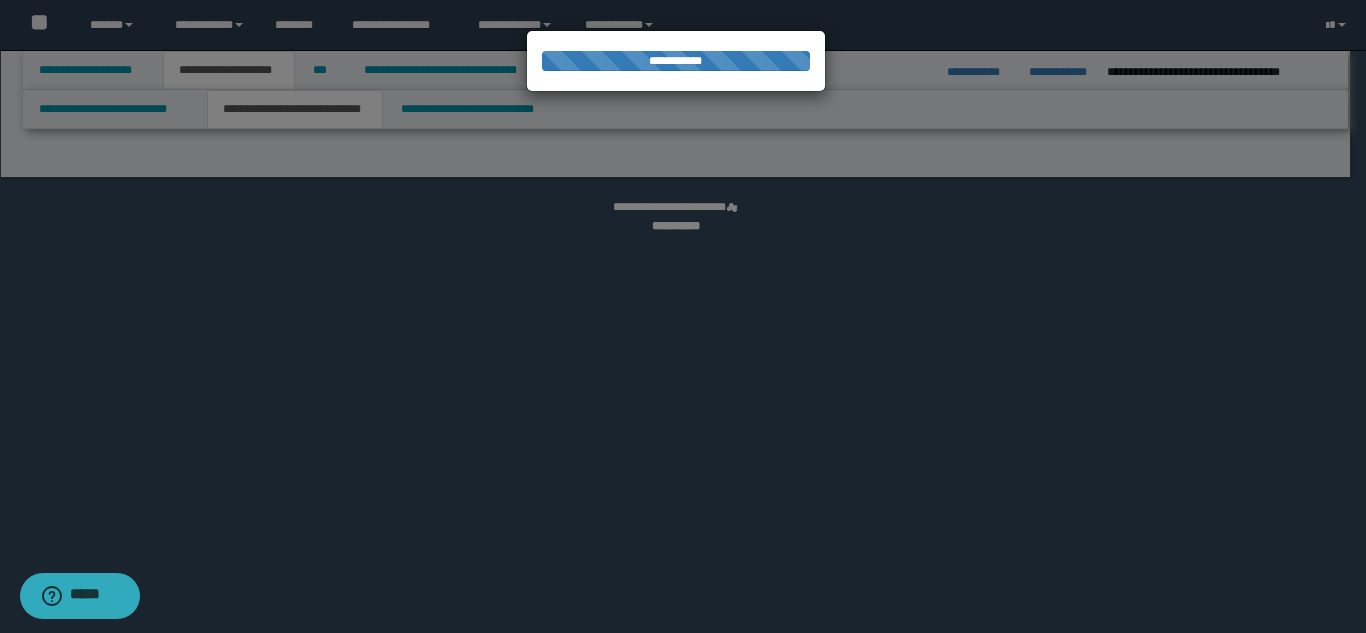 select on "*" 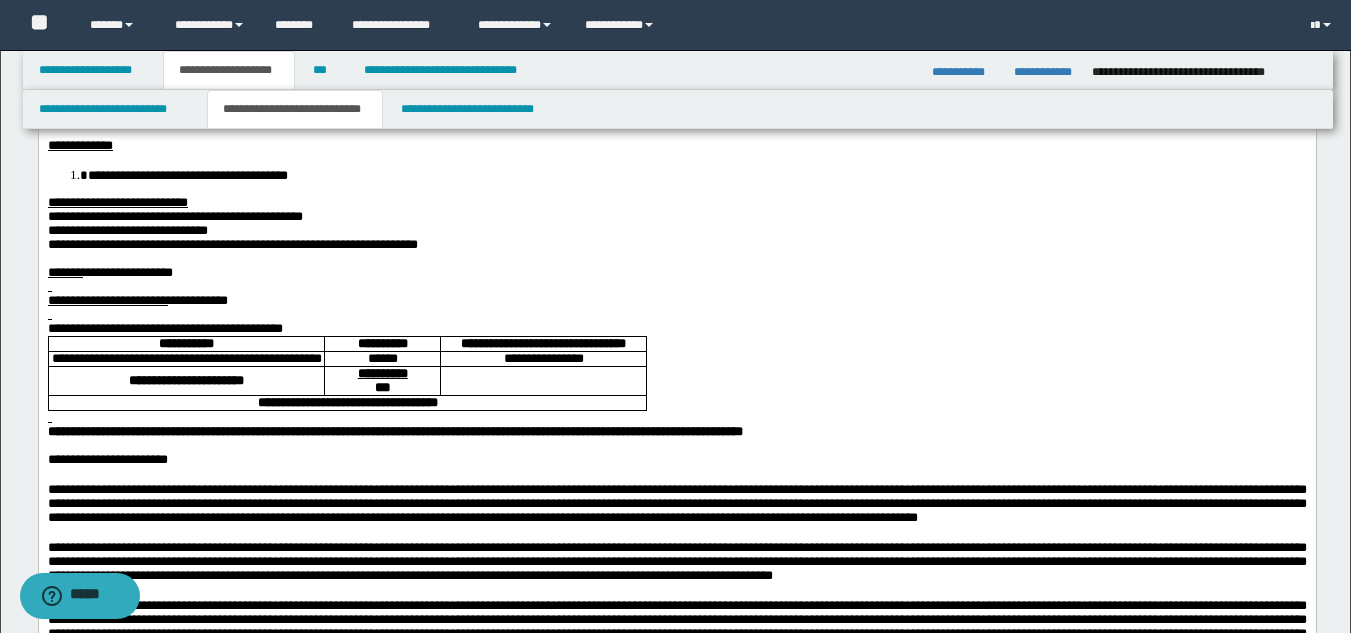 scroll, scrollTop: 300, scrollLeft: 0, axis: vertical 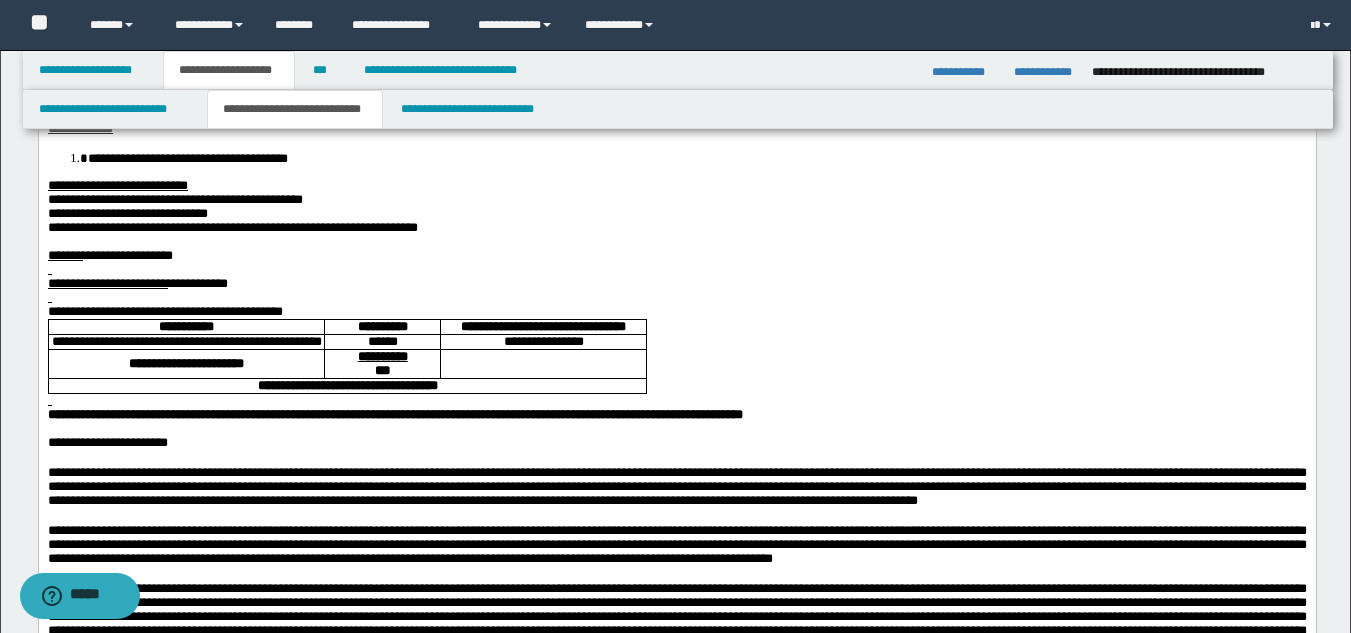 click on "**********" at bounding box center [232, 227] 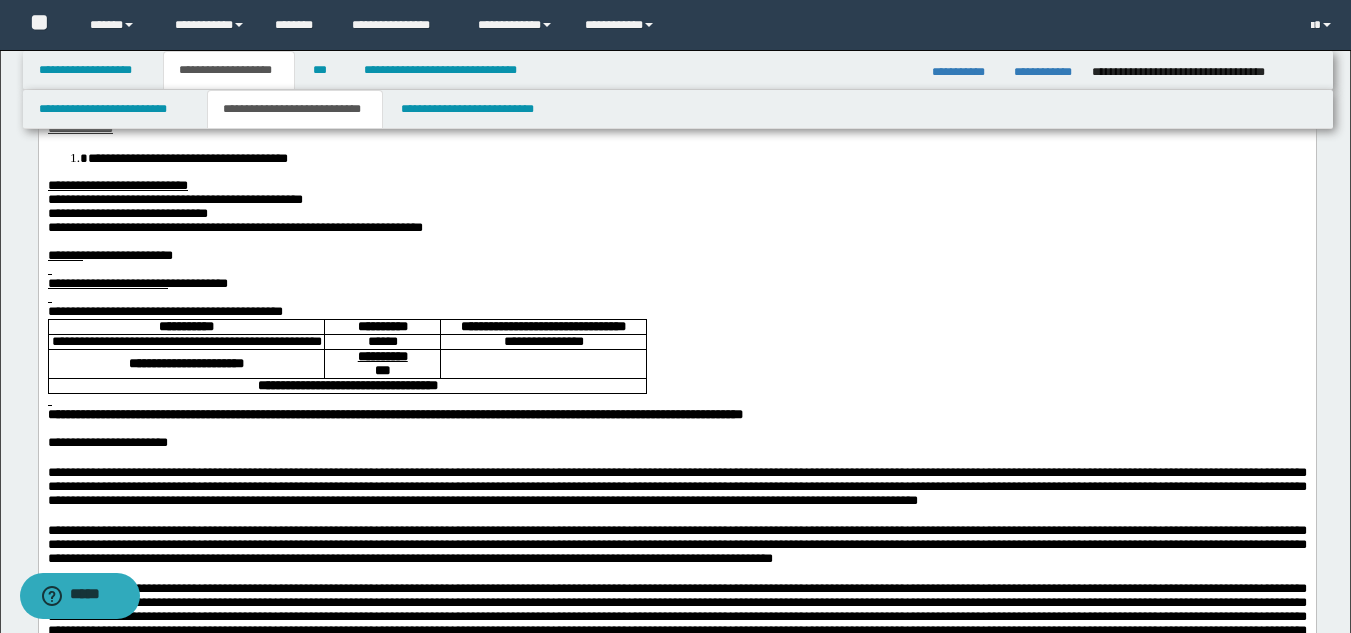 click on "**********" at bounding box center [127, 213] 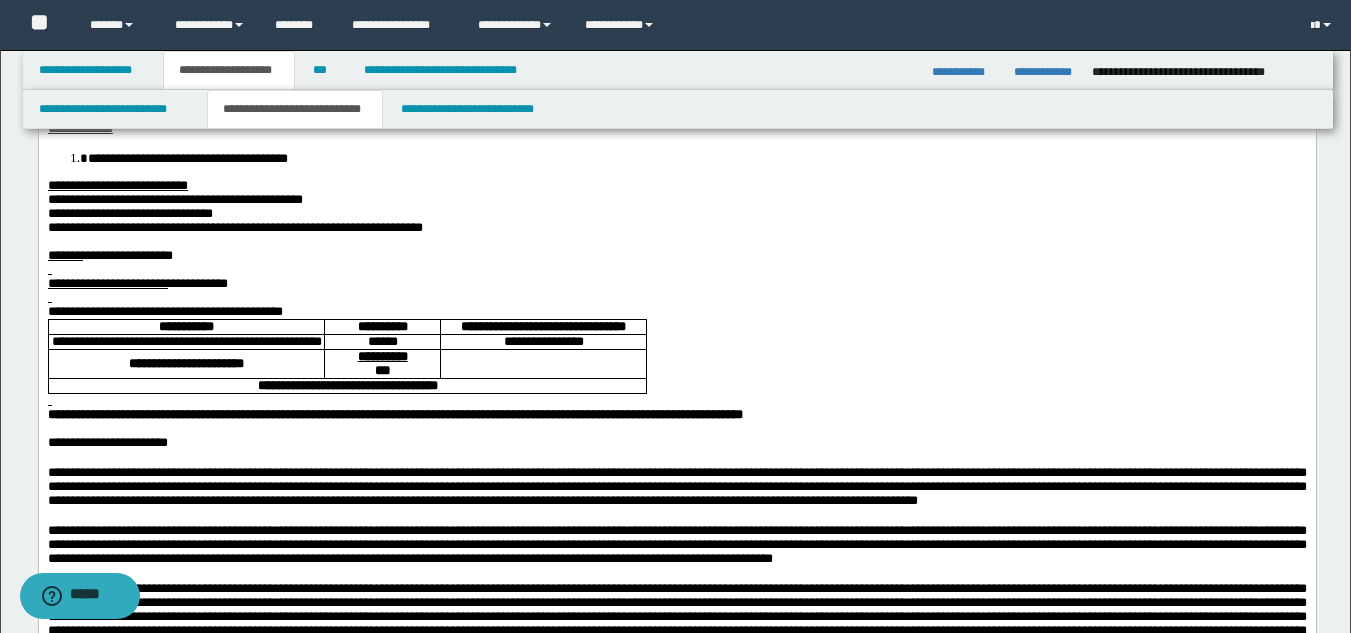 click on "**********" at bounding box center (676, 312) 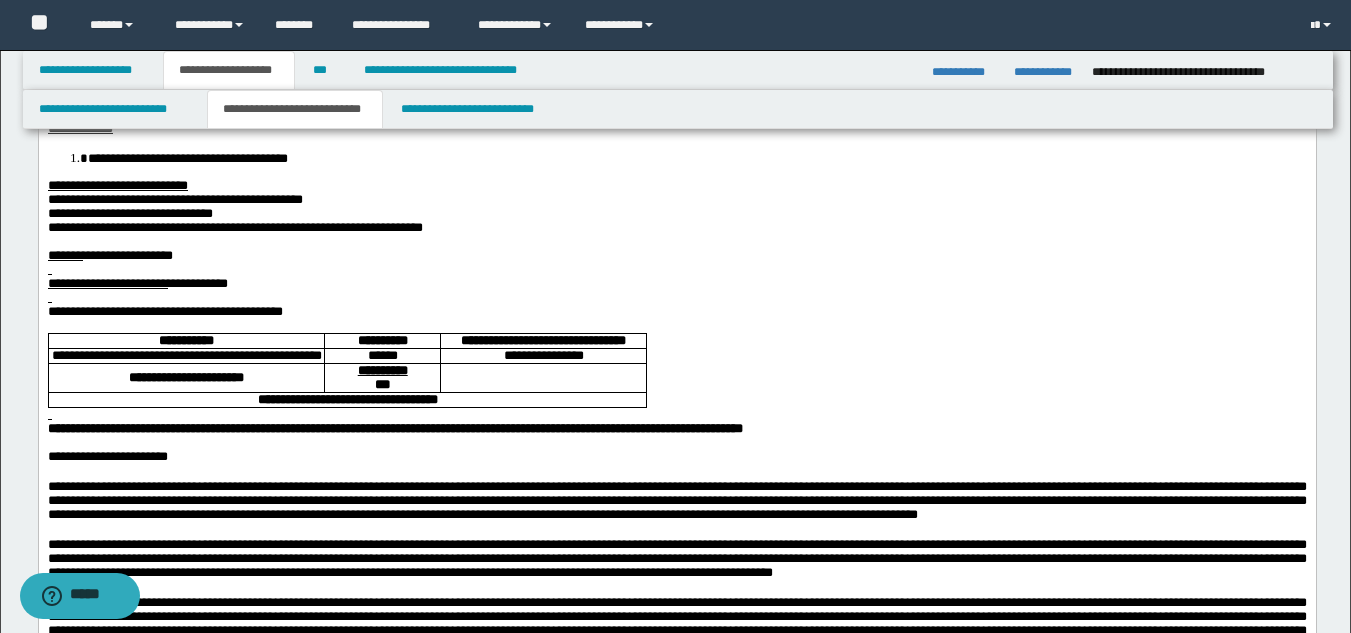 click at bounding box center (676, 298) 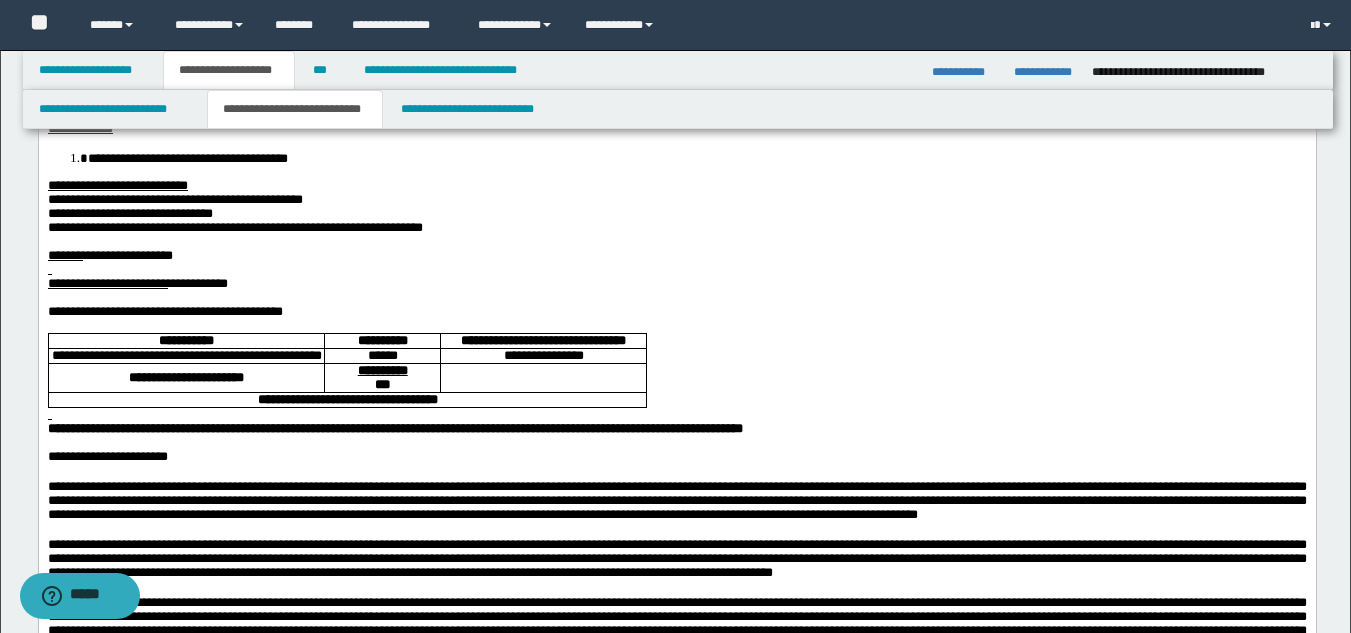click at bounding box center (676, 270) 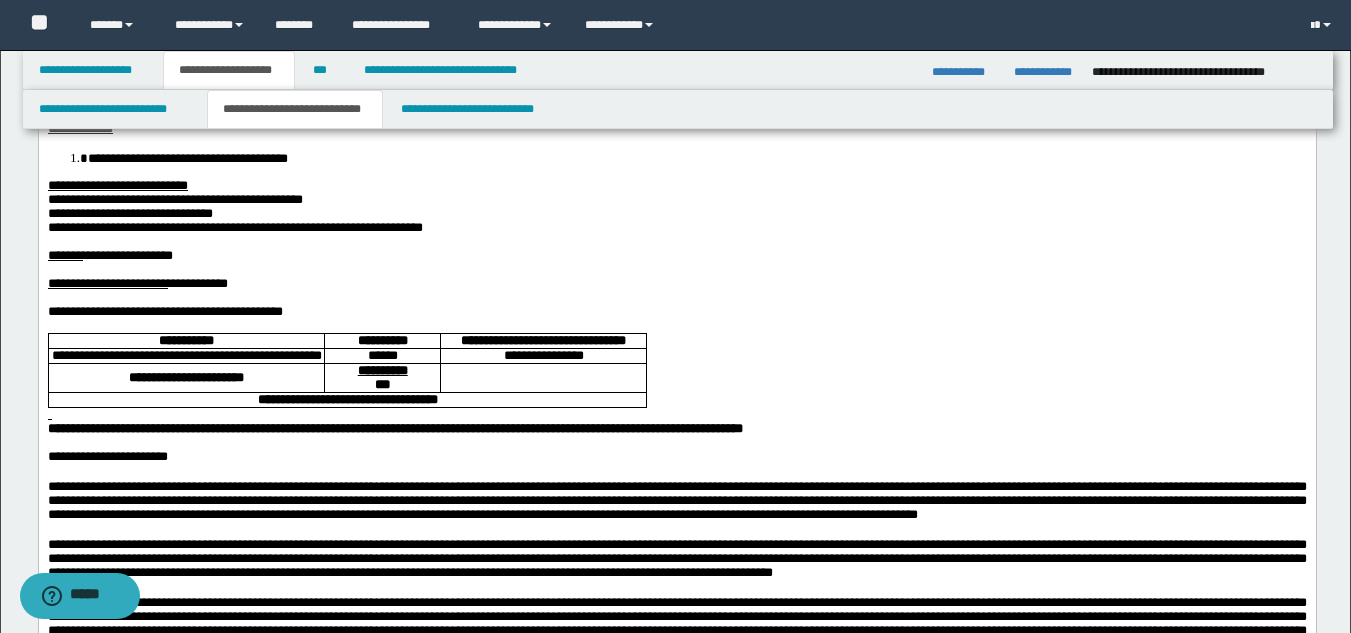 click on "**********" at bounding box center (174, 199) 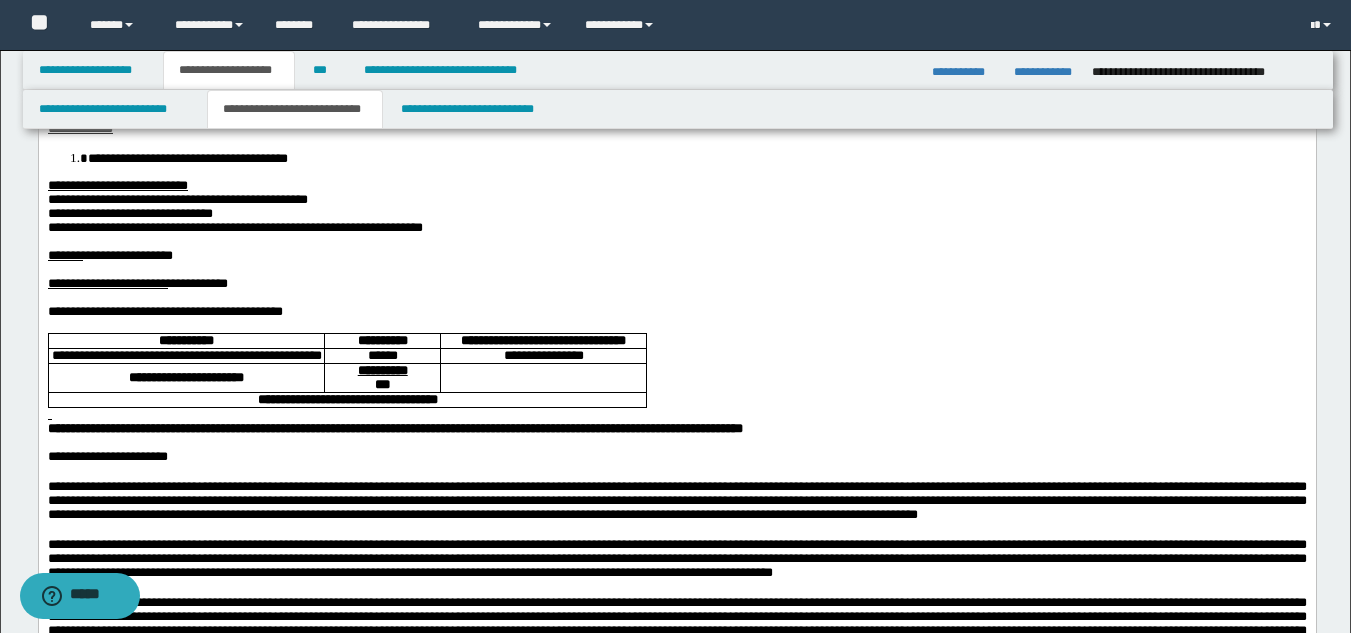 click on "**********" at bounding box center (177, 199) 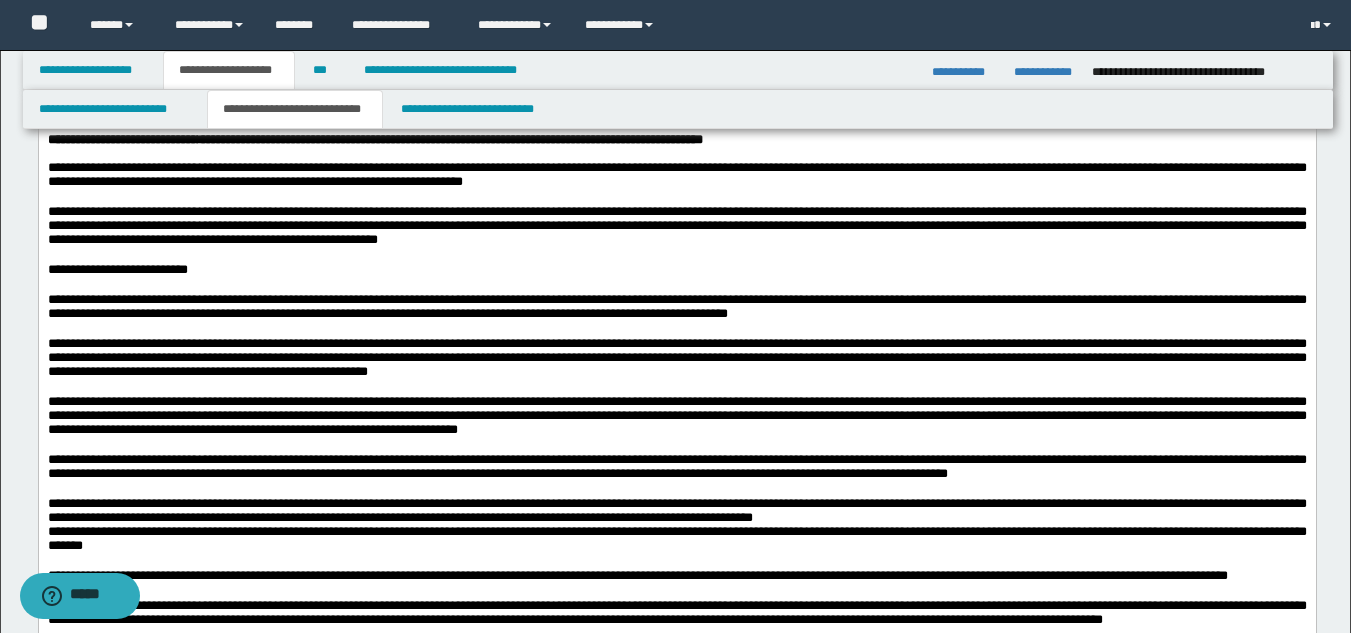 scroll, scrollTop: 1500, scrollLeft: 0, axis: vertical 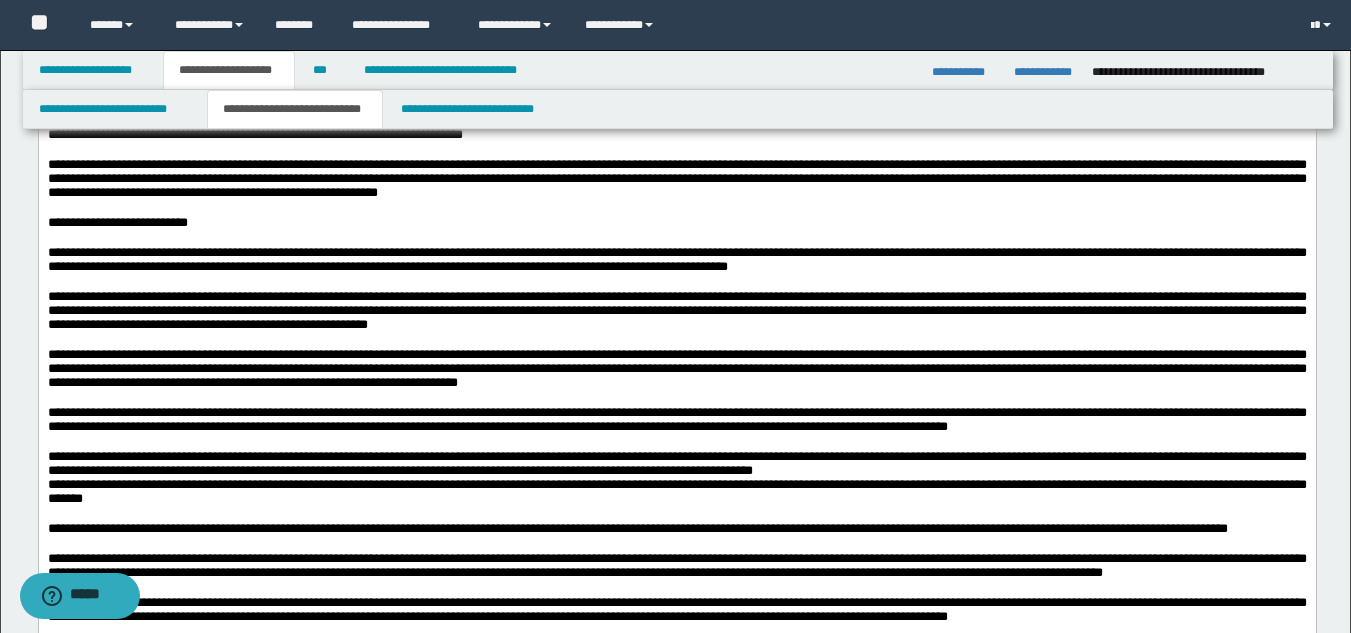 click on "**********" at bounding box center (676, 37) 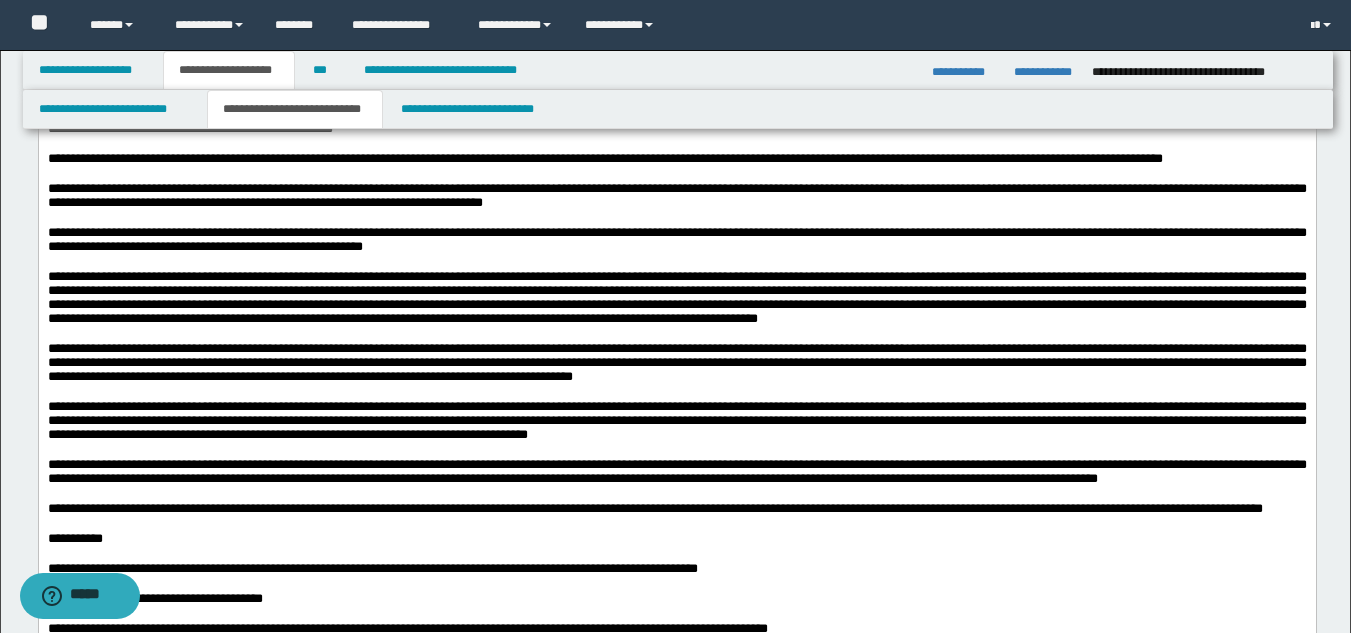 scroll, scrollTop: 2400, scrollLeft: 0, axis: vertical 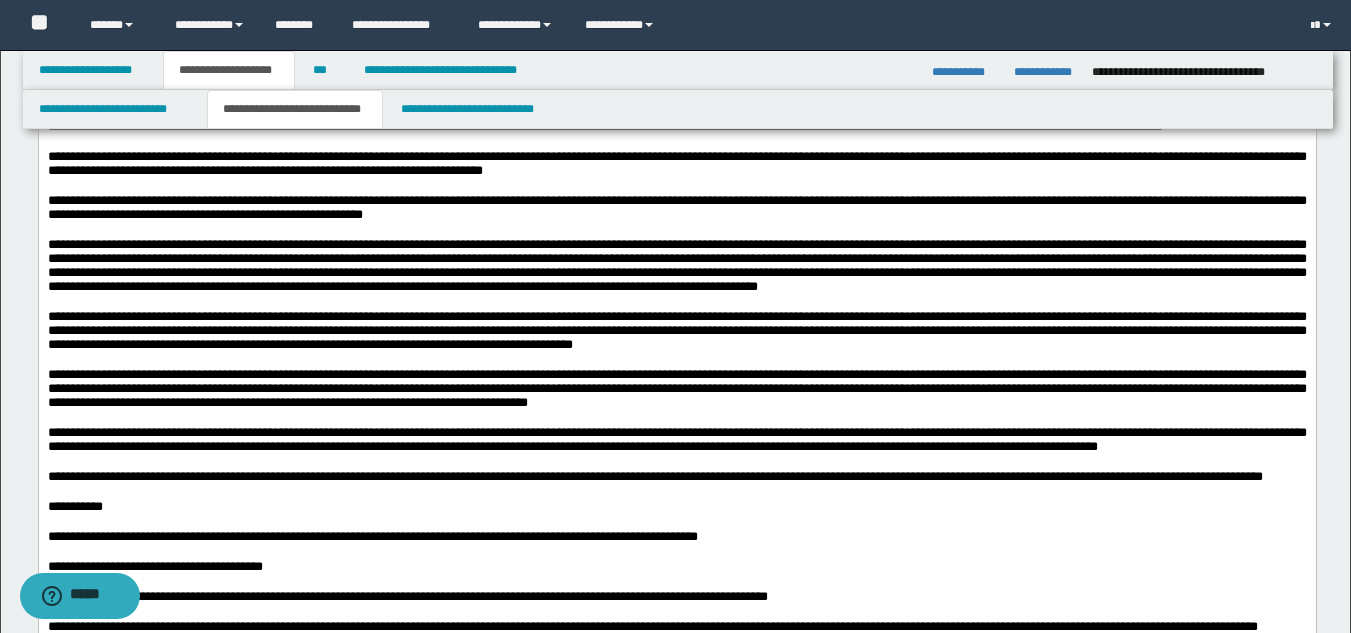 click on "**********" at bounding box center (676, 18) 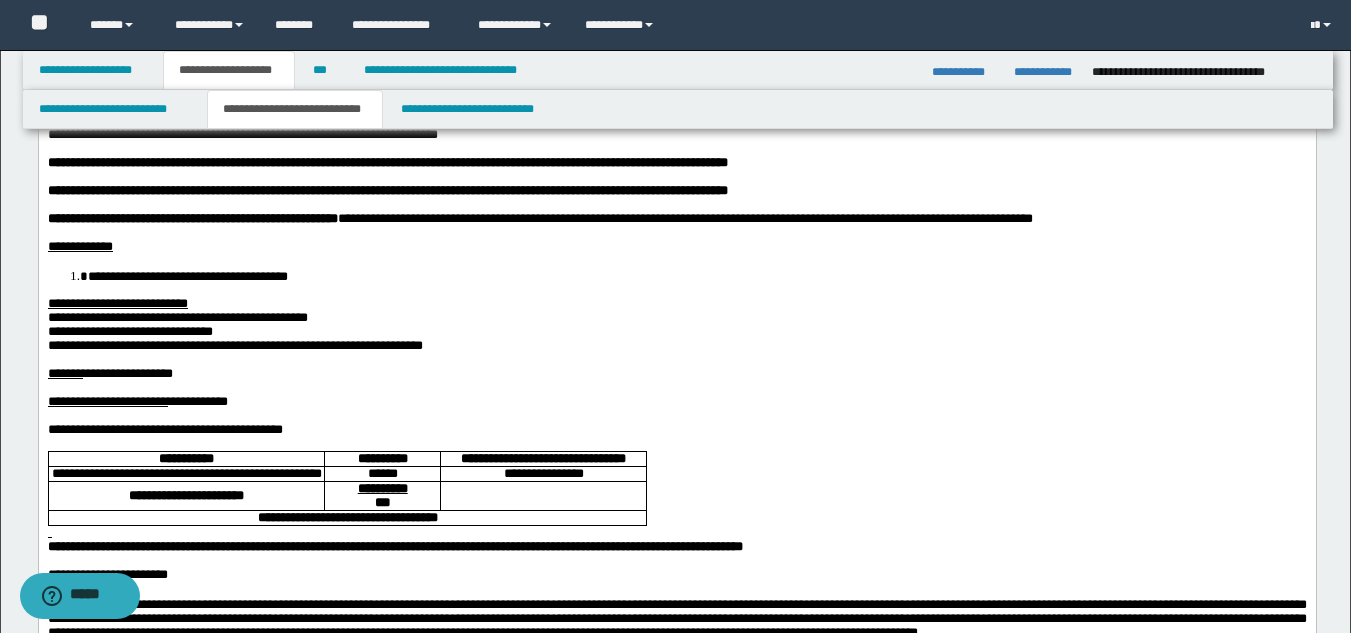 scroll, scrollTop: 100, scrollLeft: 0, axis: vertical 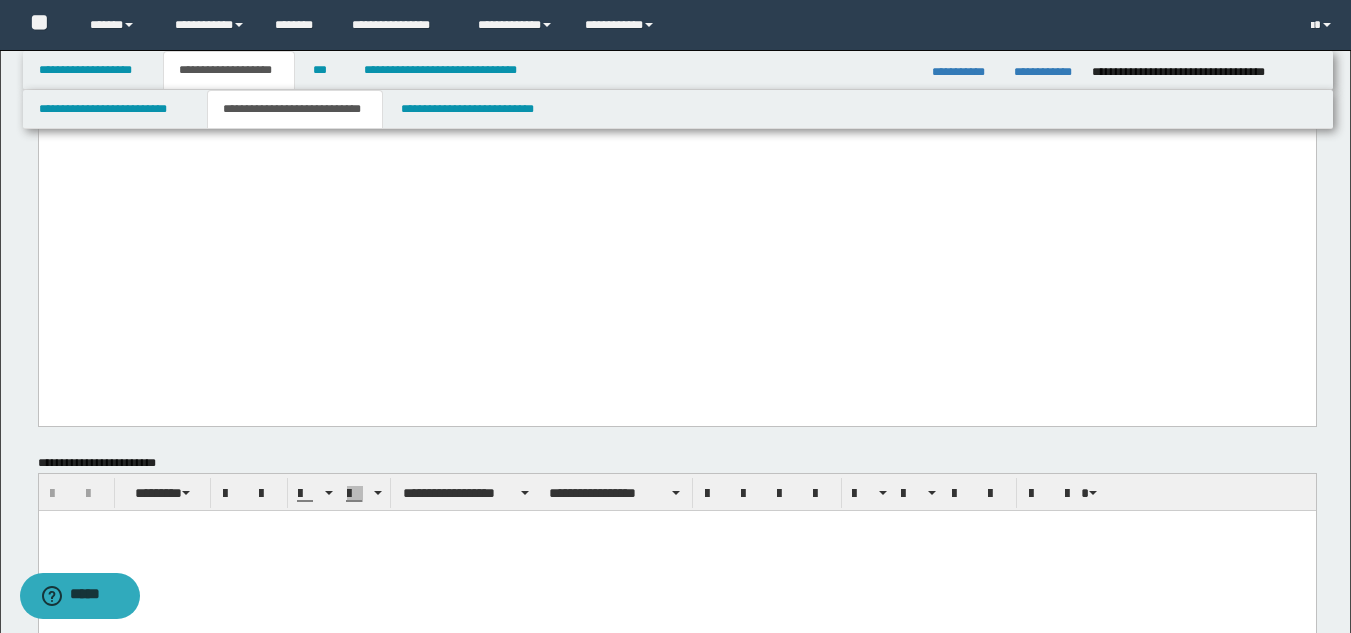 click on "**********" at bounding box center (676, -81) 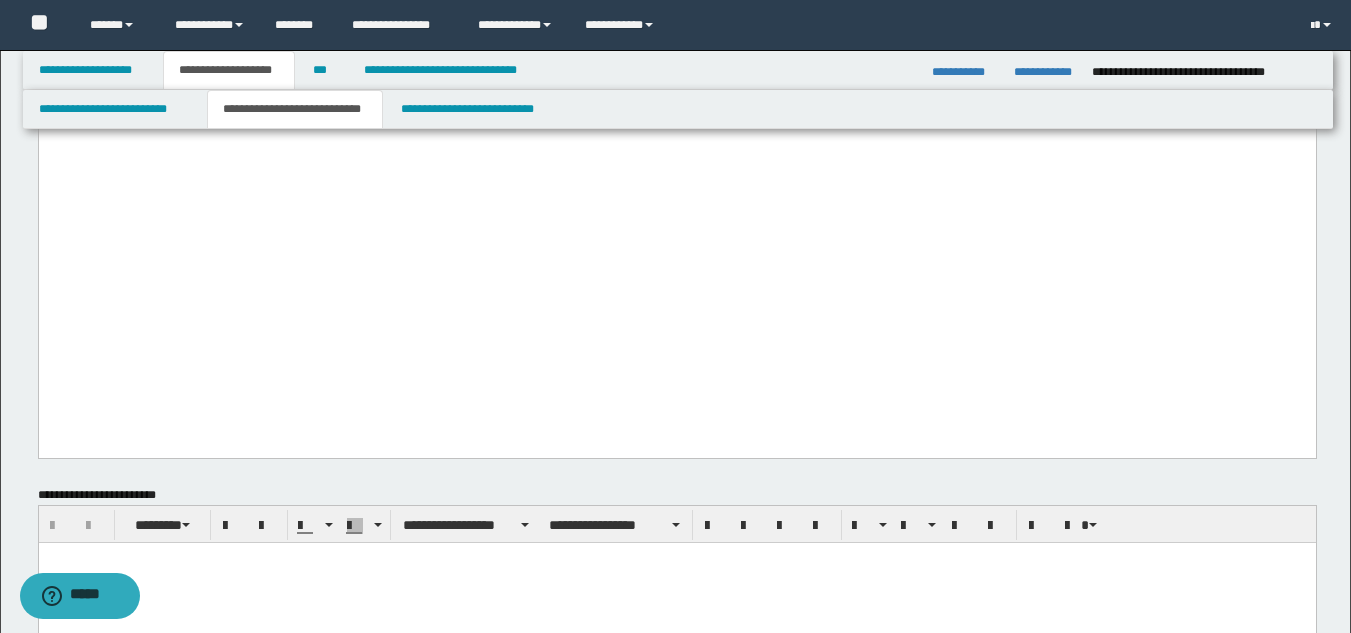 click on "**********" at bounding box center (517, -46) 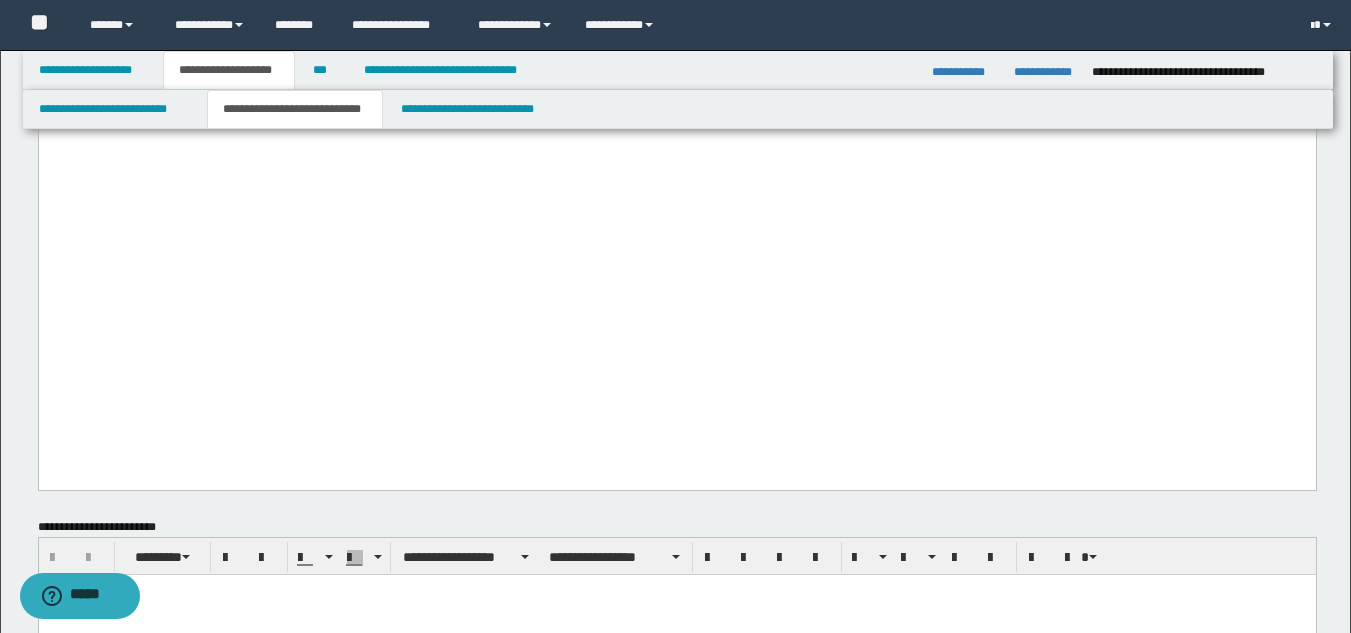 click on "**********" at bounding box center [676, -38] 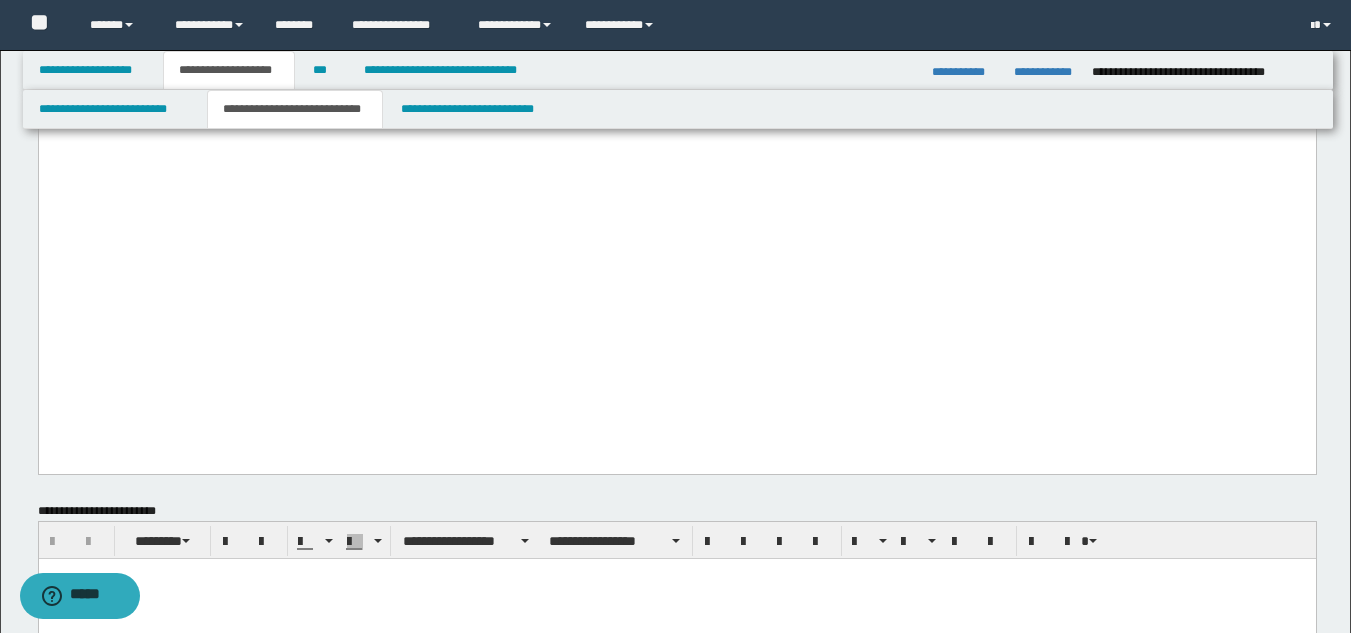 click on "**********" at bounding box center [676, -39] 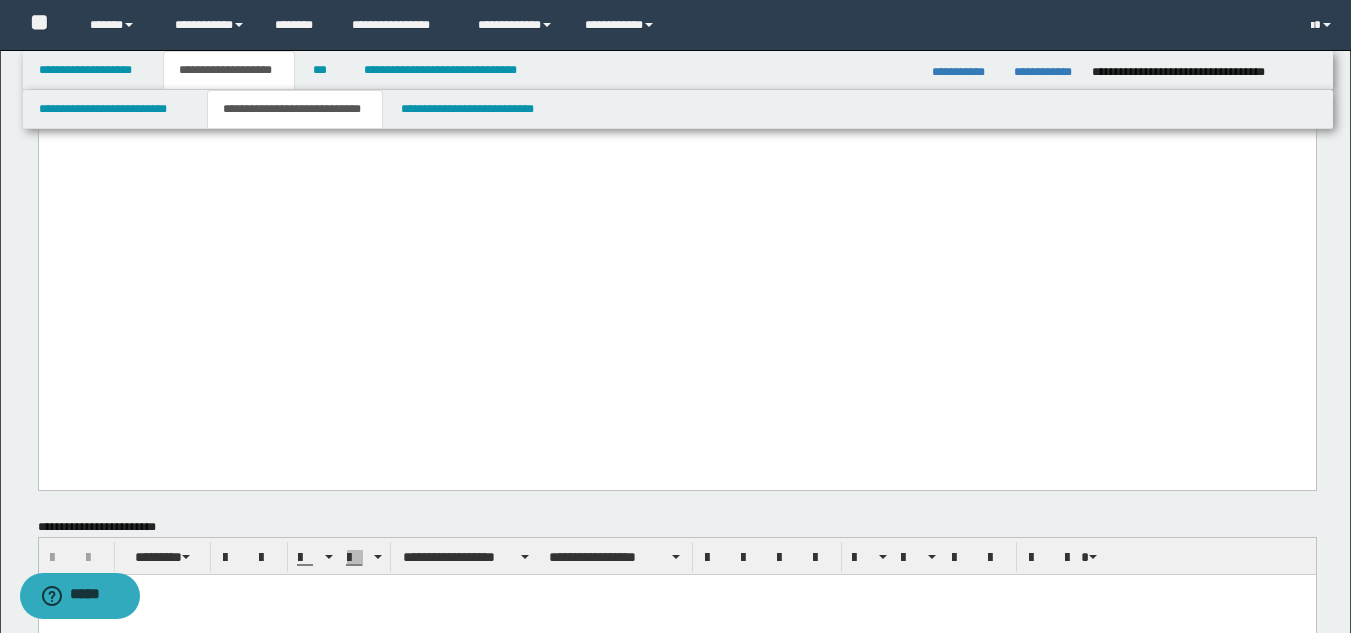 click on "**********" at bounding box center (676, -31) 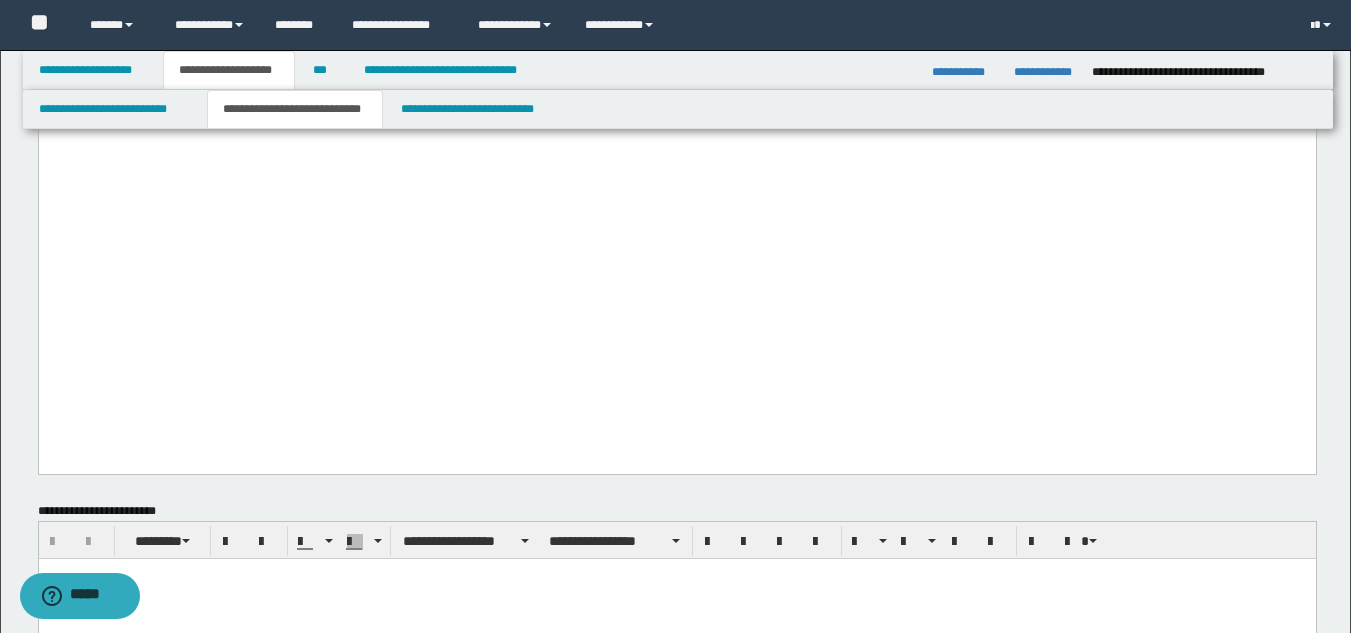 click on "**********" at bounding box center [676, -38] 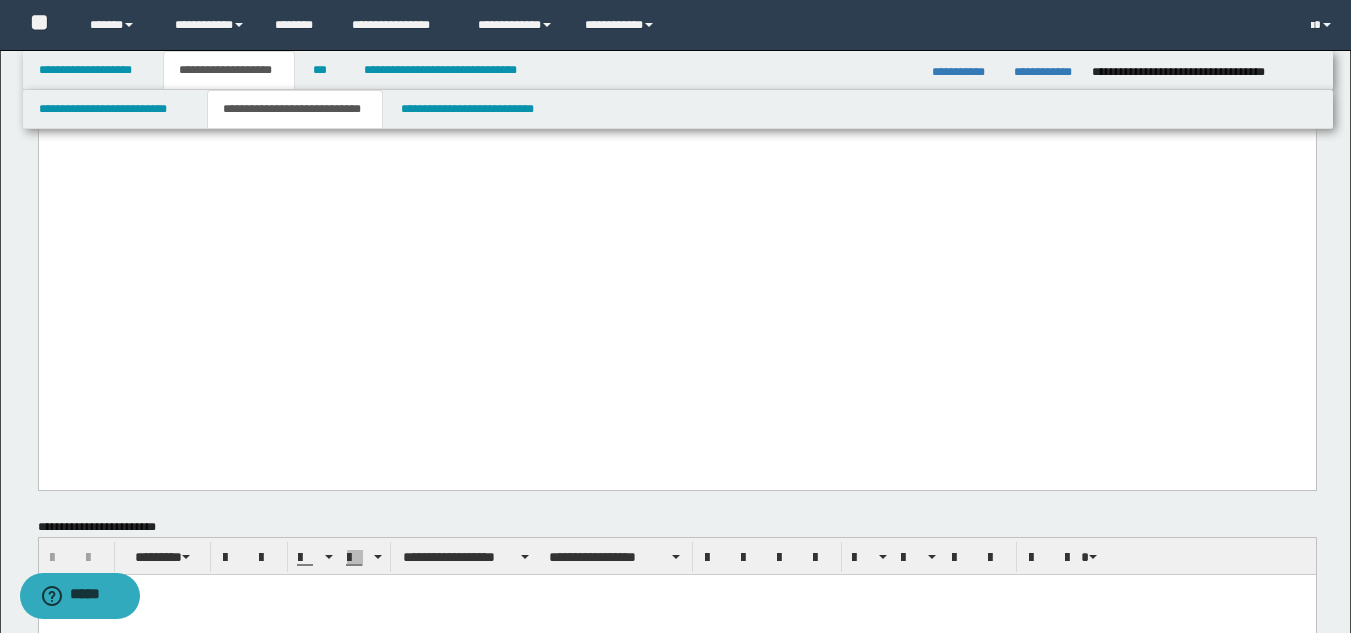 click on "**********" at bounding box center (676, -31) 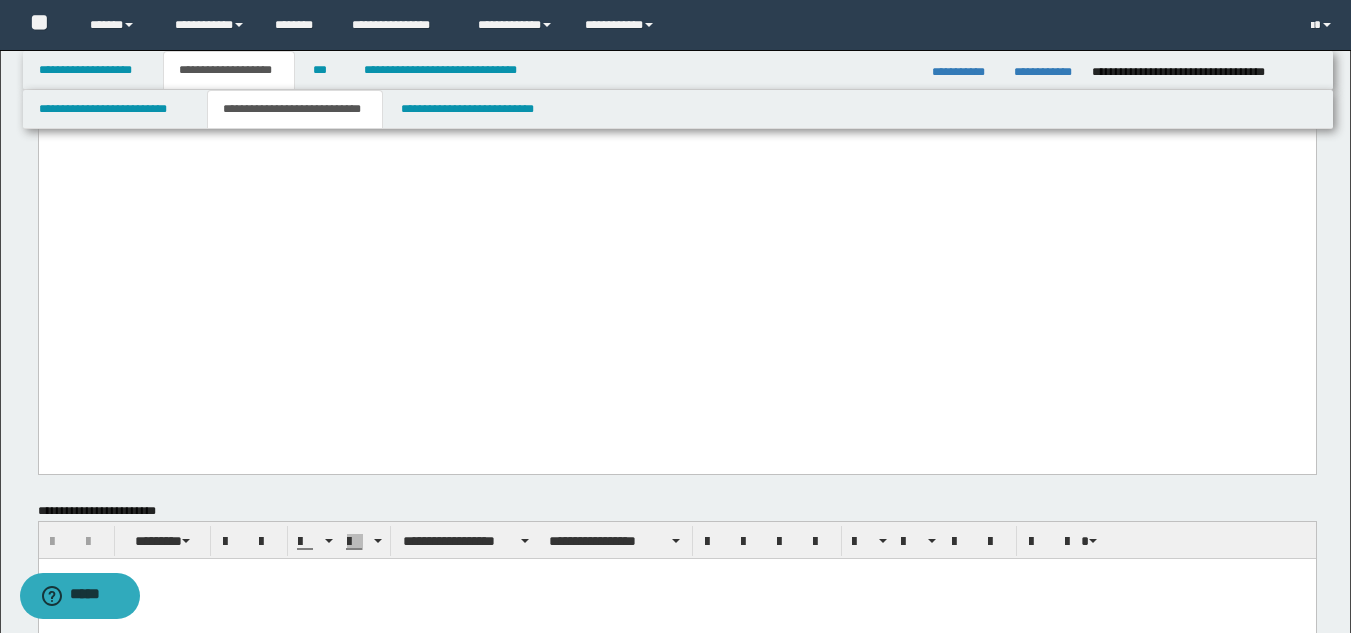 click on "**********" at bounding box center [676, -38] 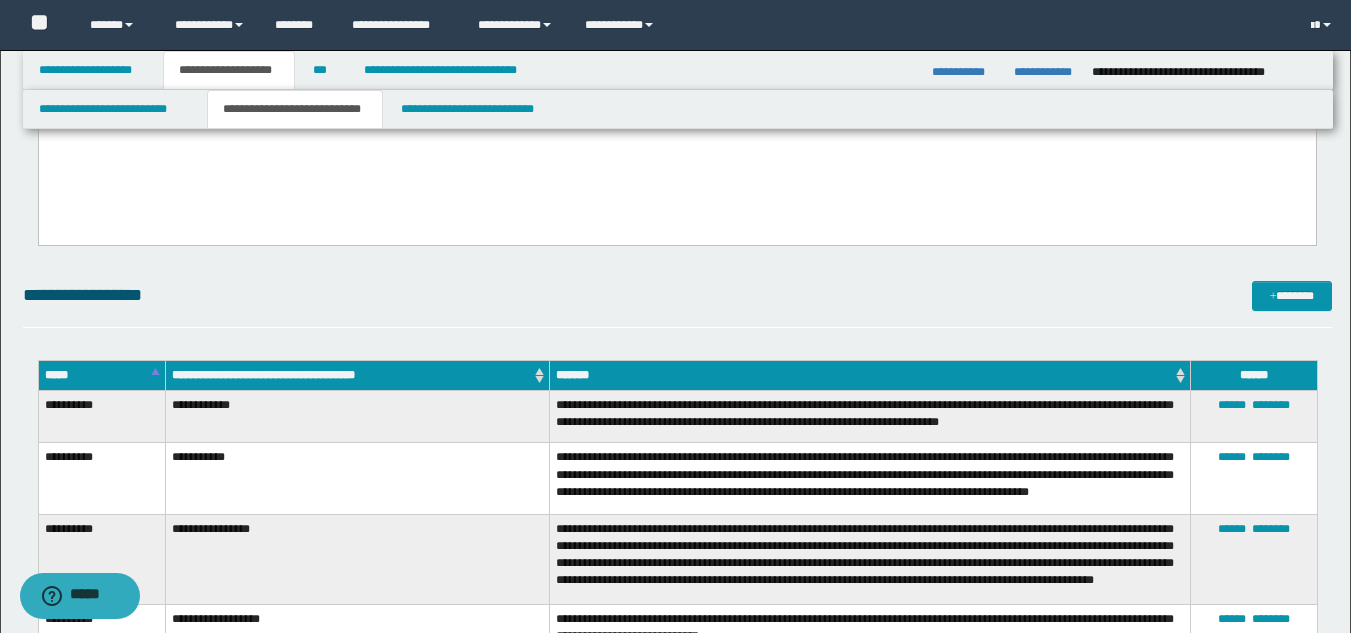 scroll, scrollTop: 3800, scrollLeft: 0, axis: vertical 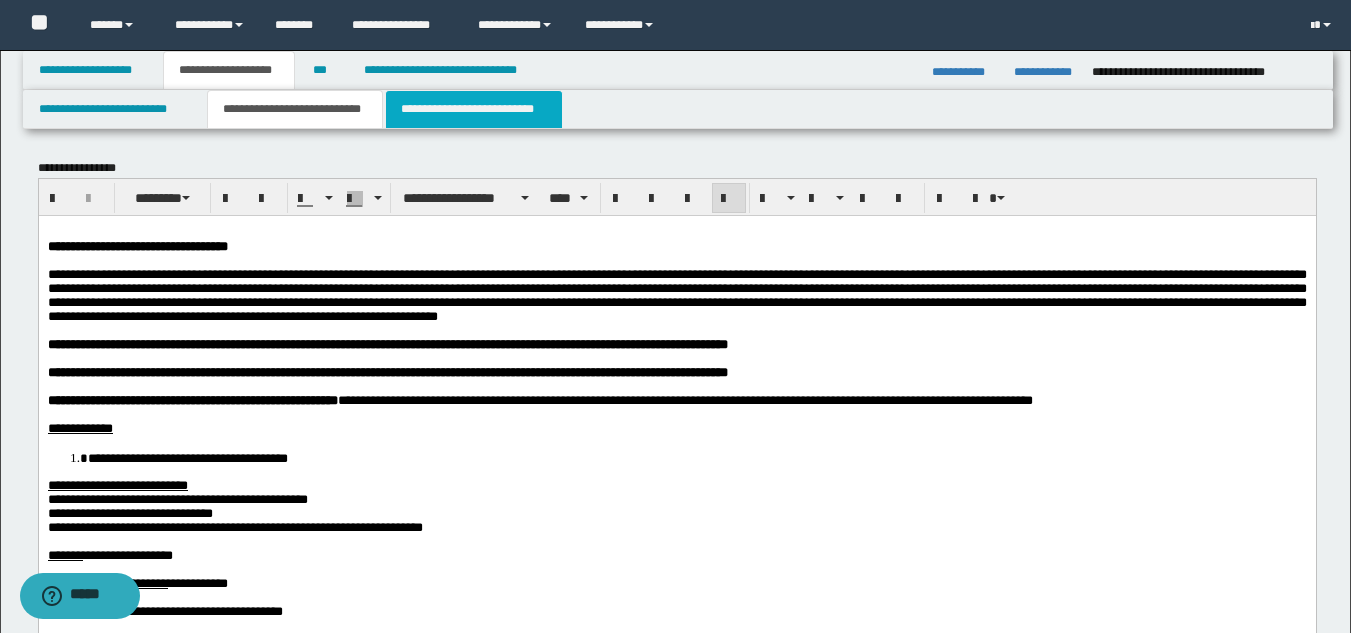 click on "**********" at bounding box center [474, 109] 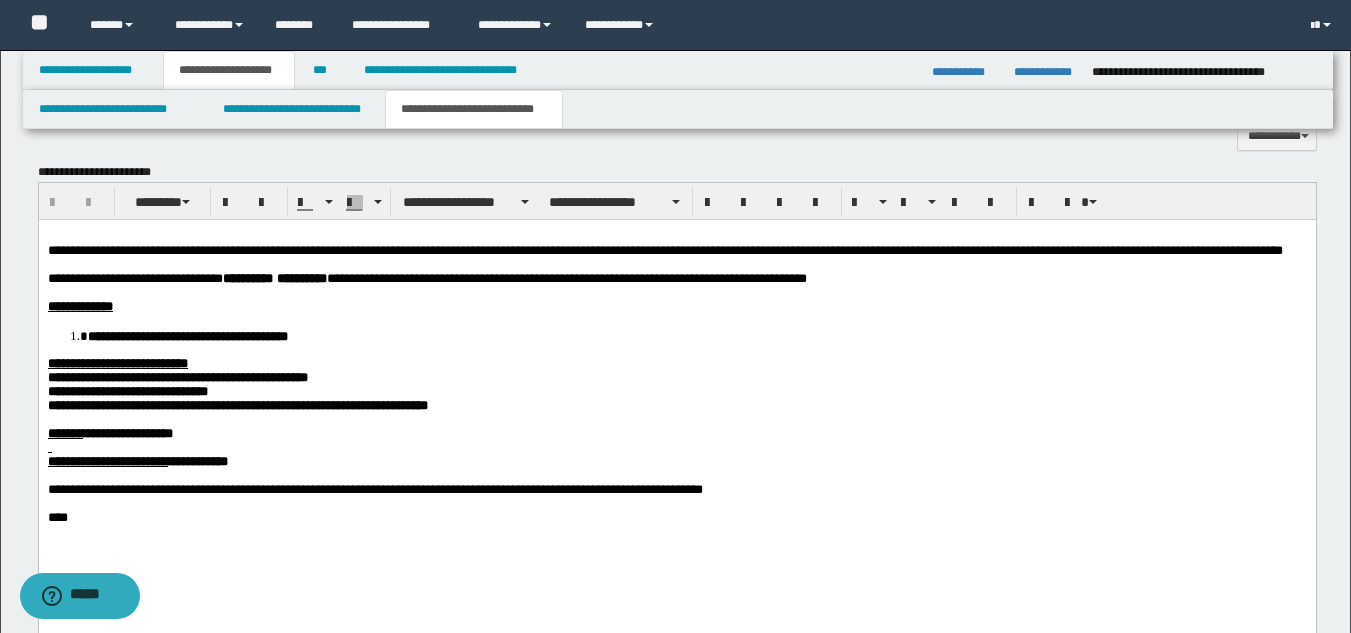 scroll, scrollTop: 1000, scrollLeft: 0, axis: vertical 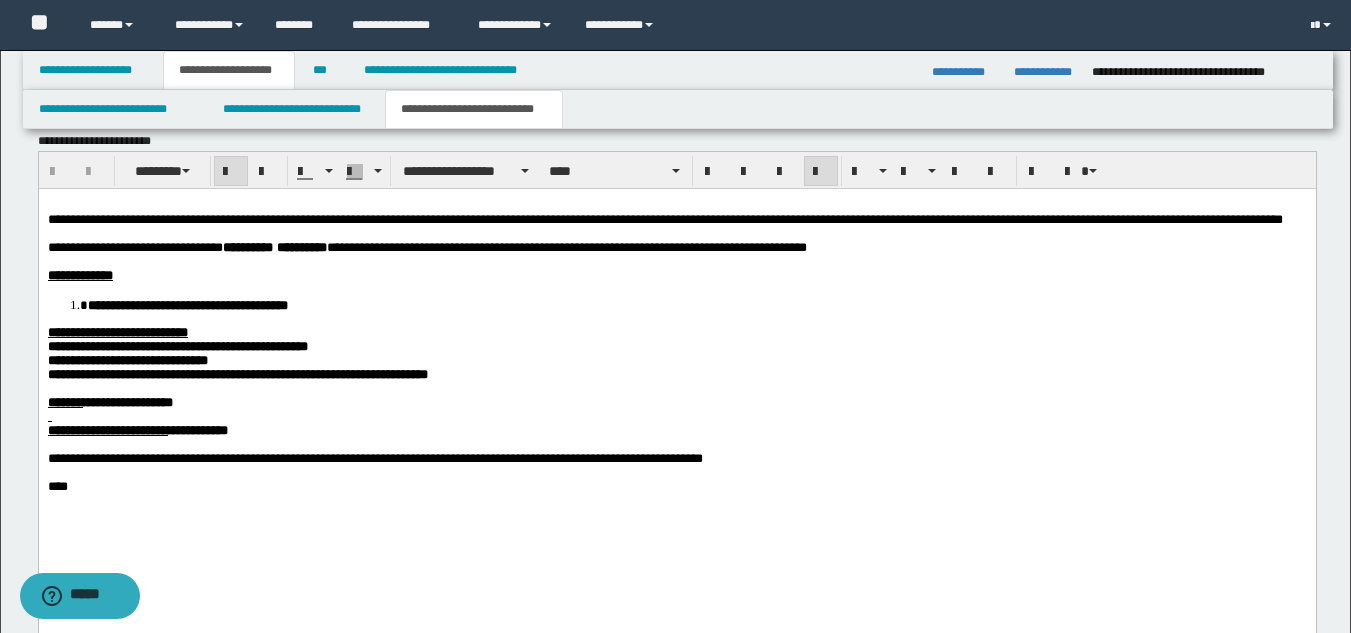 click on "**********" at bounding box center [177, 345] 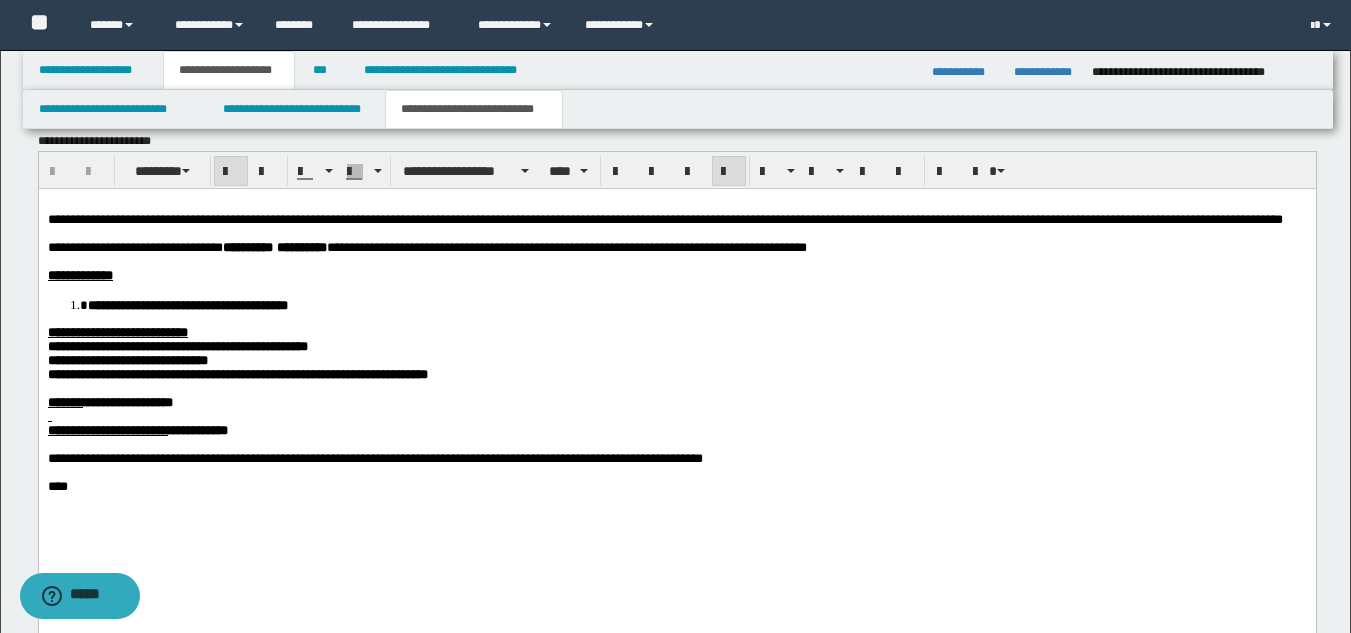 type 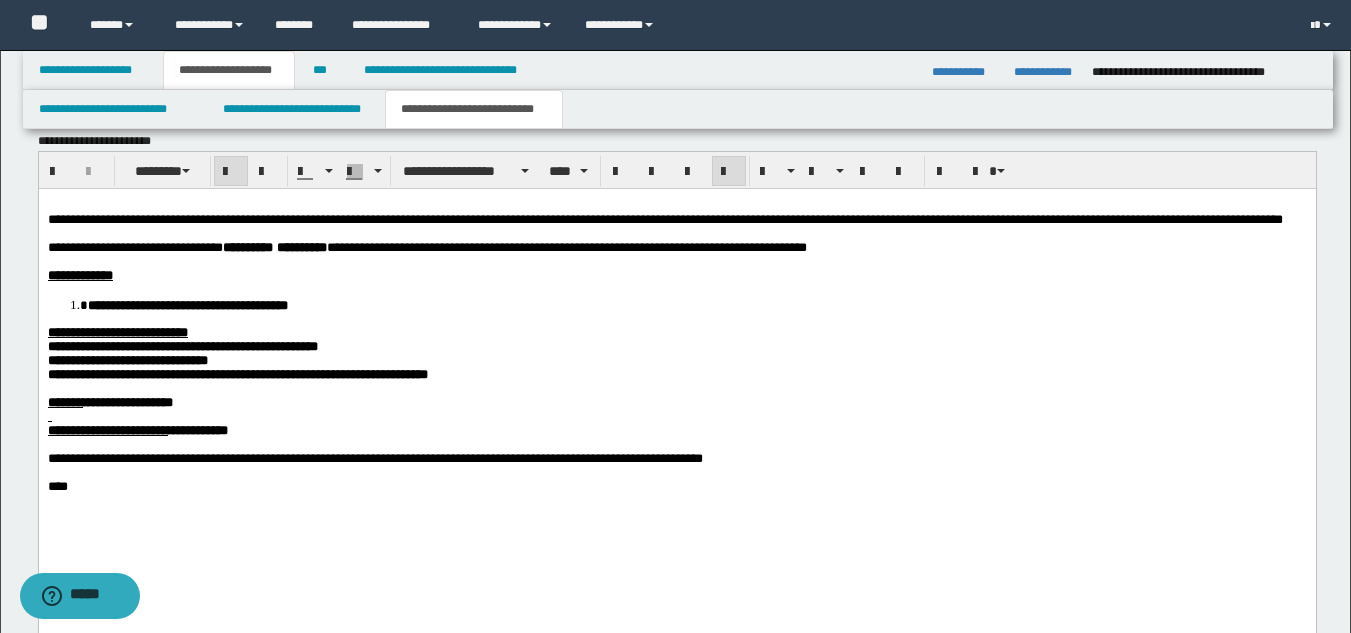 click on "**********" at bounding box center (127, 359) 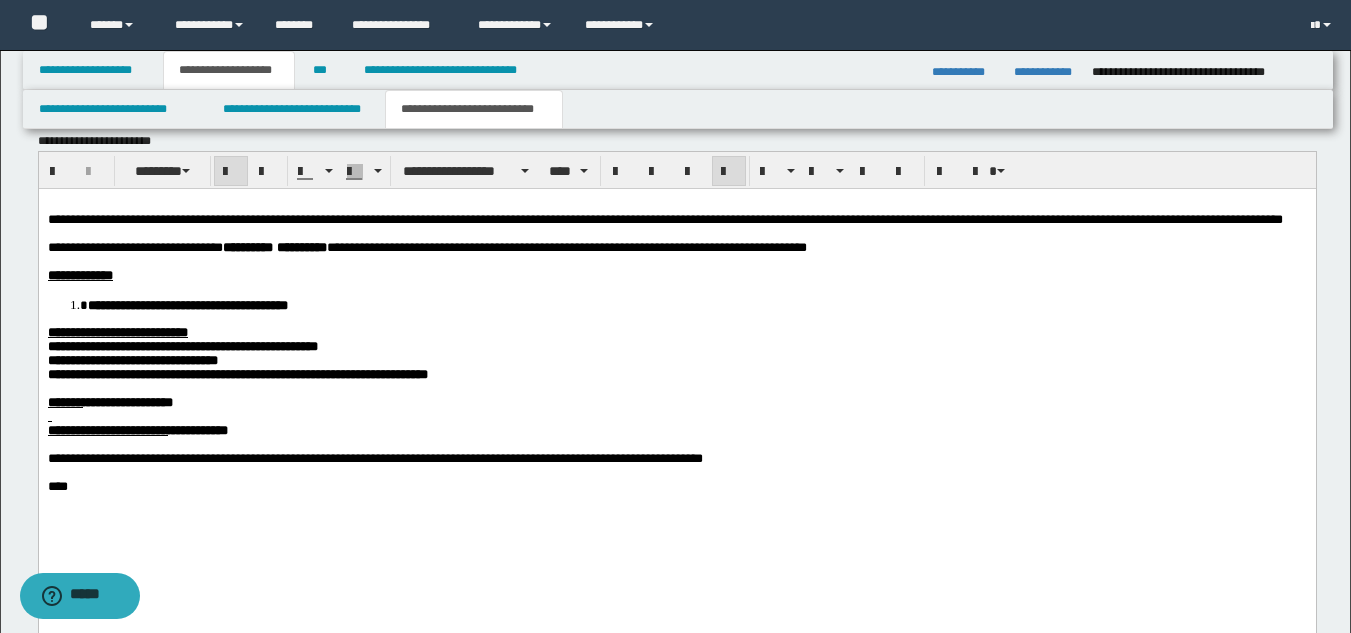 click on "**********" at bounding box center (237, 373) 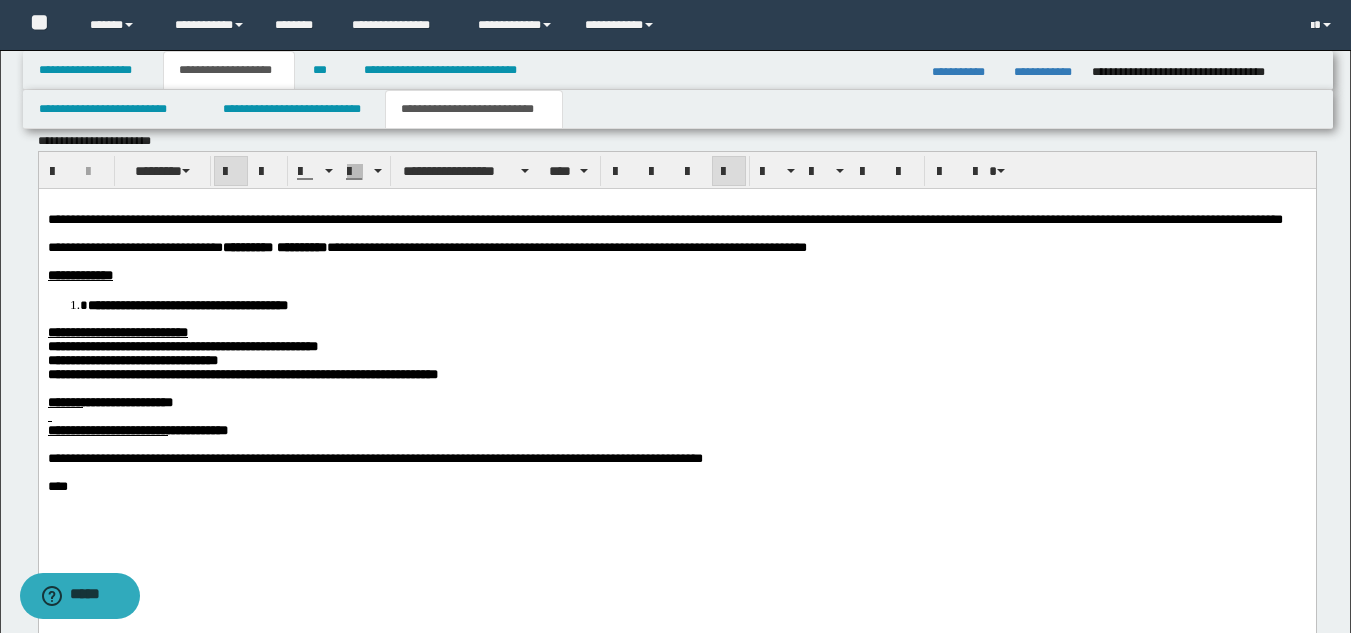 click at bounding box center [676, 416] 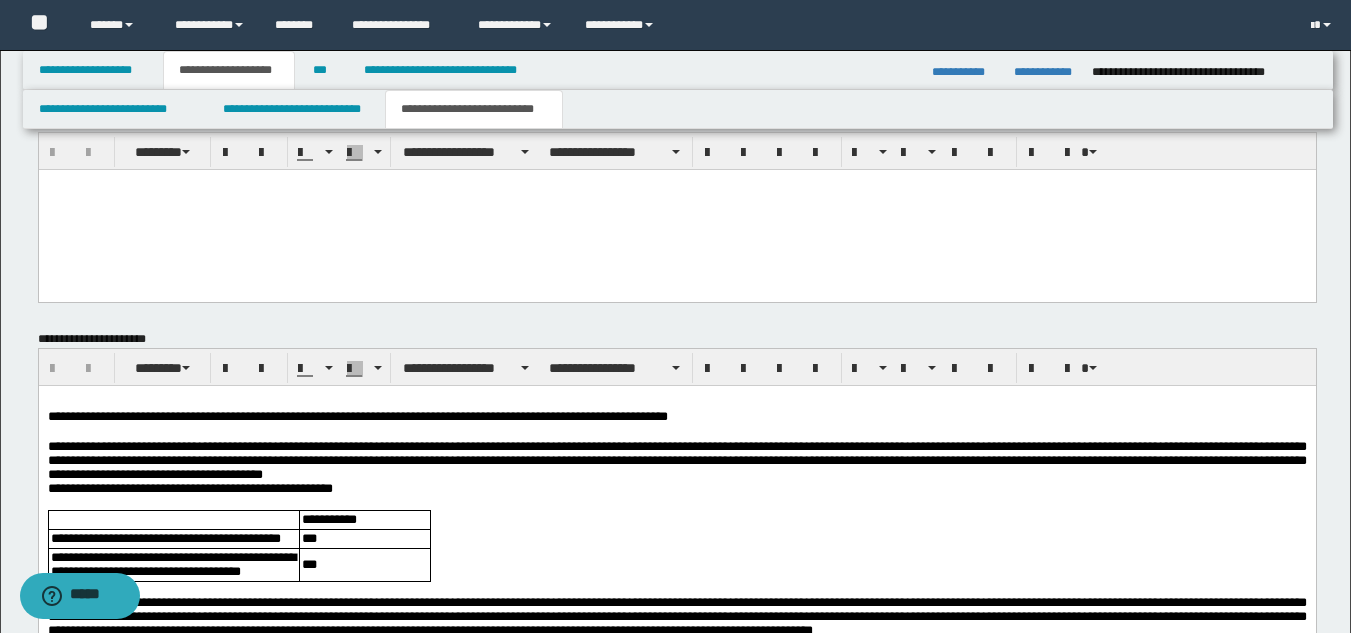 scroll, scrollTop: 1600, scrollLeft: 0, axis: vertical 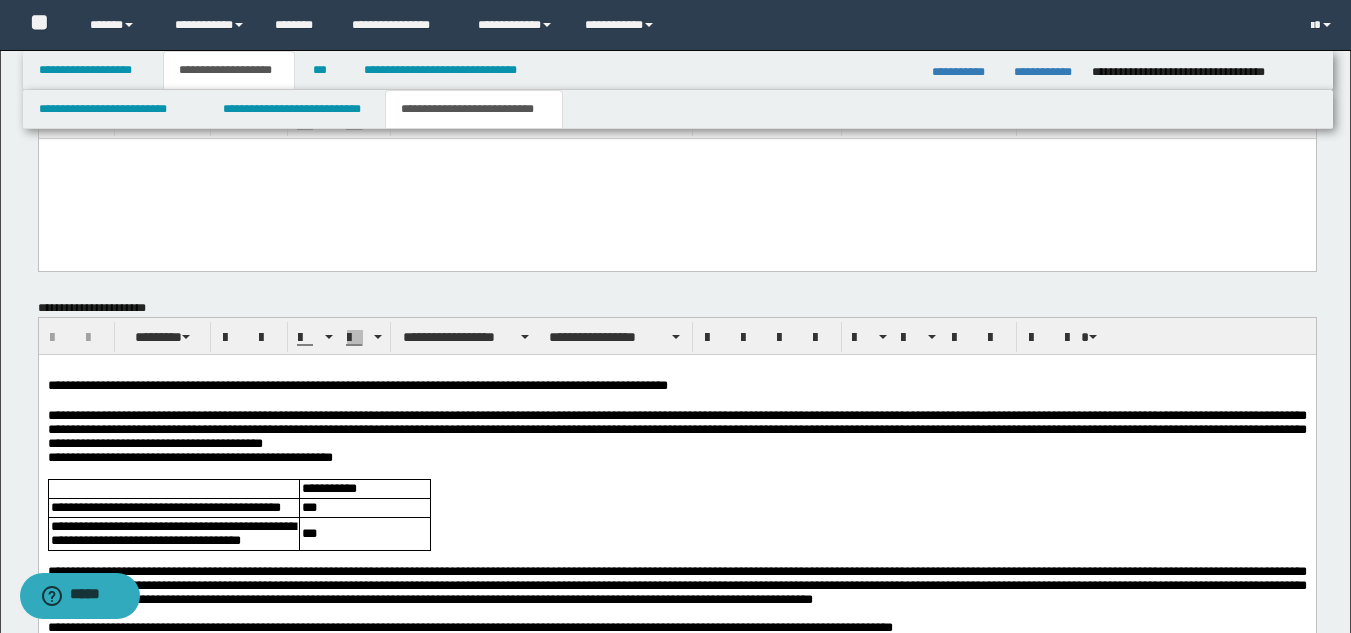 click on "**********" at bounding box center [676, 429] 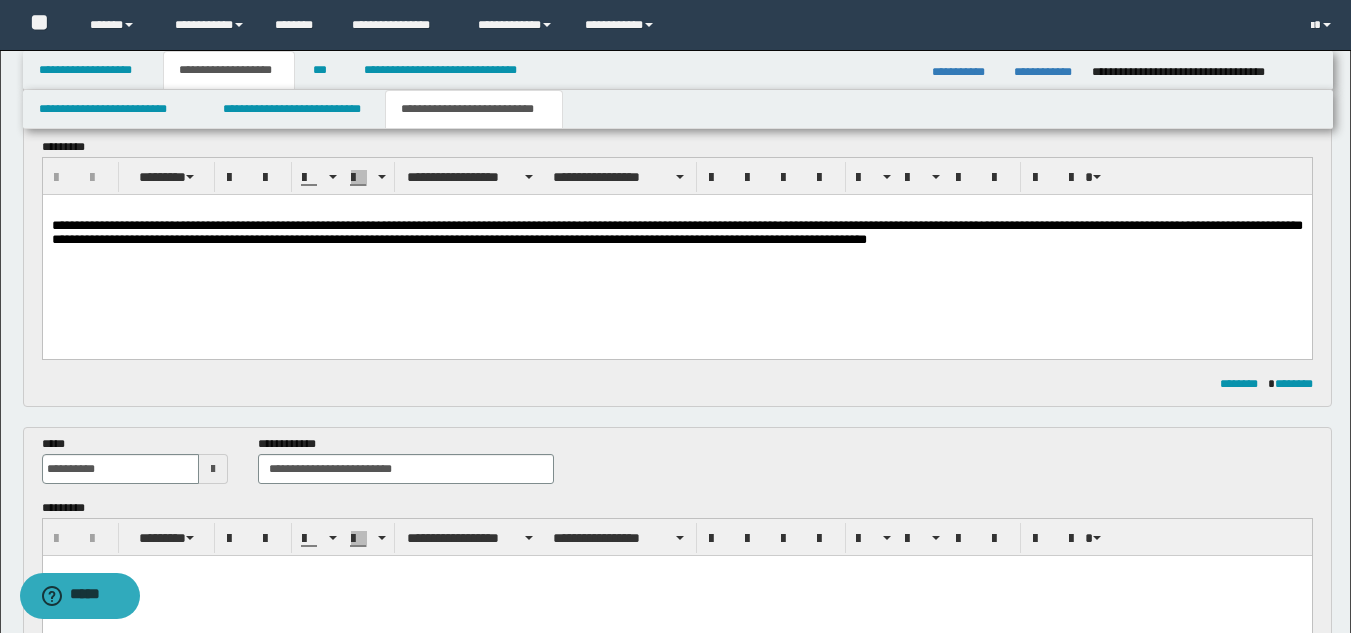 scroll, scrollTop: 0, scrollLeft: 0, axis: both 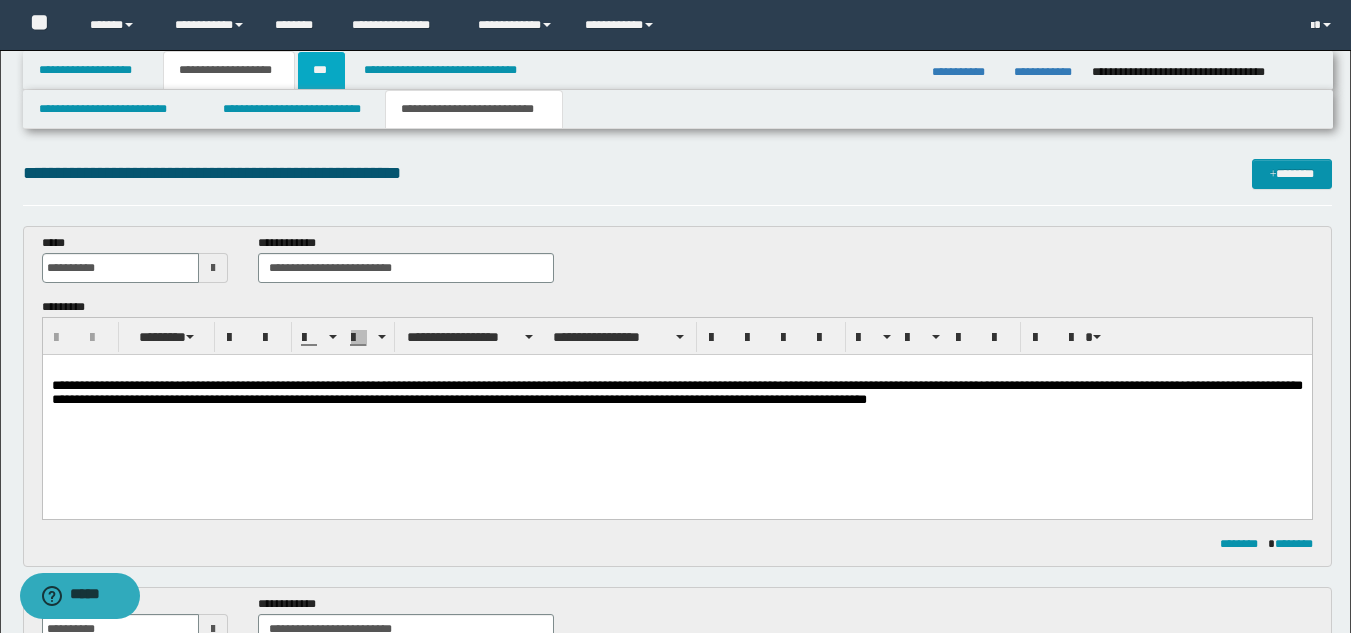 click on "***" at bounding box center (321, 70) 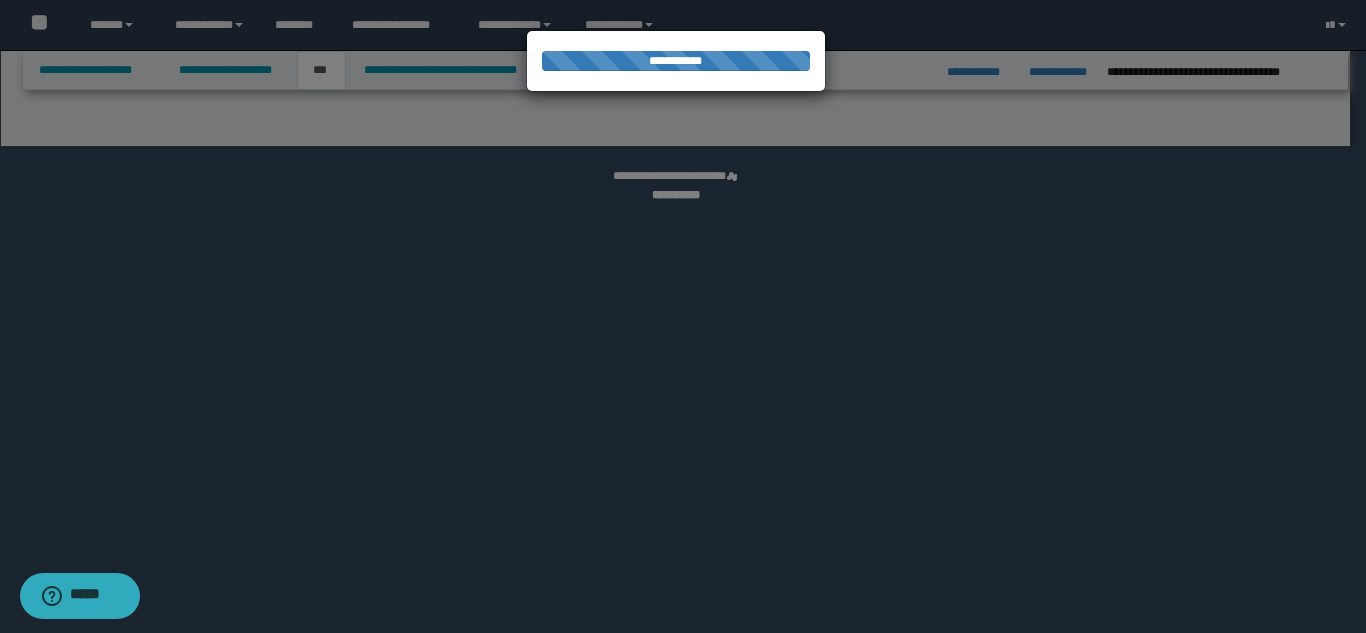 select on "*" 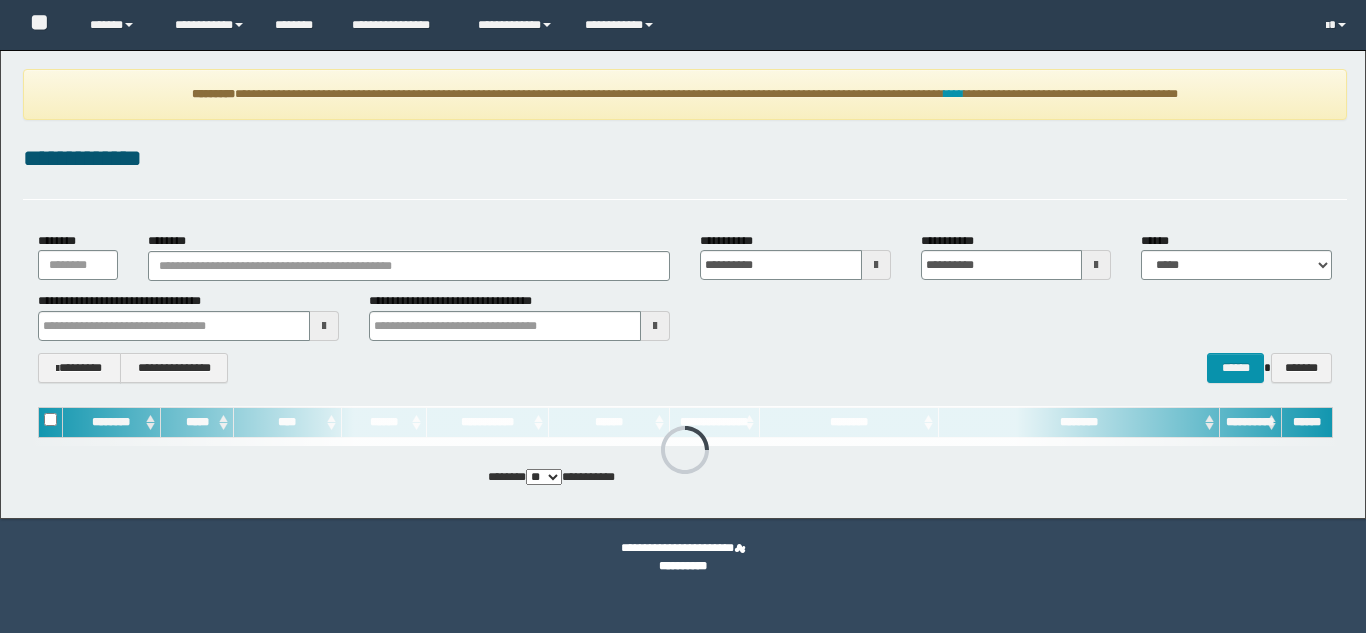 scroll, scrollTop: 0, scrollLeft: 0, axis: both 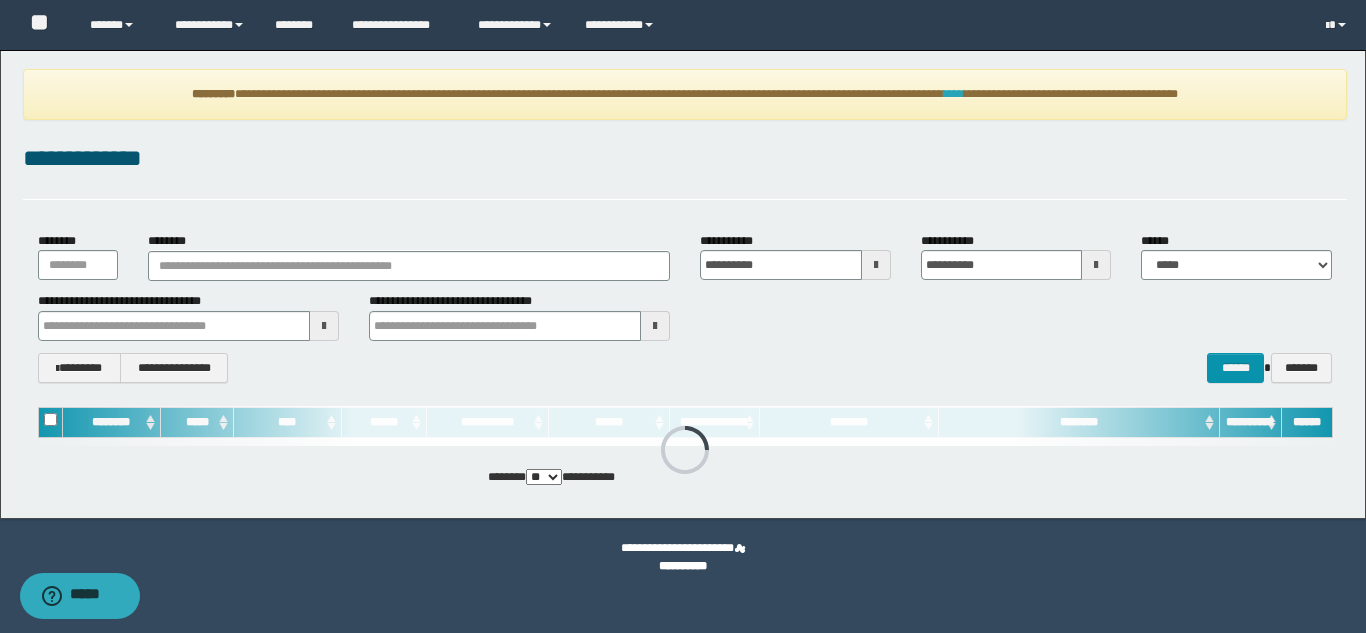 click on "****" at bounding box center [954, 94] 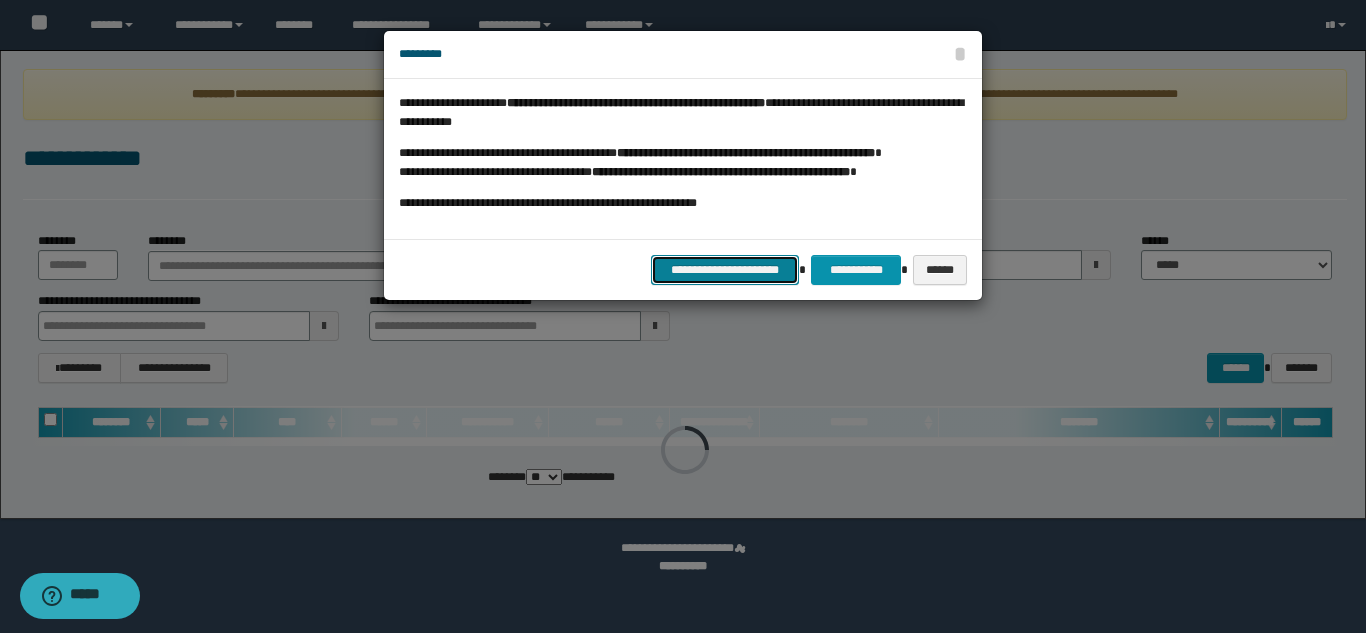 click on "**********" at bounding box center [725, 270] 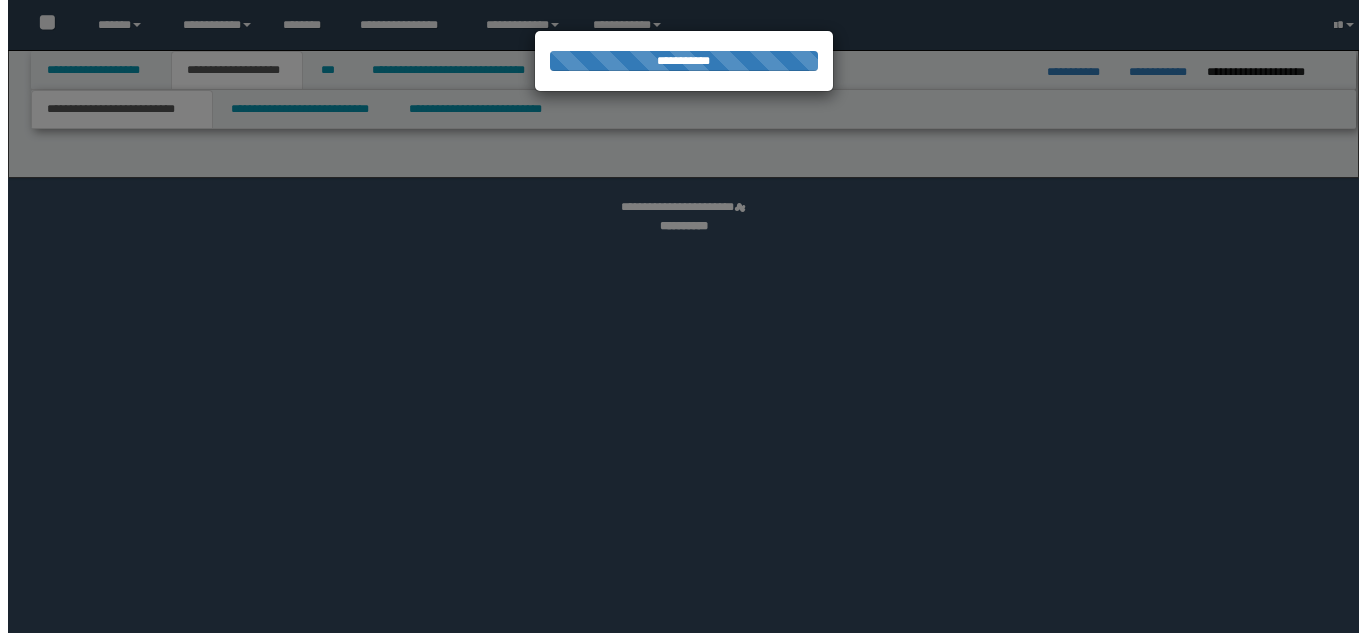 scroll, scrollTop: 0, scrollLeft: 0, axis: both 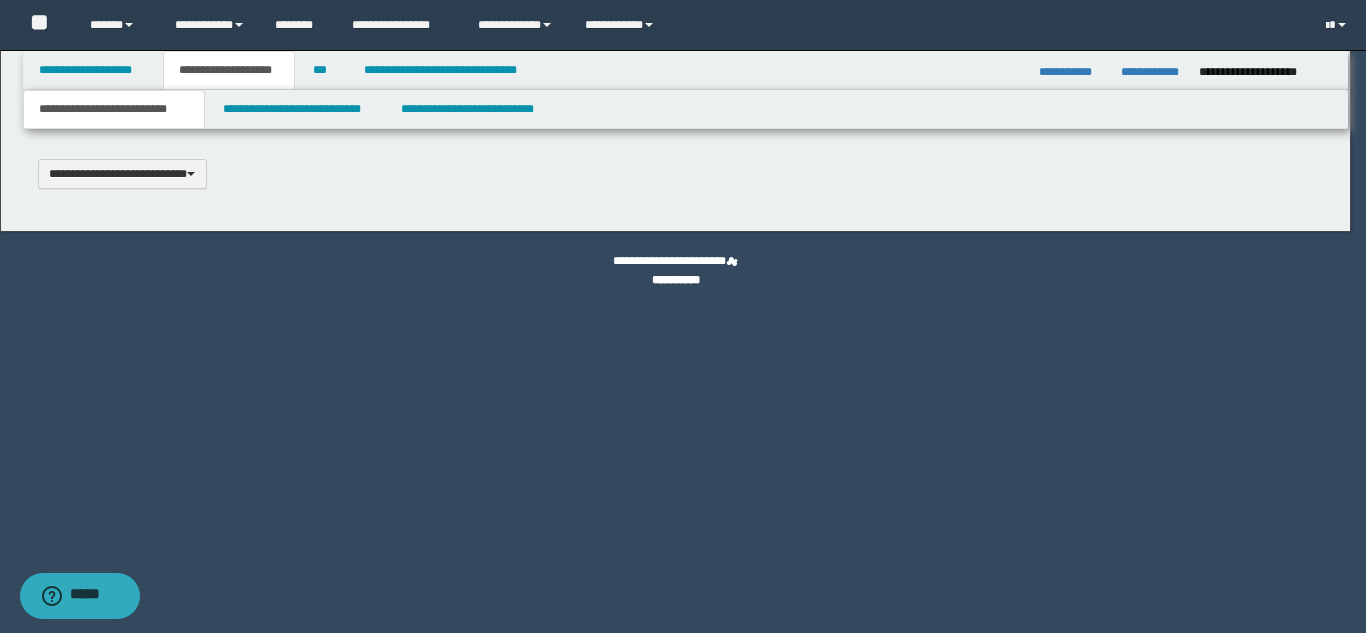 type 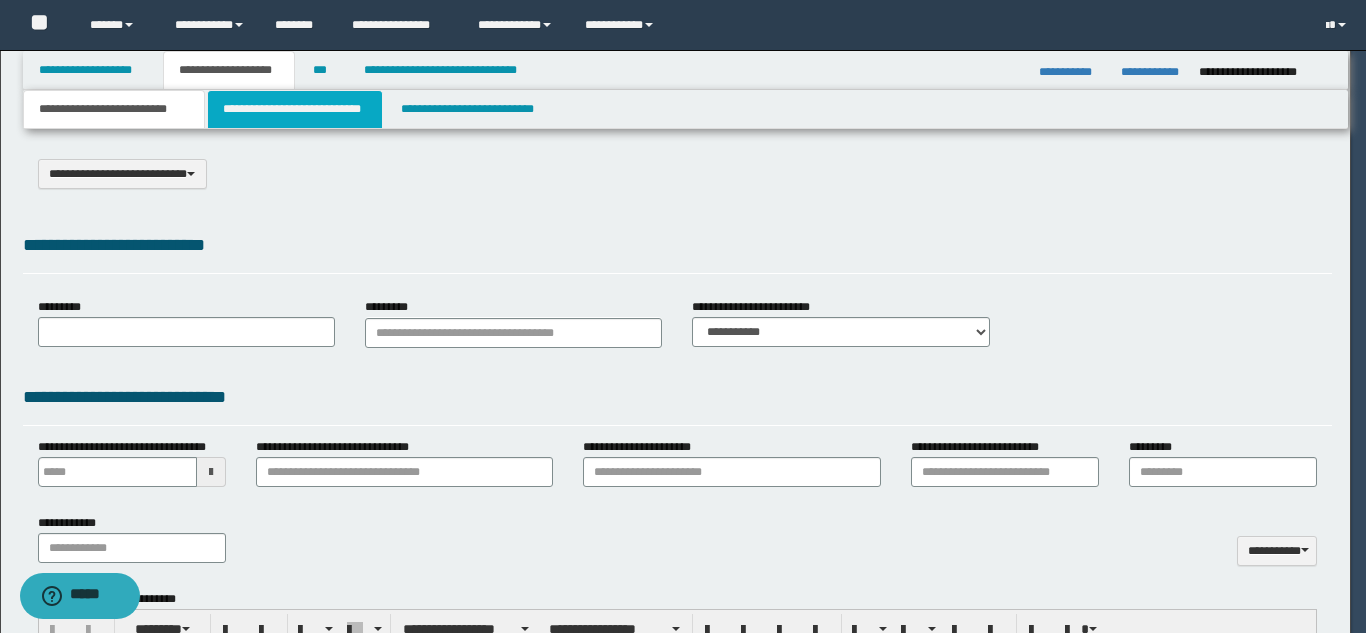 type on "**********" 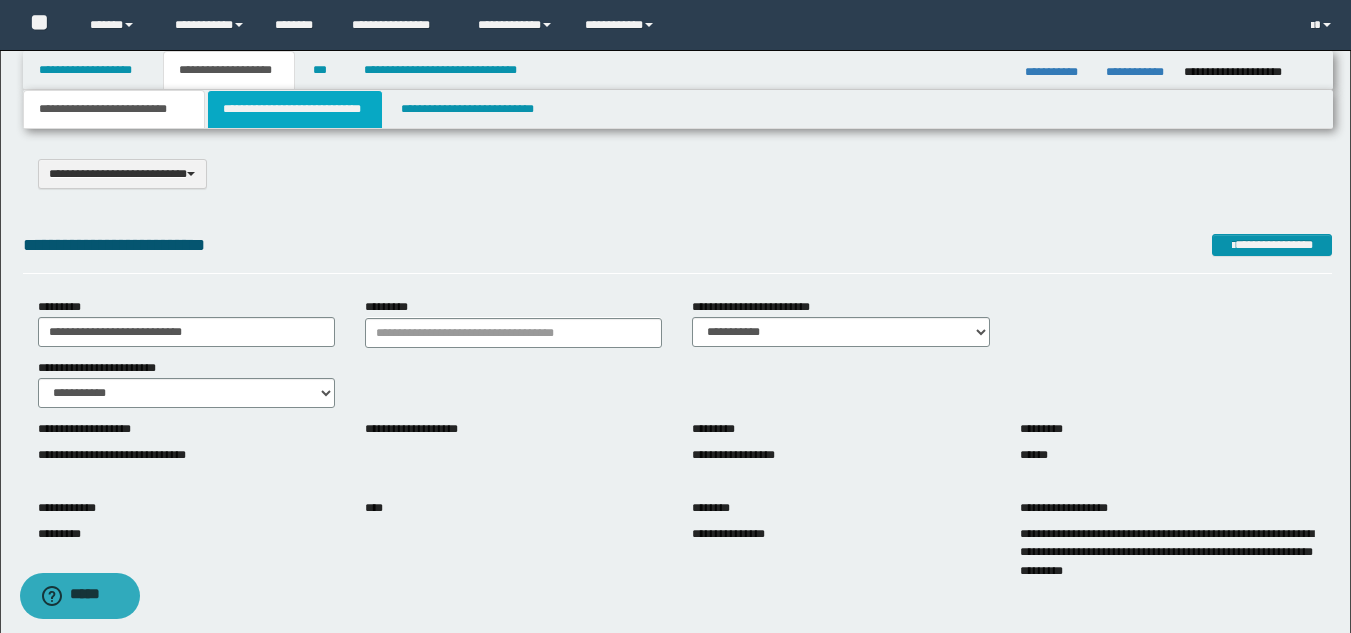 click on "**********" at bounding box center [295, 109] 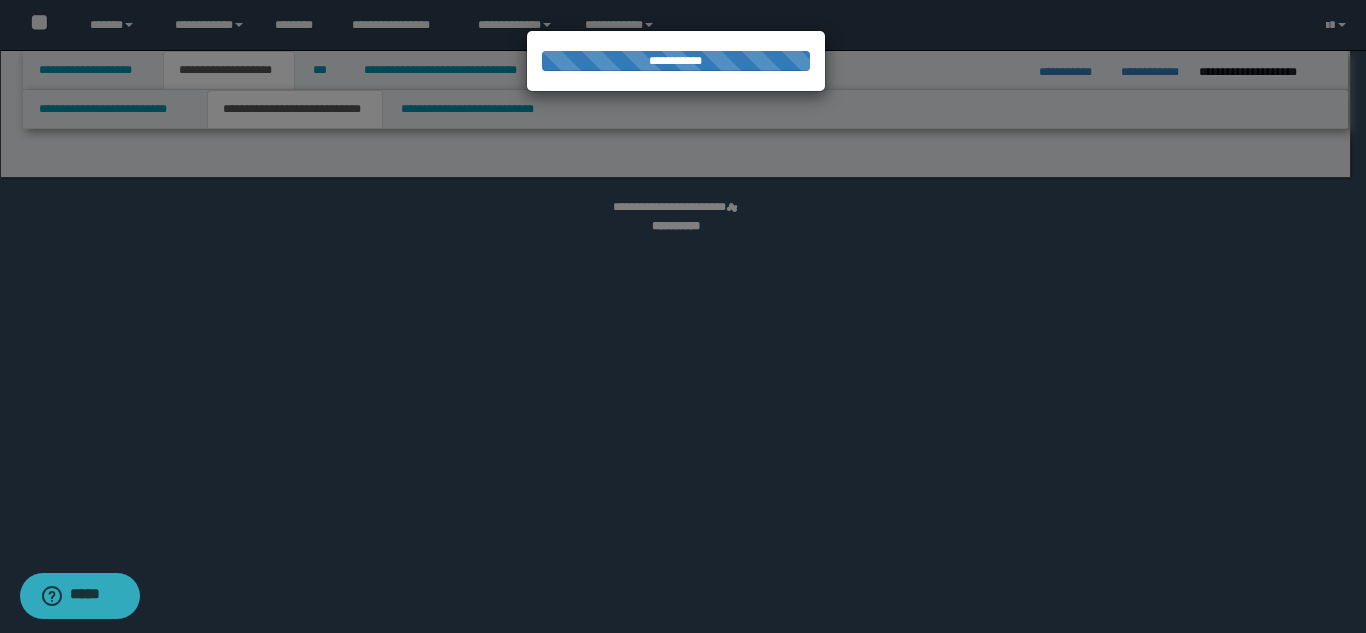 select on "*" 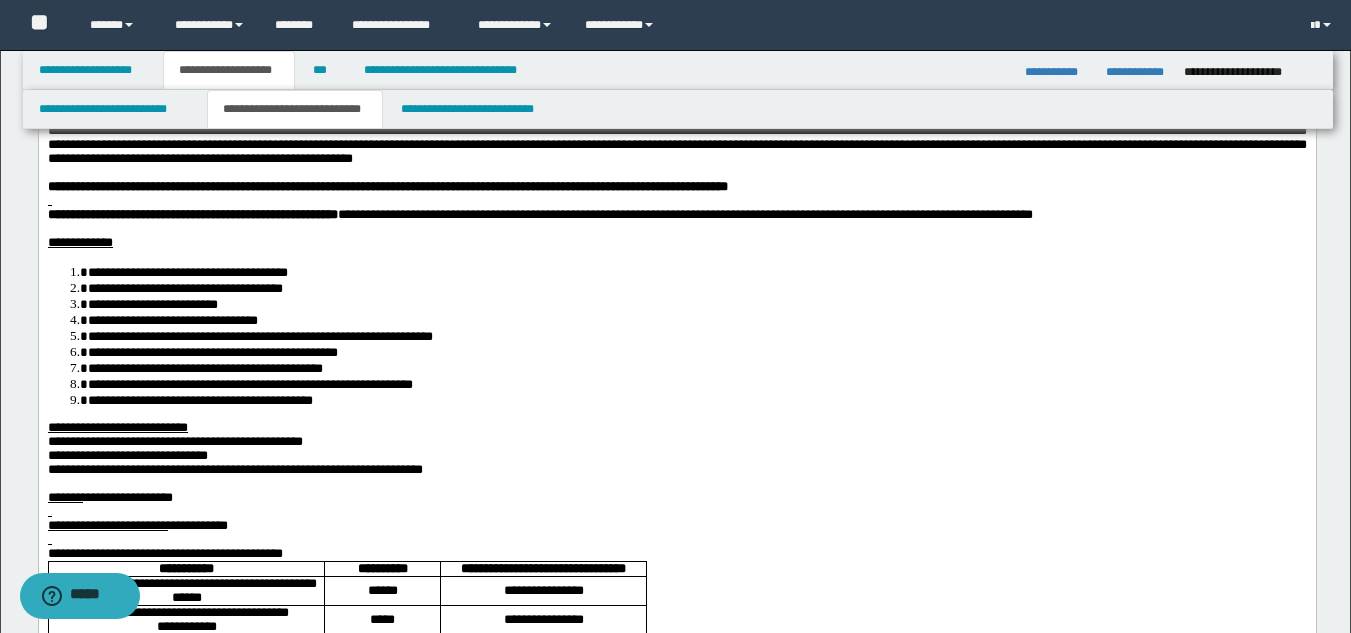 scroll, scrollTop: 300, scrollLeft: 0, axis: vertical 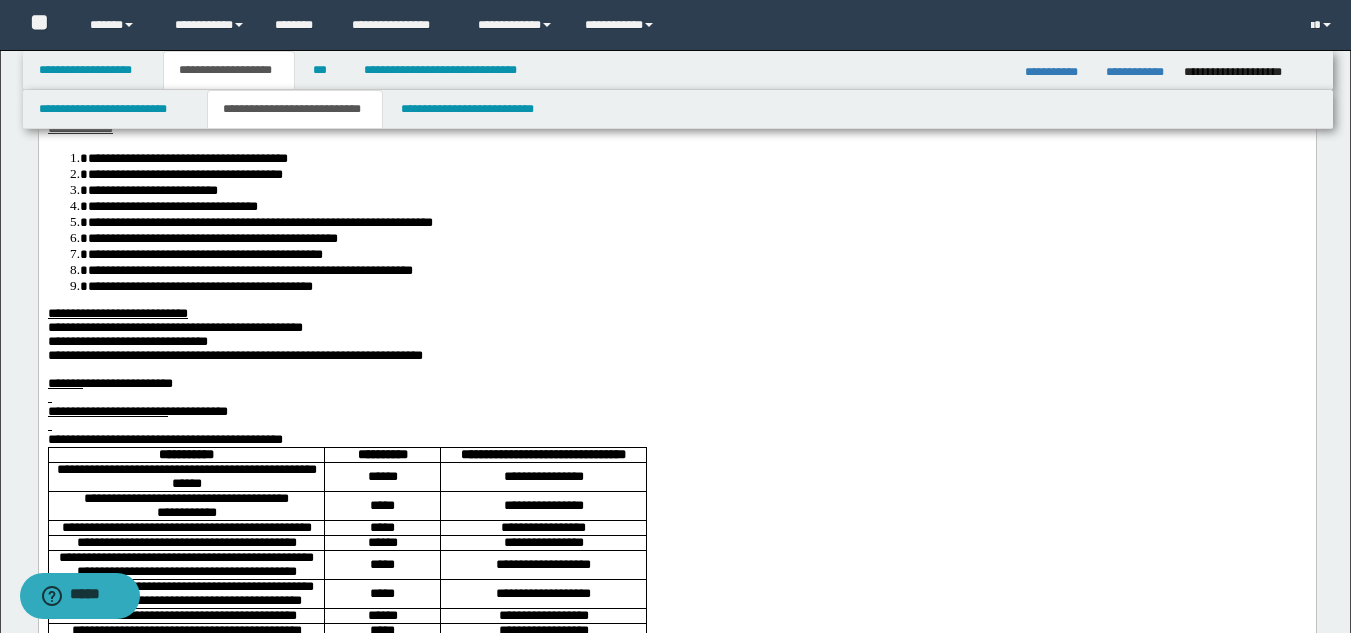 click on "**********" at bounding box center (174, 327) 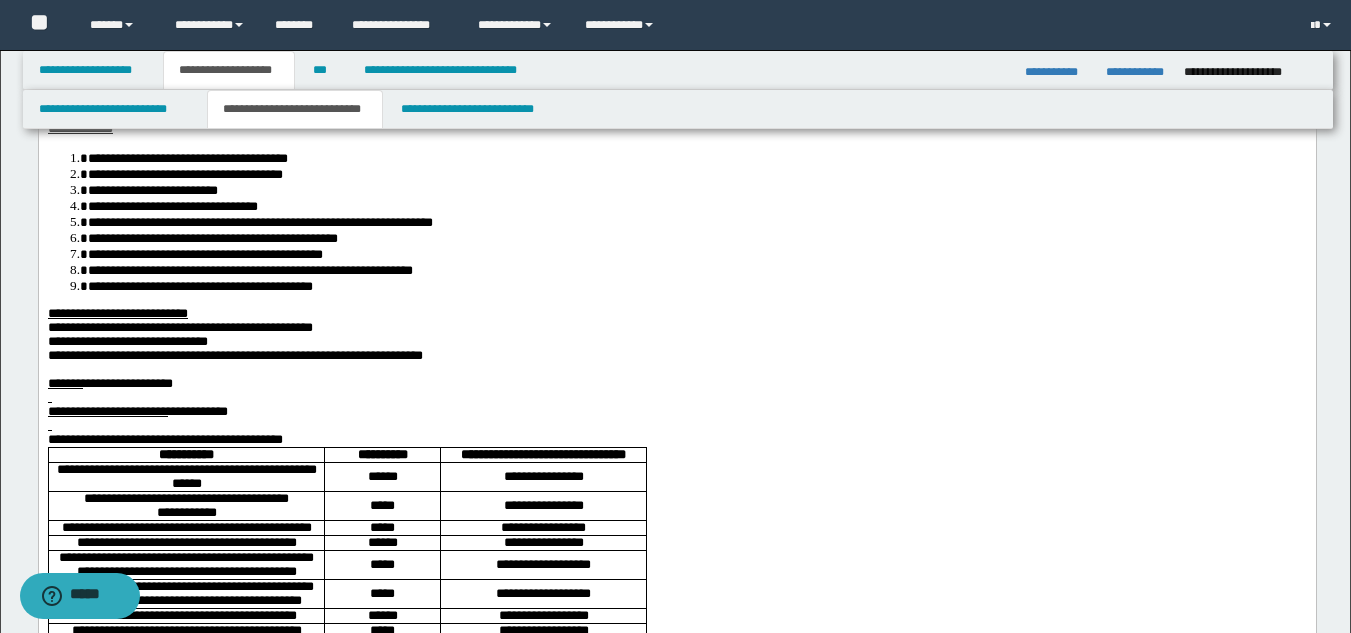 drag, startPoint x: 248, startPoint y: 375, endPoint x: 269, endPoint y: 375, distance: 21 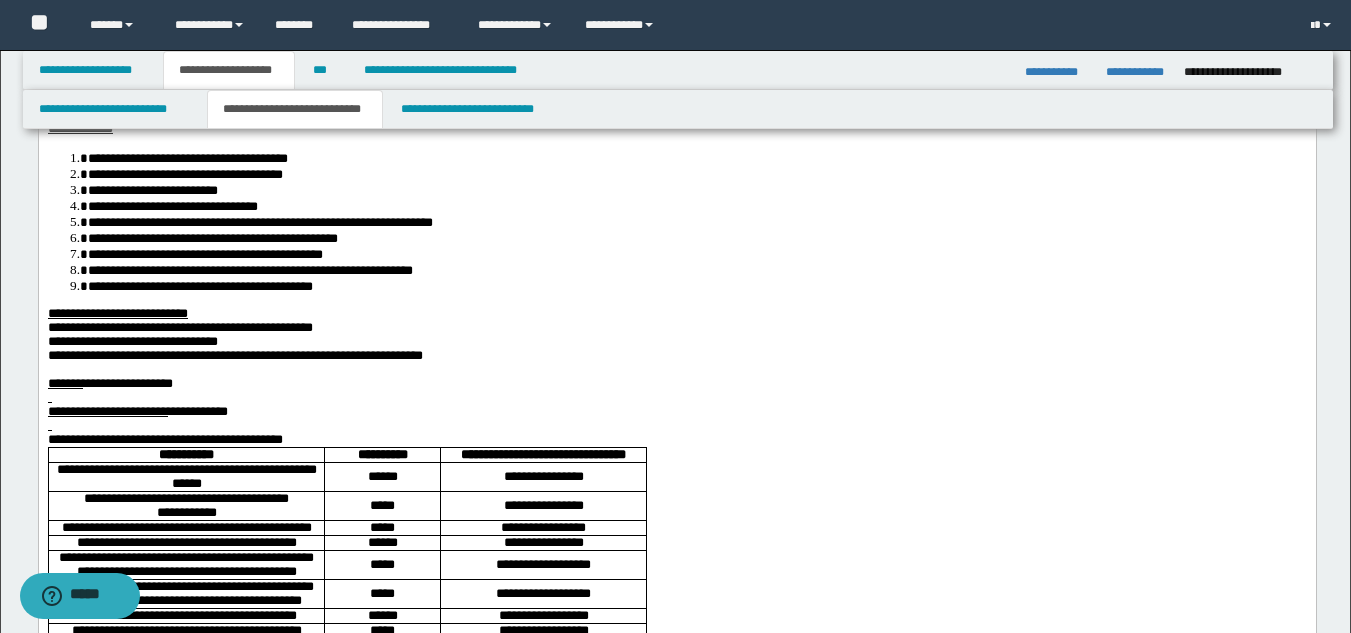 click on "**********" at bounding box center (234, 355) 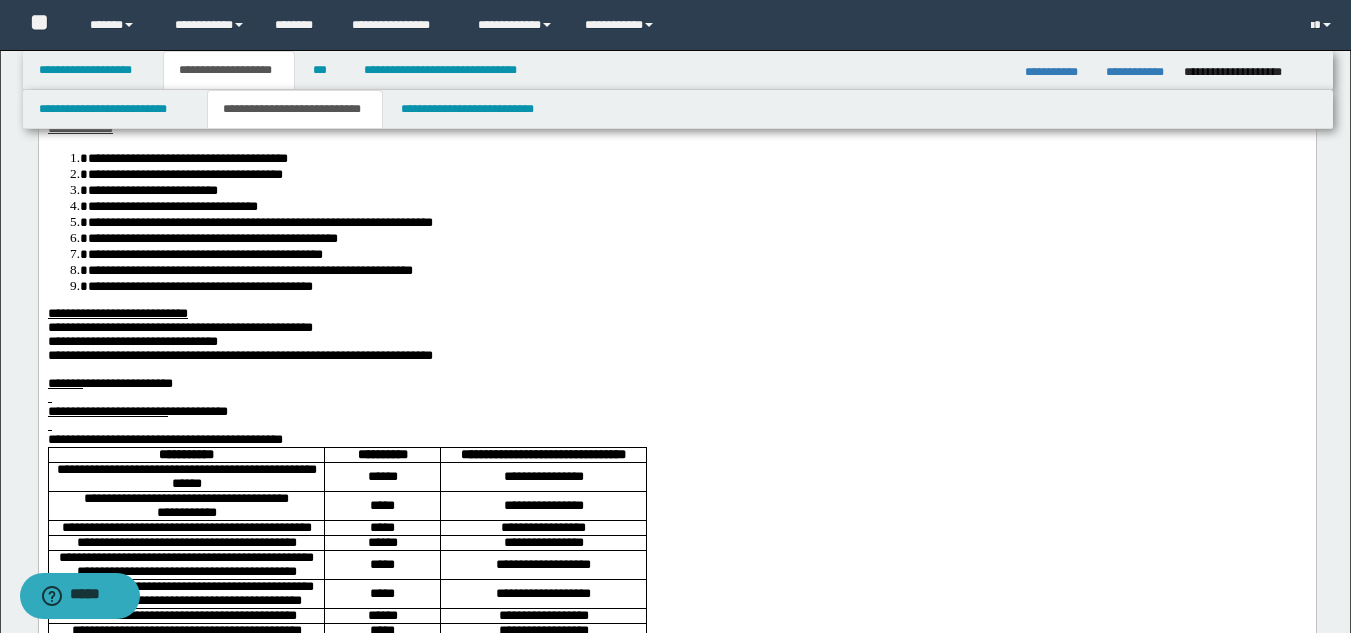 click on "**********" at bounding box center [676, 440] 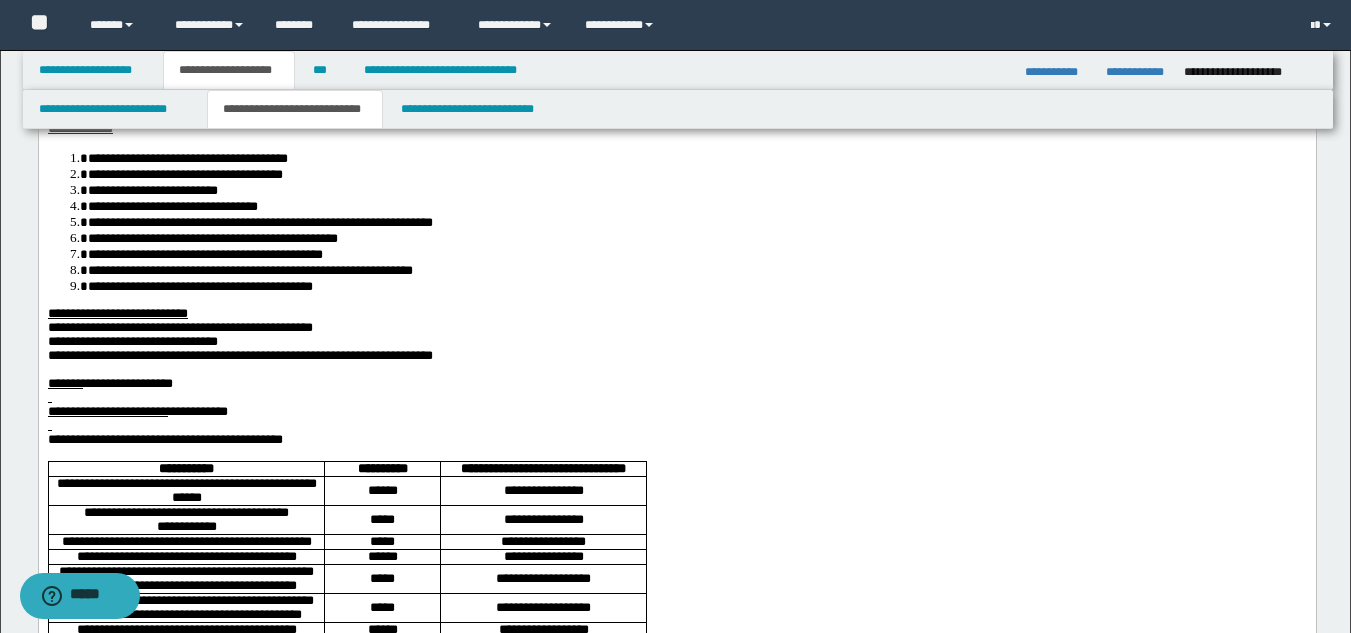 click at bounding box center (676, 426) 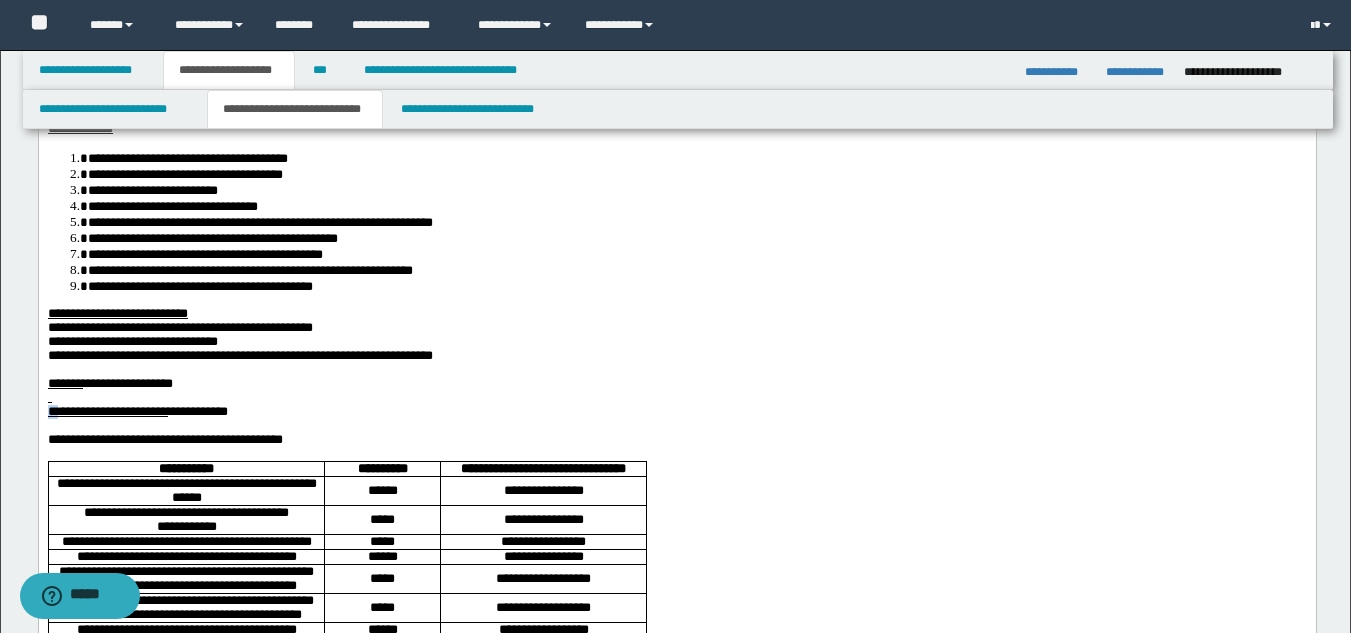 click on "**********" at bounding box center [676, 862] 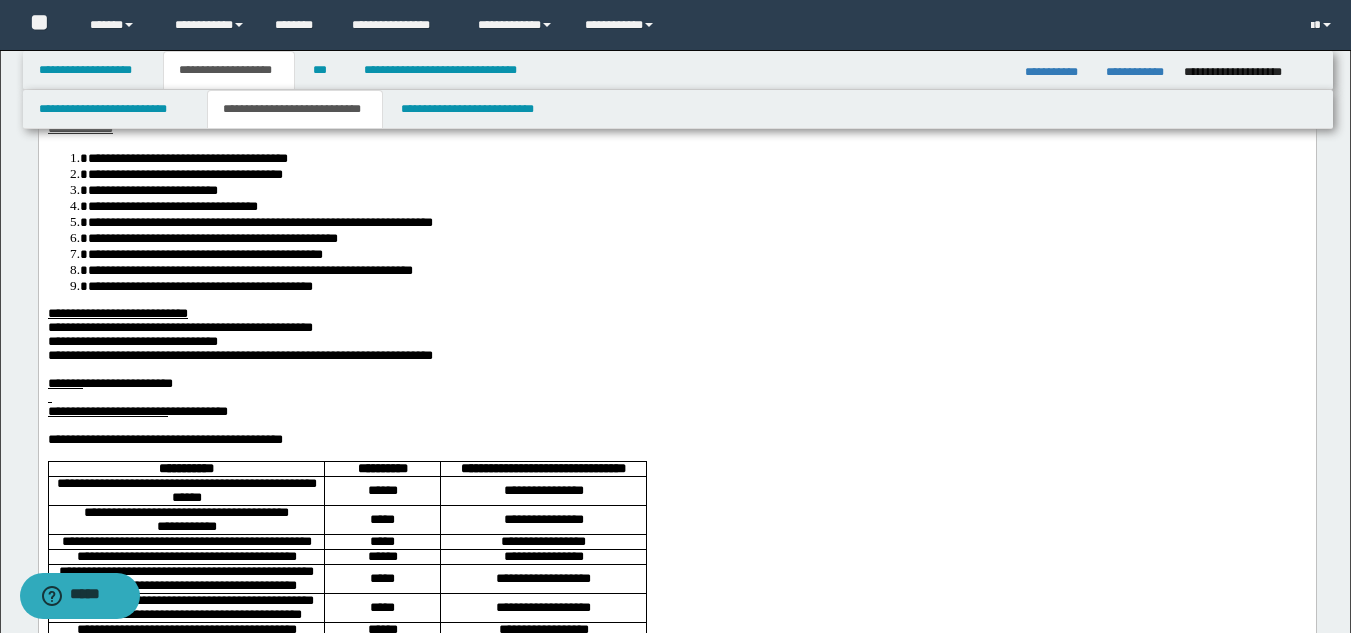 click at bounding box center [676, 398] 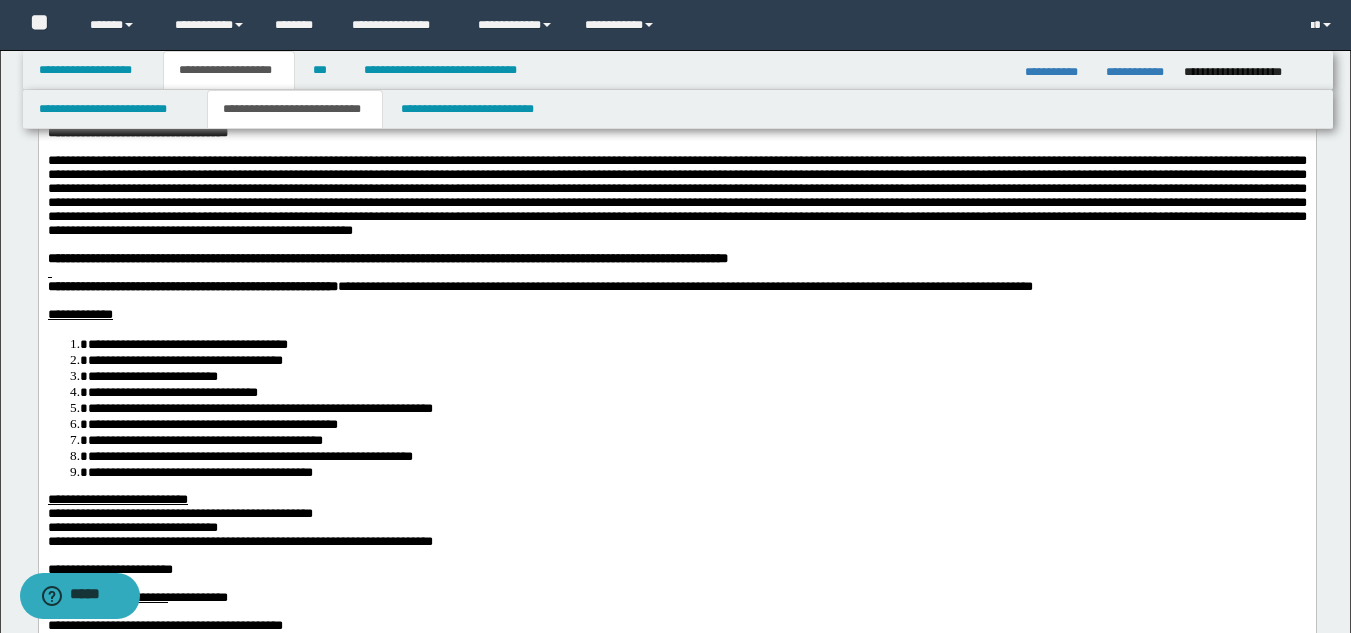 scroll, scrollTop: 100, scrollLeft: 0, axis: vertical 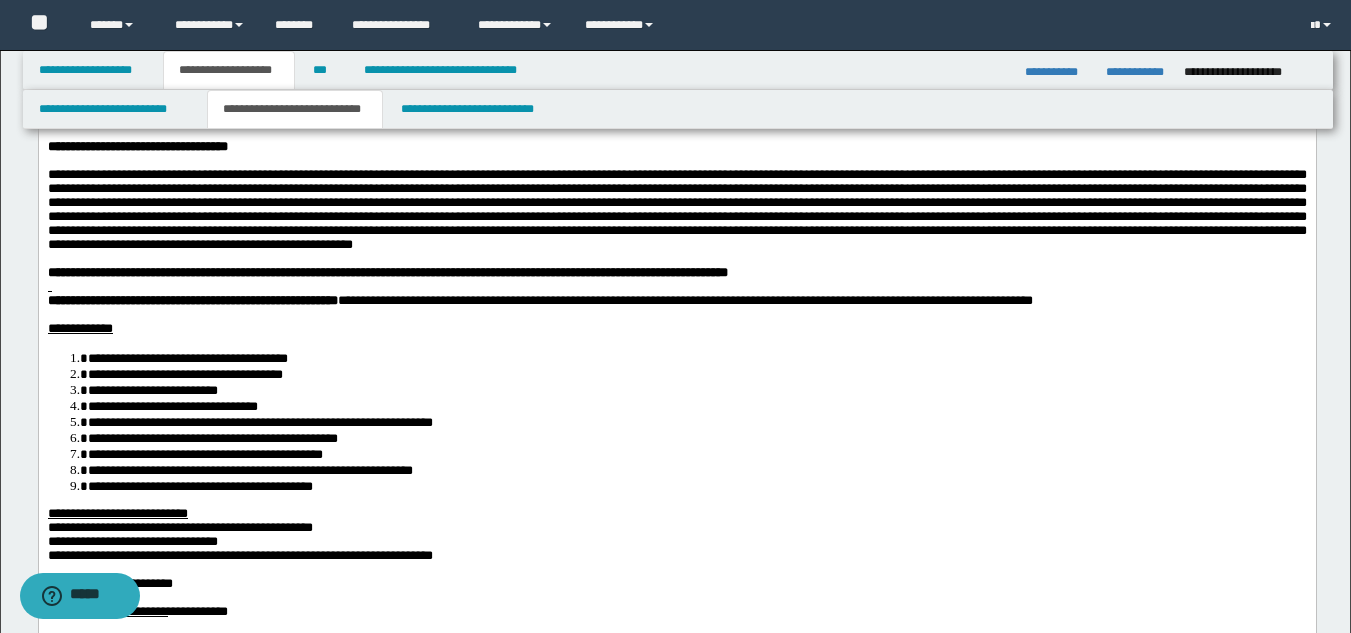 click on "**********" at bounding box center [192, 299] 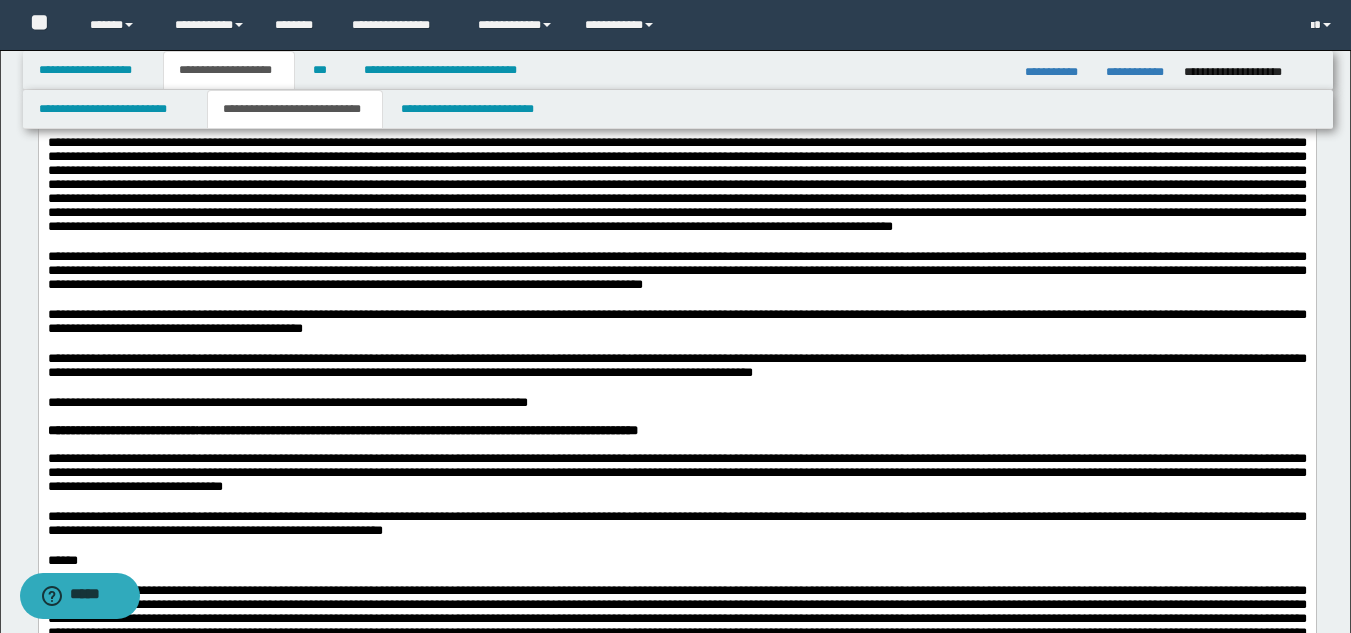 scroll, scrollTop: 1000, scrollLeft: 0, axis: vertical 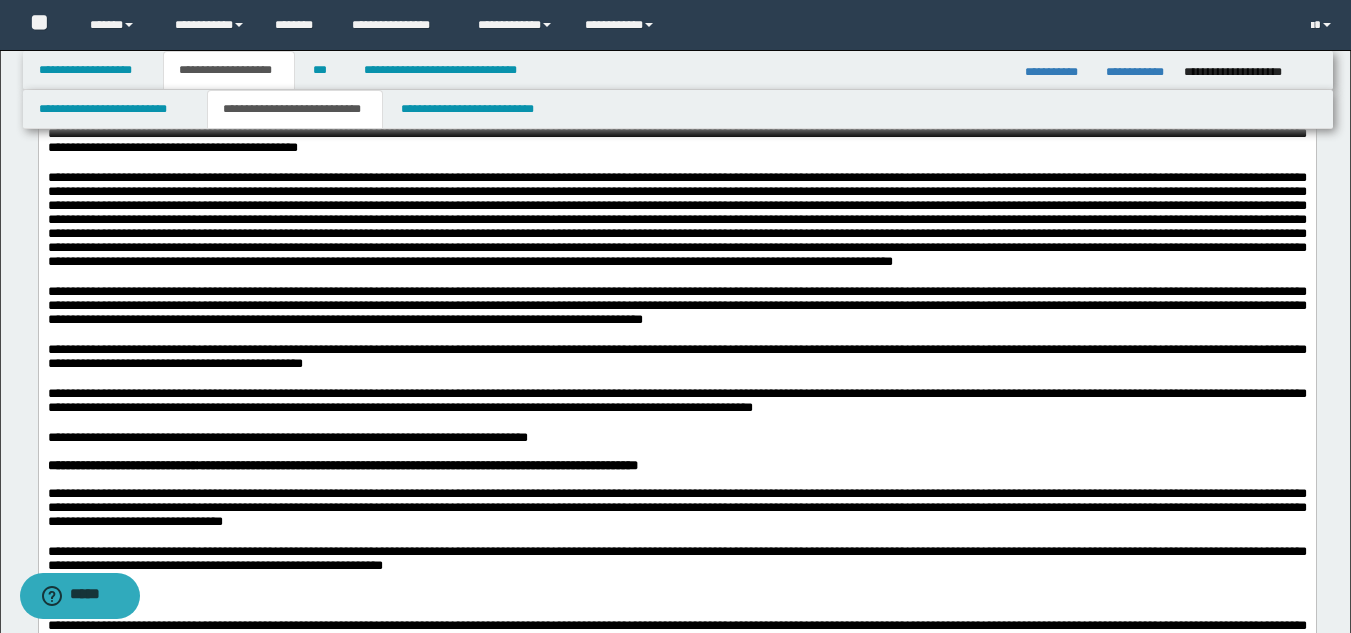 click at bounding box center (676, 34) 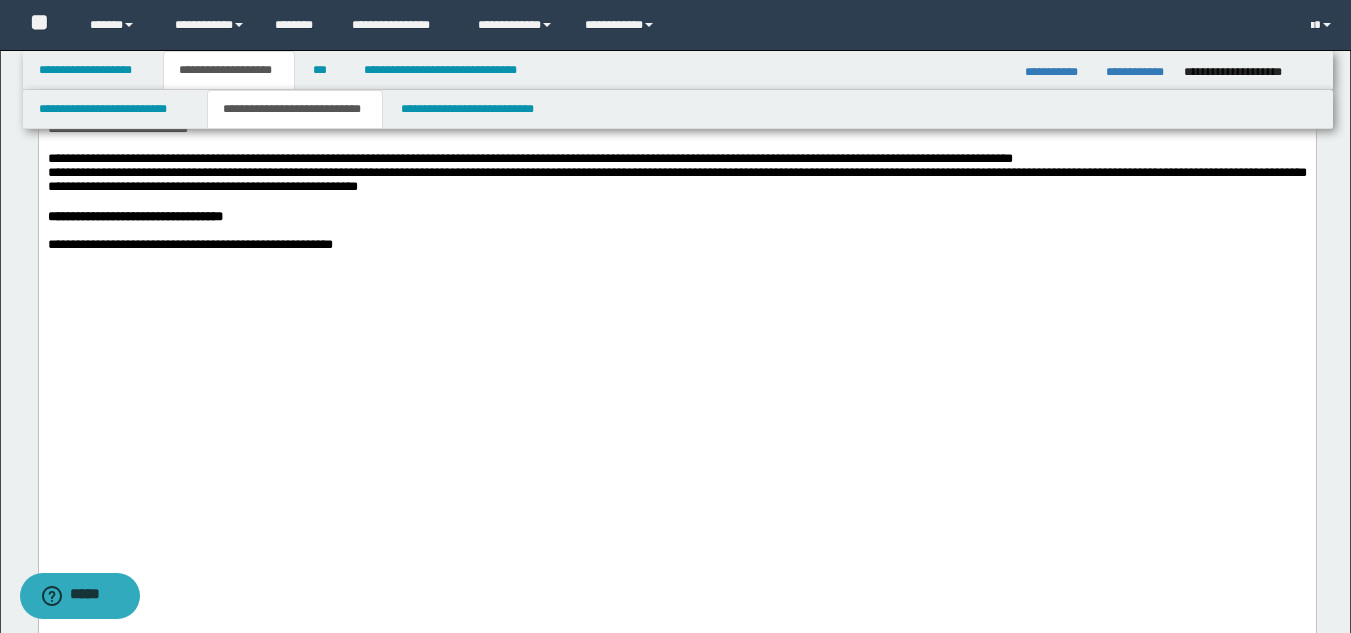 scroll, scrollTop: 1769, scrollLeft: 0, axis: vertical 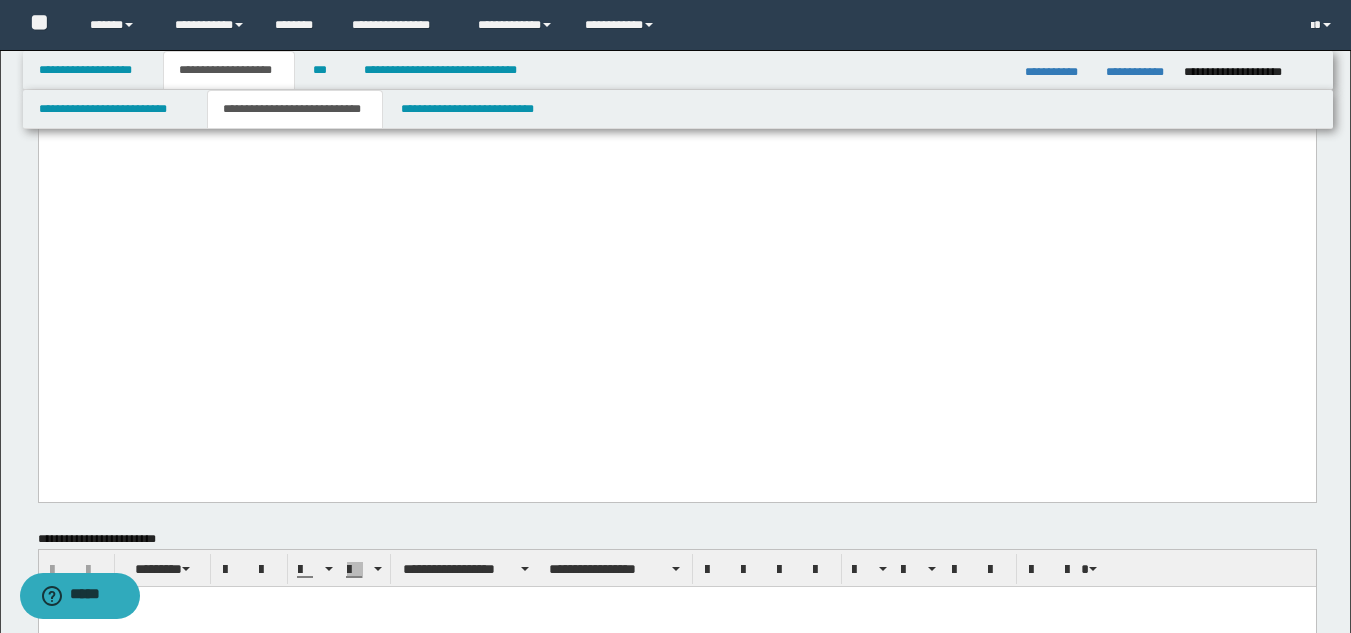 click on "**********" at bounding box center (676, -807) 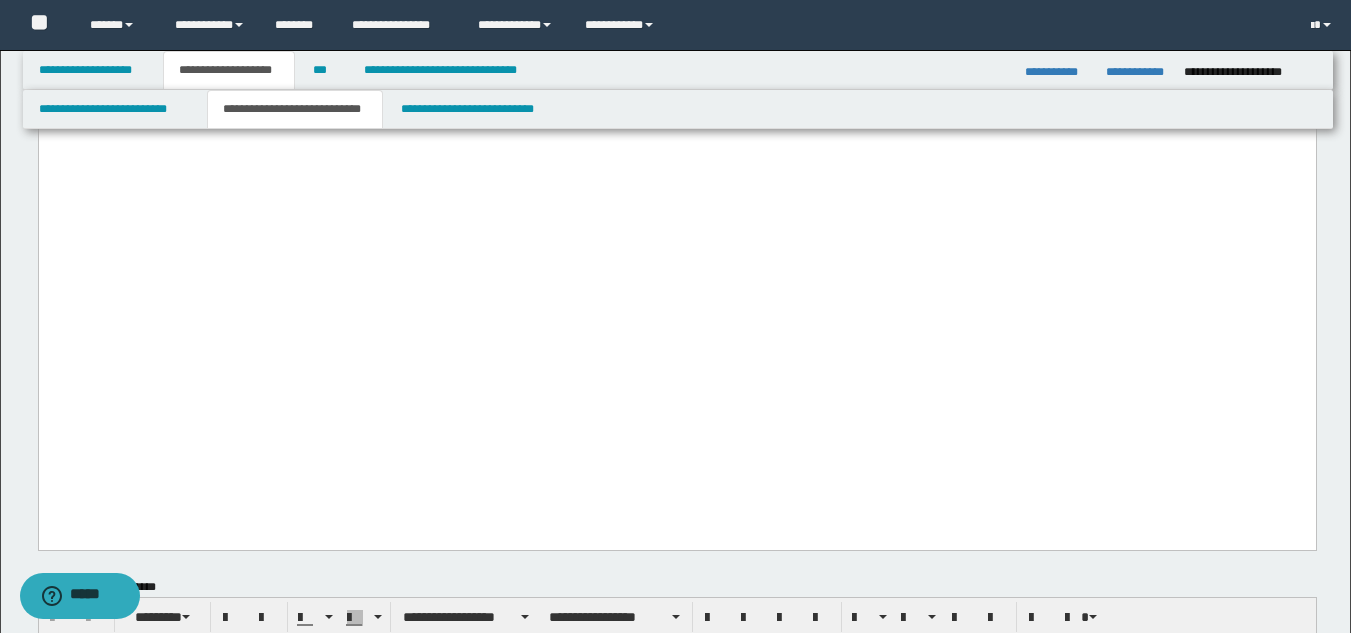 drag, startPoint x: 40, startPoint y: 433, endPoint x: 80, endPoint y: 436, distance: 40.112343 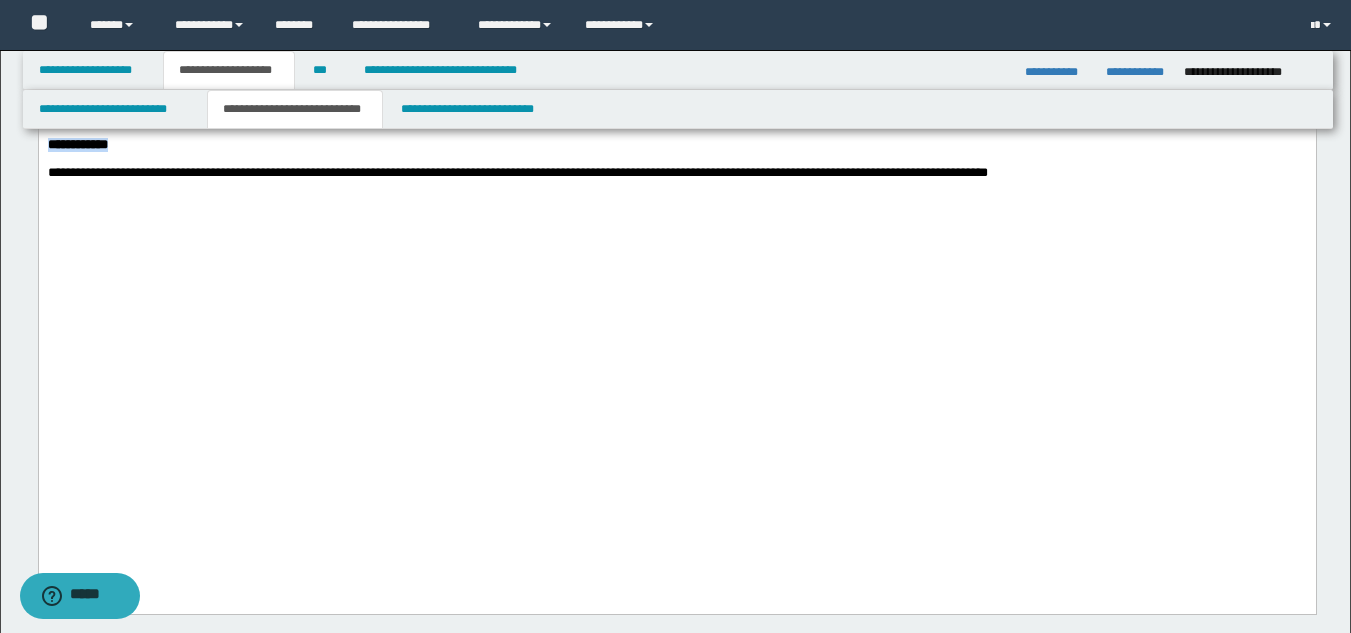 drag, startPoint x: 135, startPoint y: 468, endPoint x: 27, endPoint y: 460, distance: 108.29589 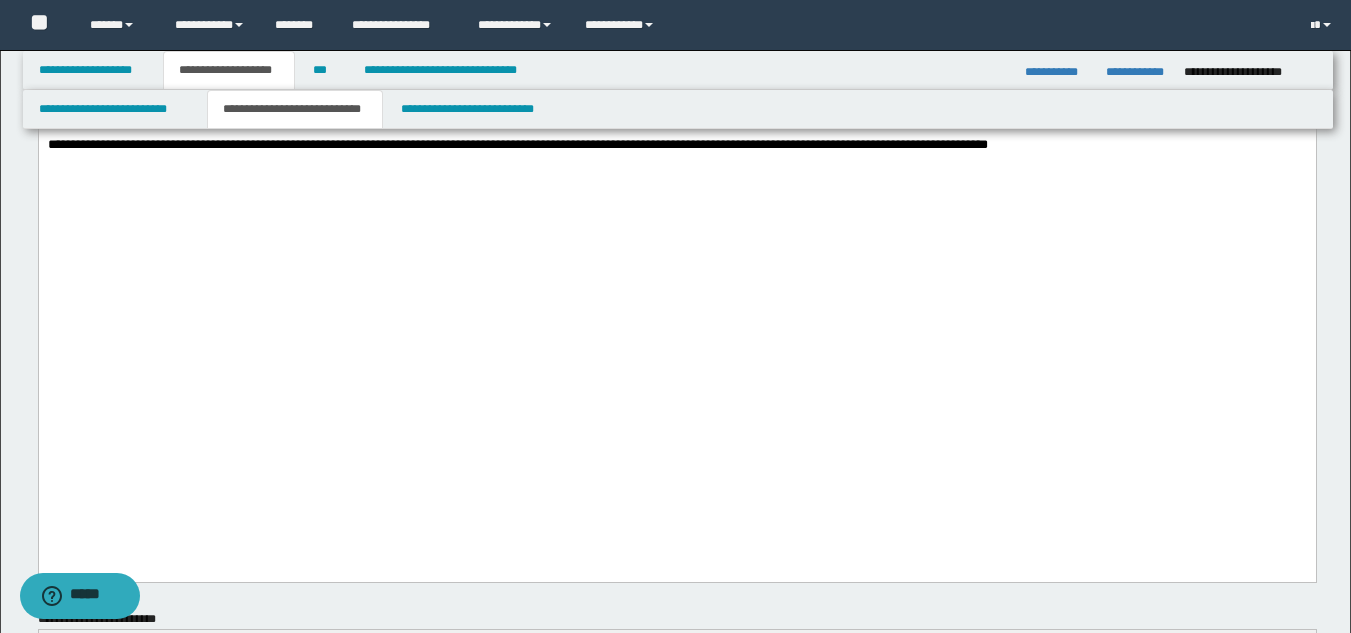 click on "**********" at bounding box center [517, 116] 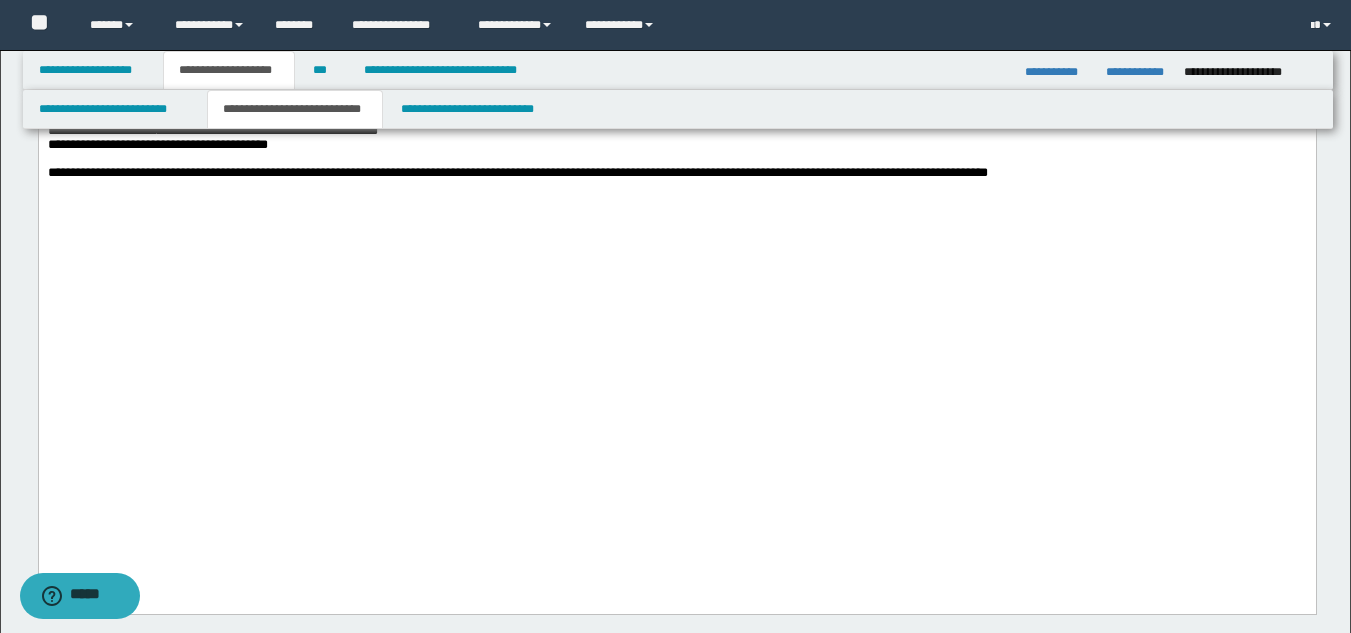 click on "**********" at bounding box center [676, 131] 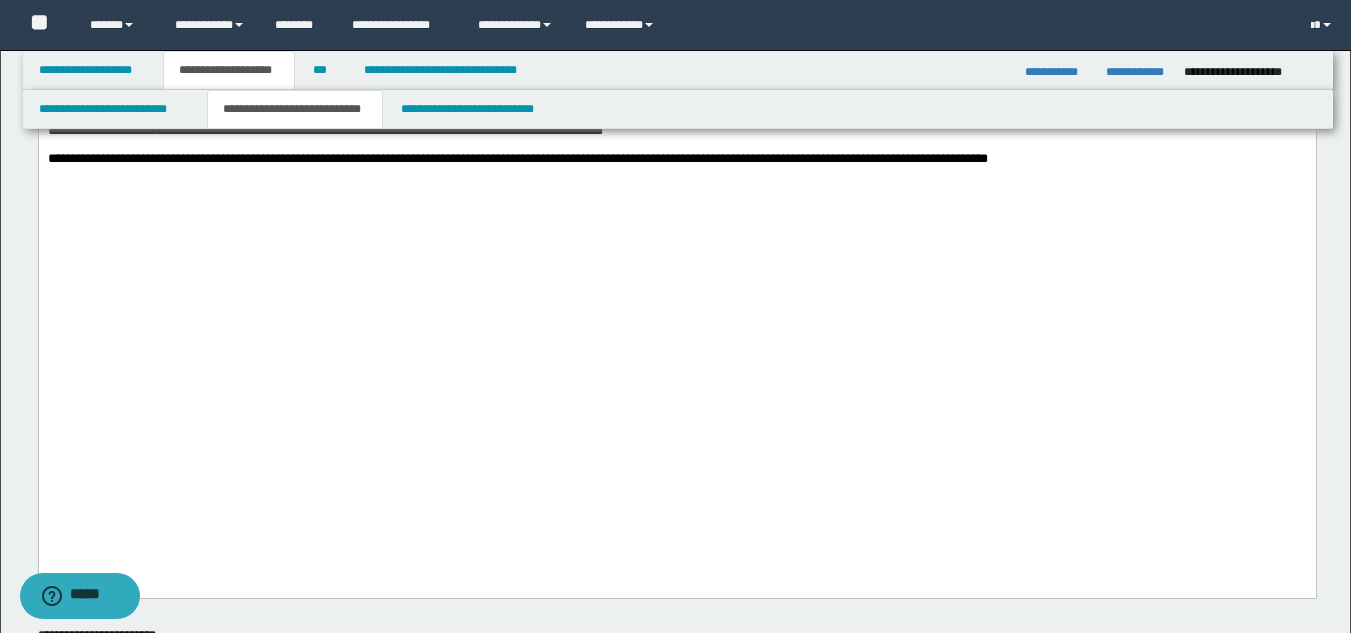 click on "**********" at bounding box center [676, 123] 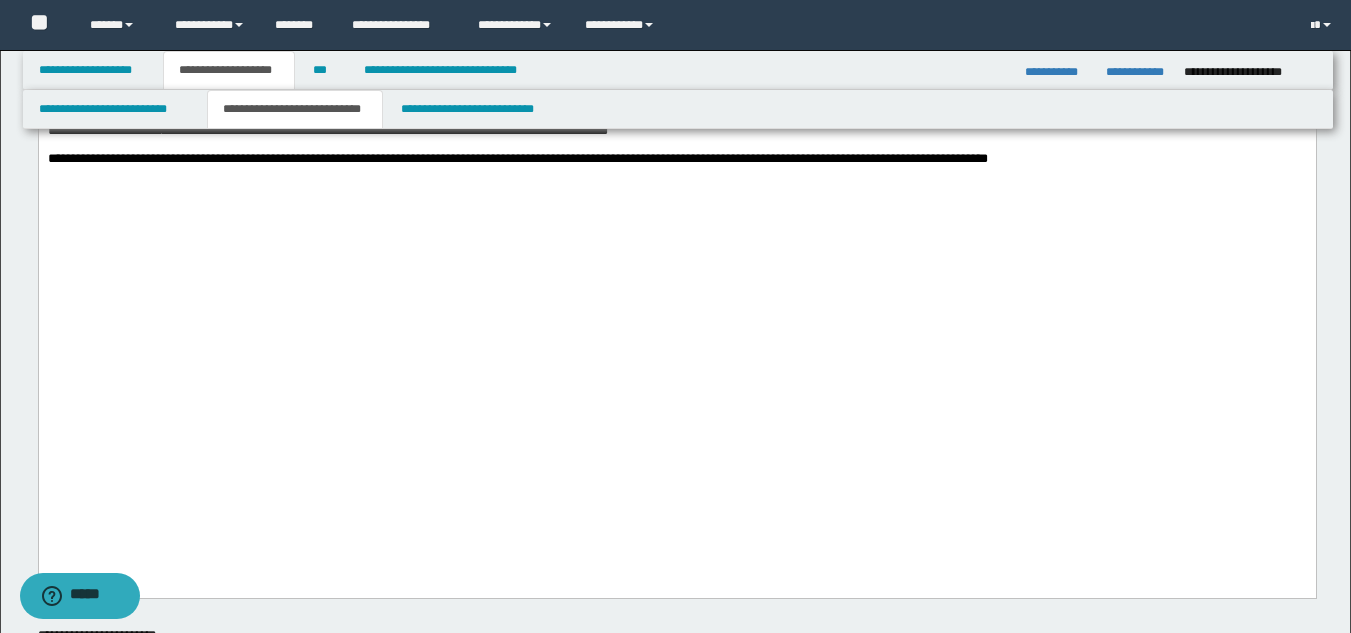 click on "**********" at bounding box center [676, 123] 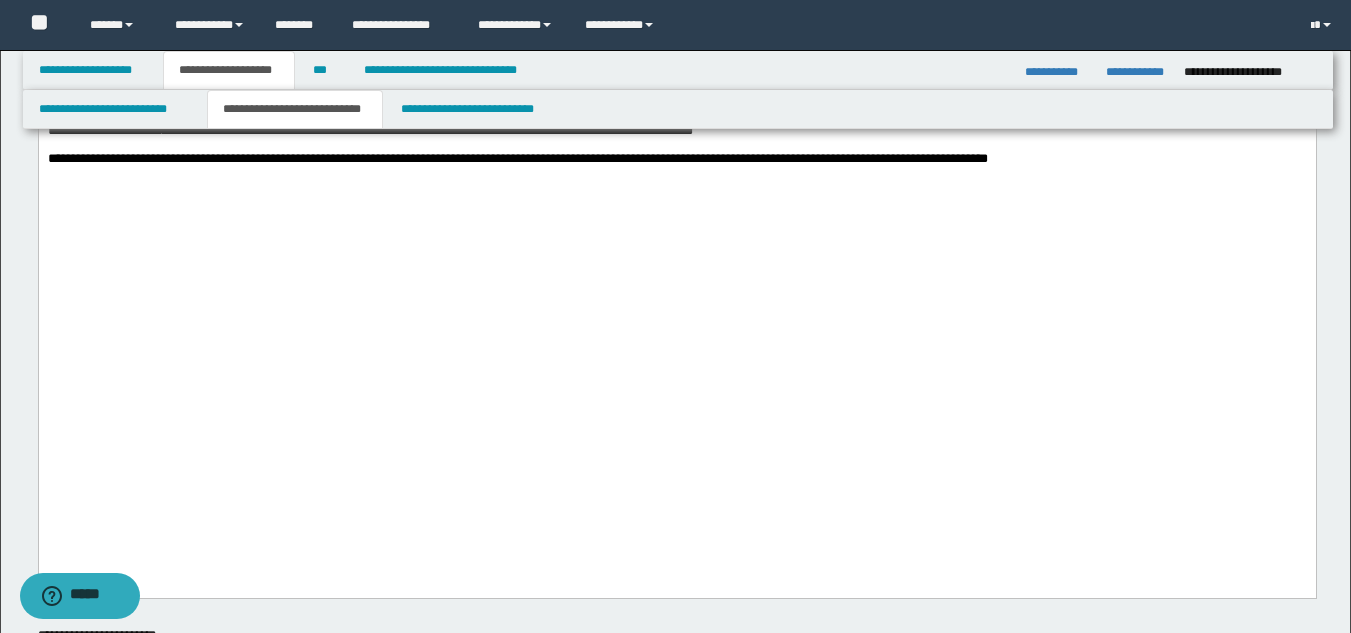 click on "**********" at bounding box center (676, 123) 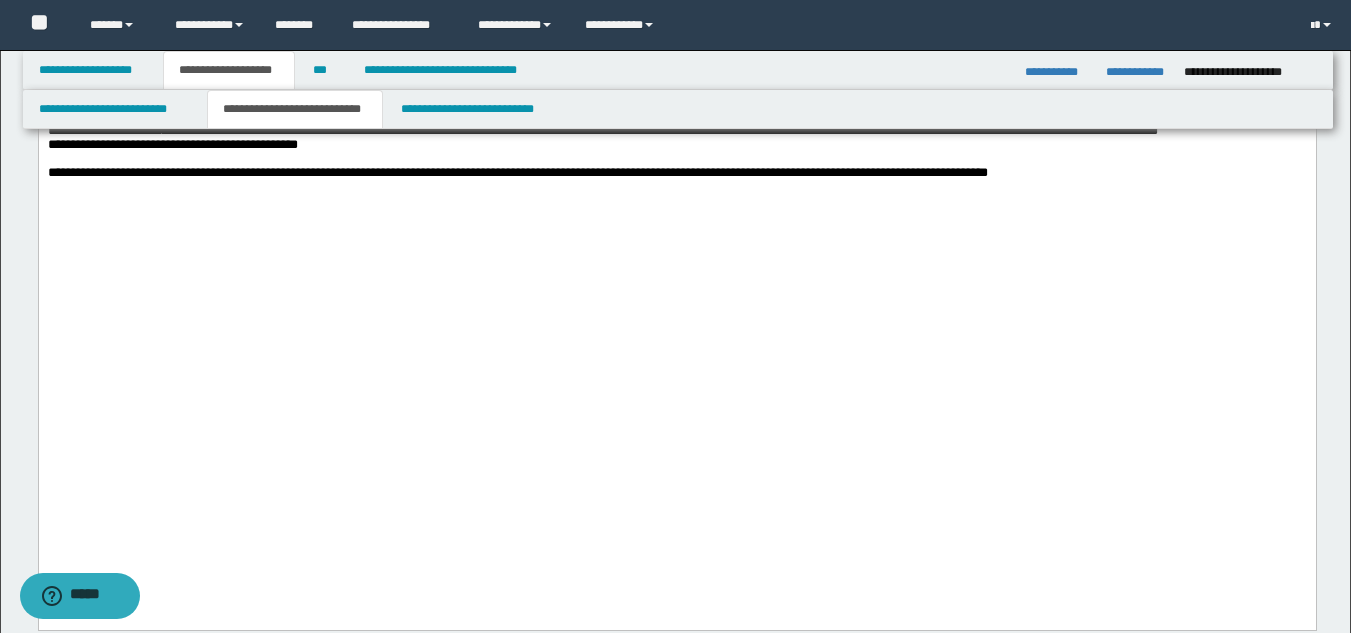 click on "**********" at bounding box center (676, 131) 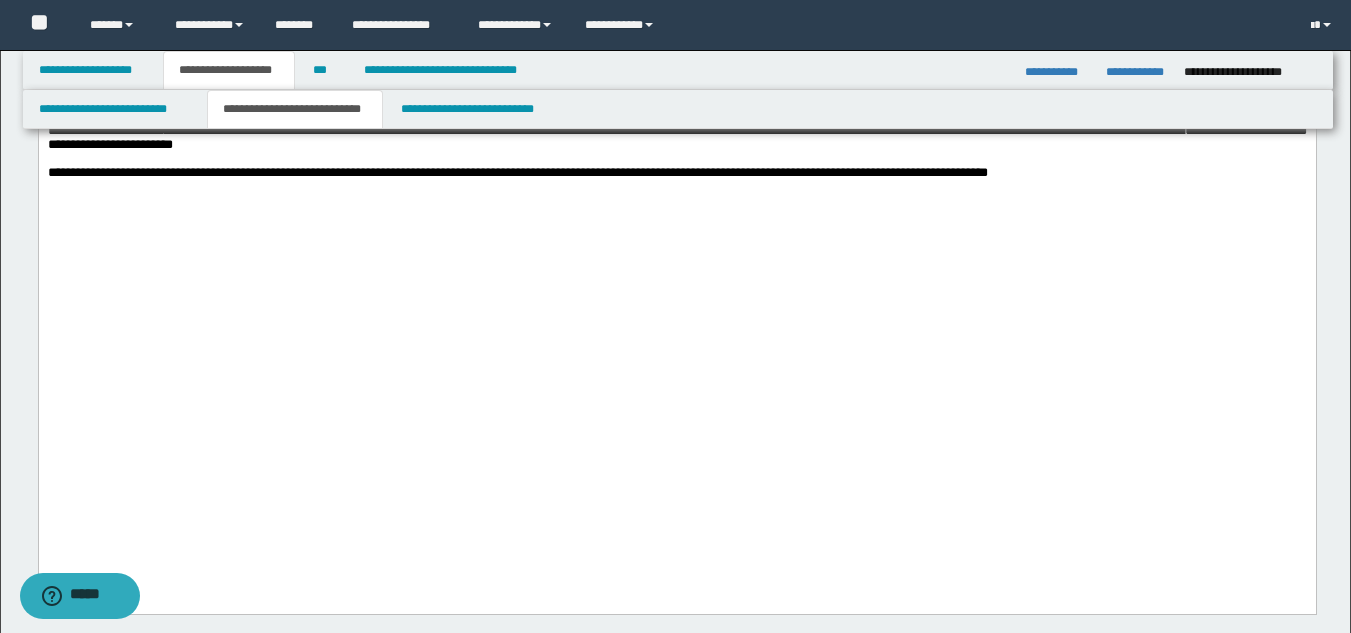 click on "**********" at bounding box center [676, 130] 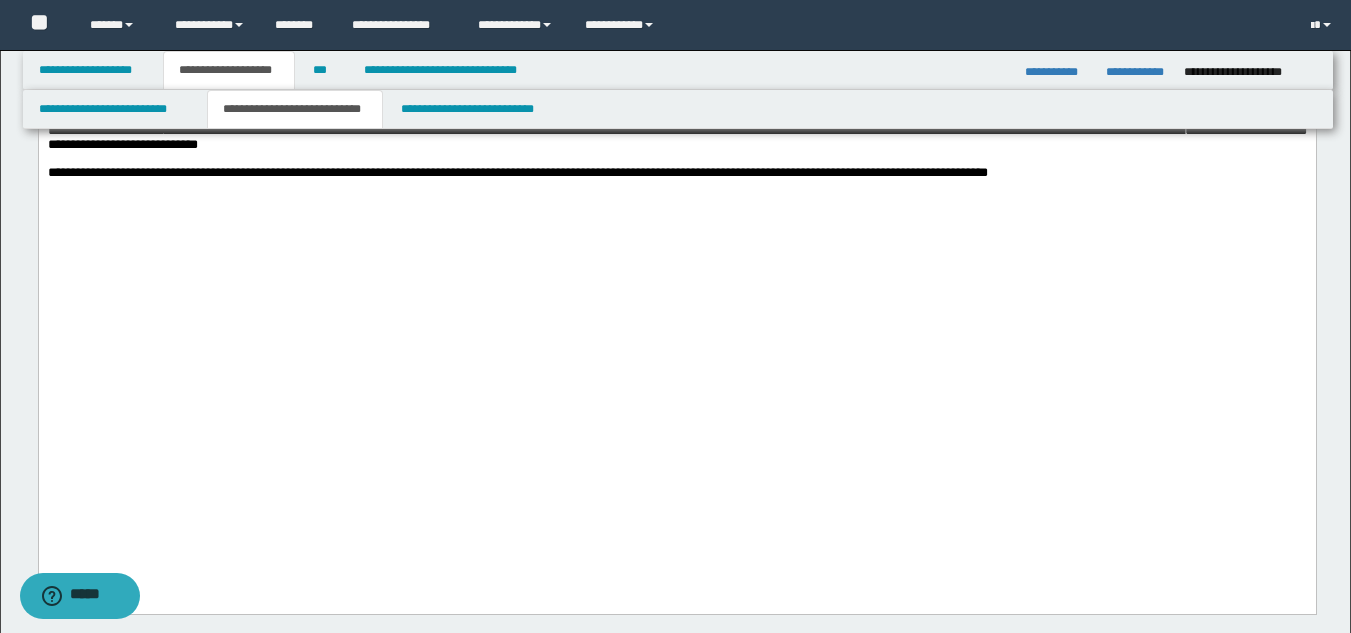 click on "**********" at bounding box center (676, 130) 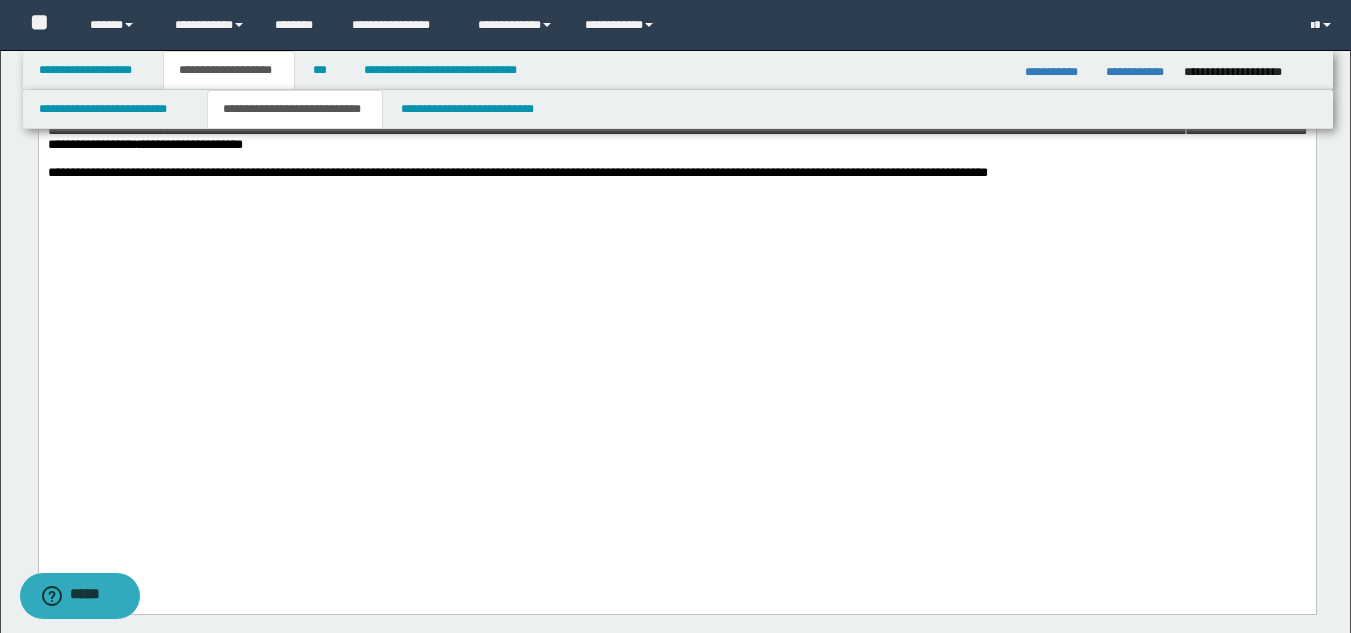 drag, startPoint x: 506, startPoint y: 463, endPoint x: 523, endPoint y: 422, distance: 44.38468 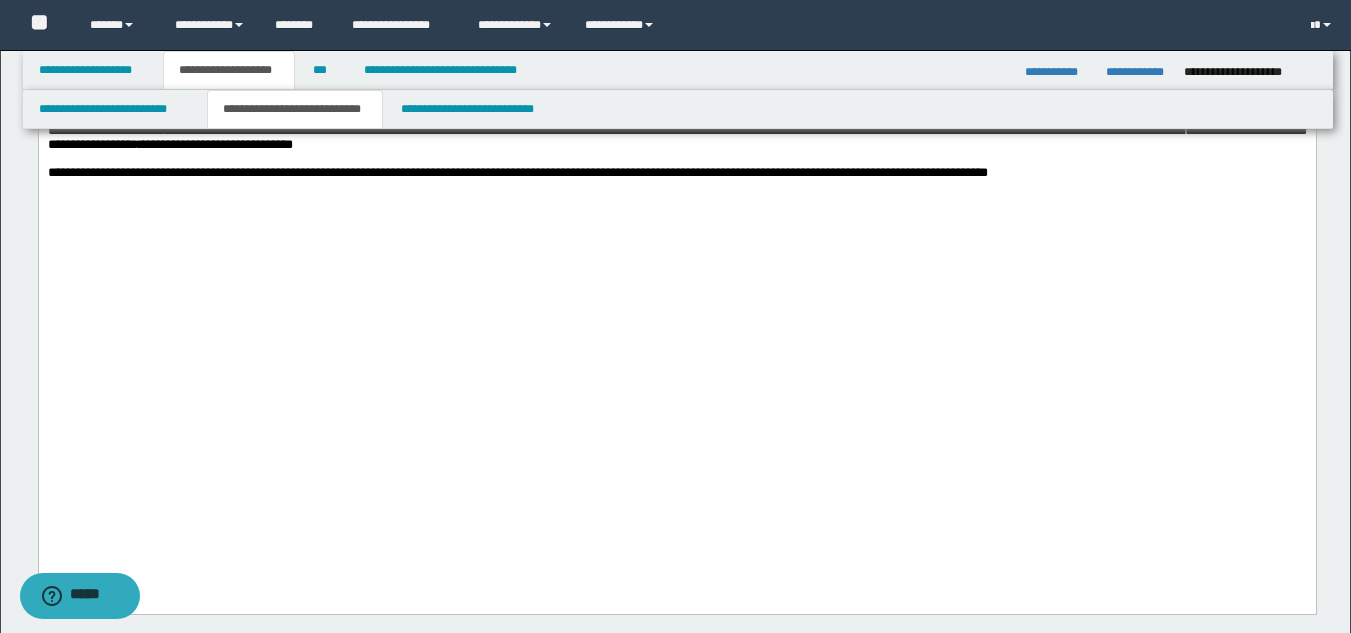 click on "**********" at bounding box center (676, 130) 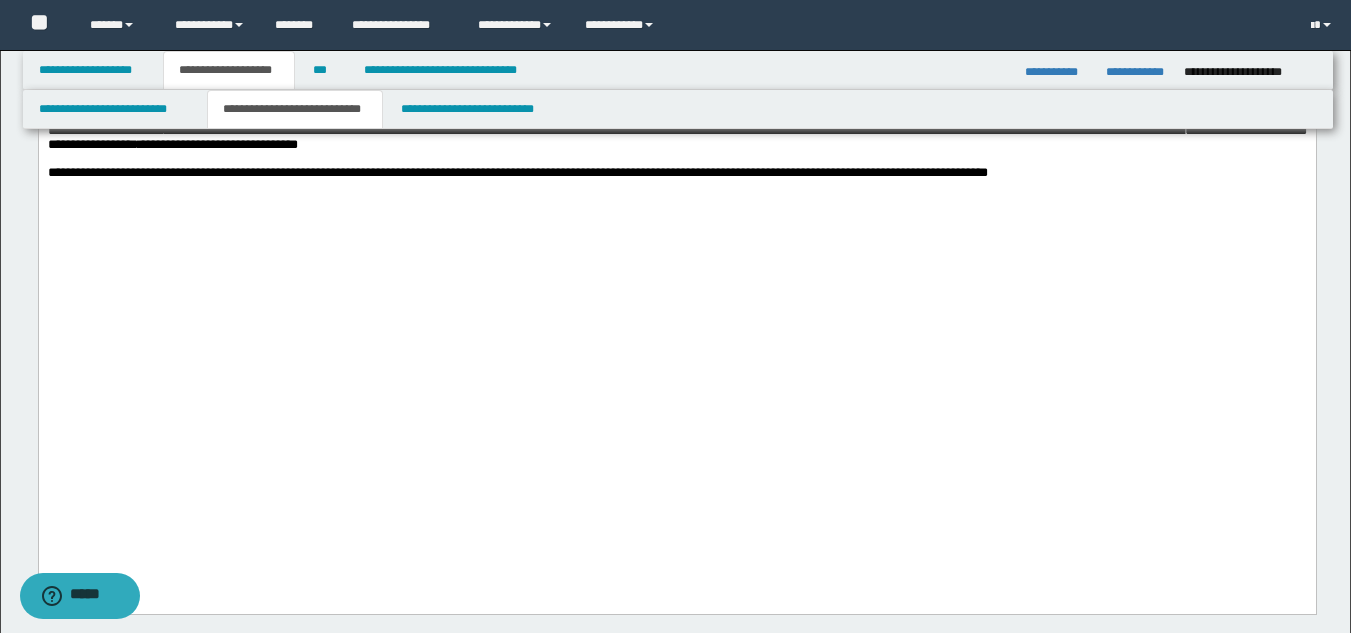 click on "**********" at bounding box center [676, 131] 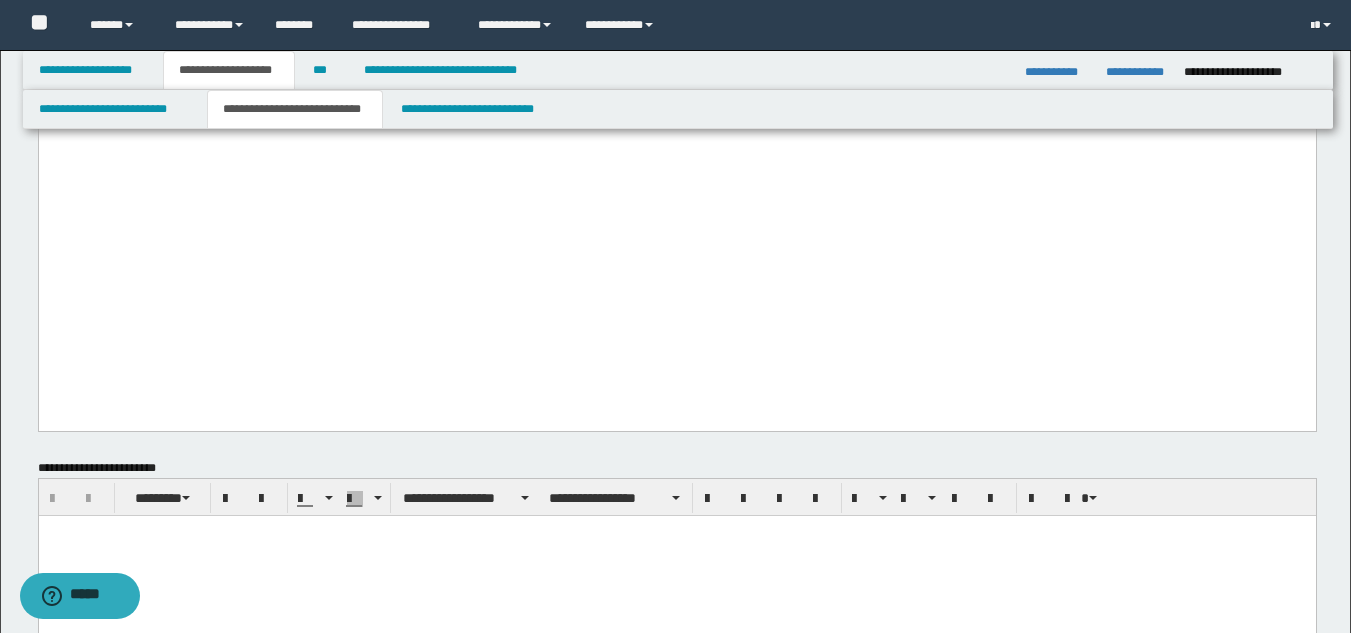scroll, scrollTop: 2169, scrollLeft: 0, axis: vertical 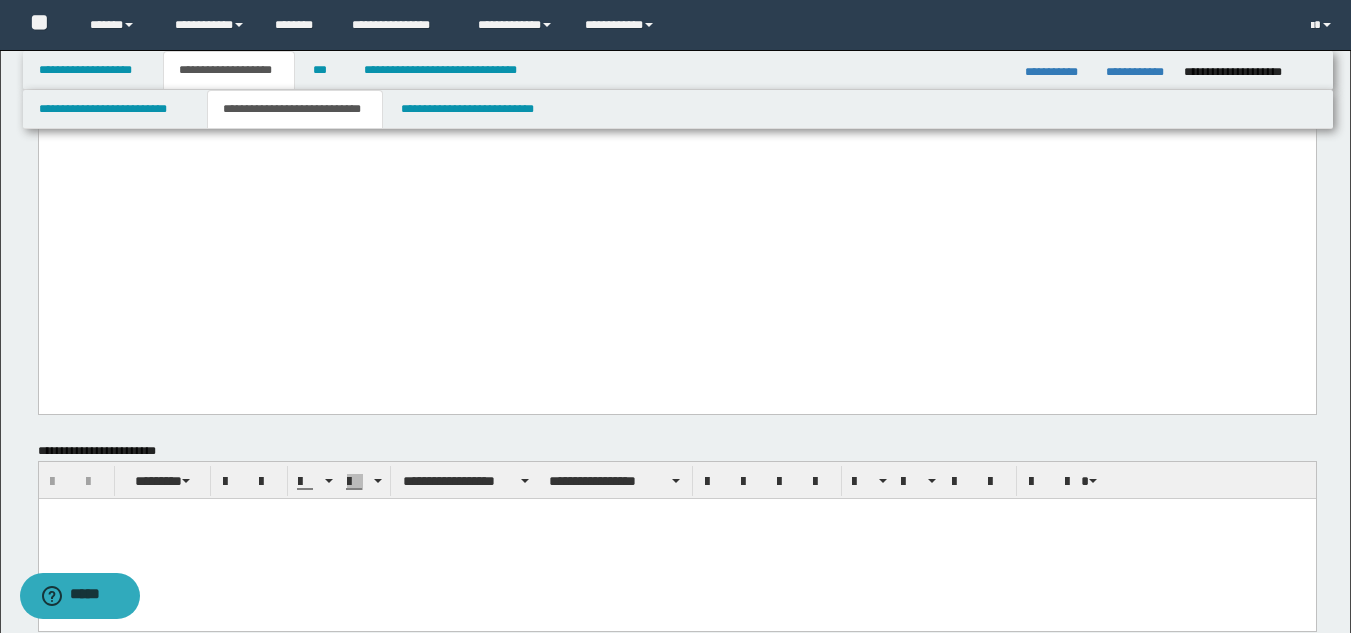 click on "**********" at bounding box center (676, -26) 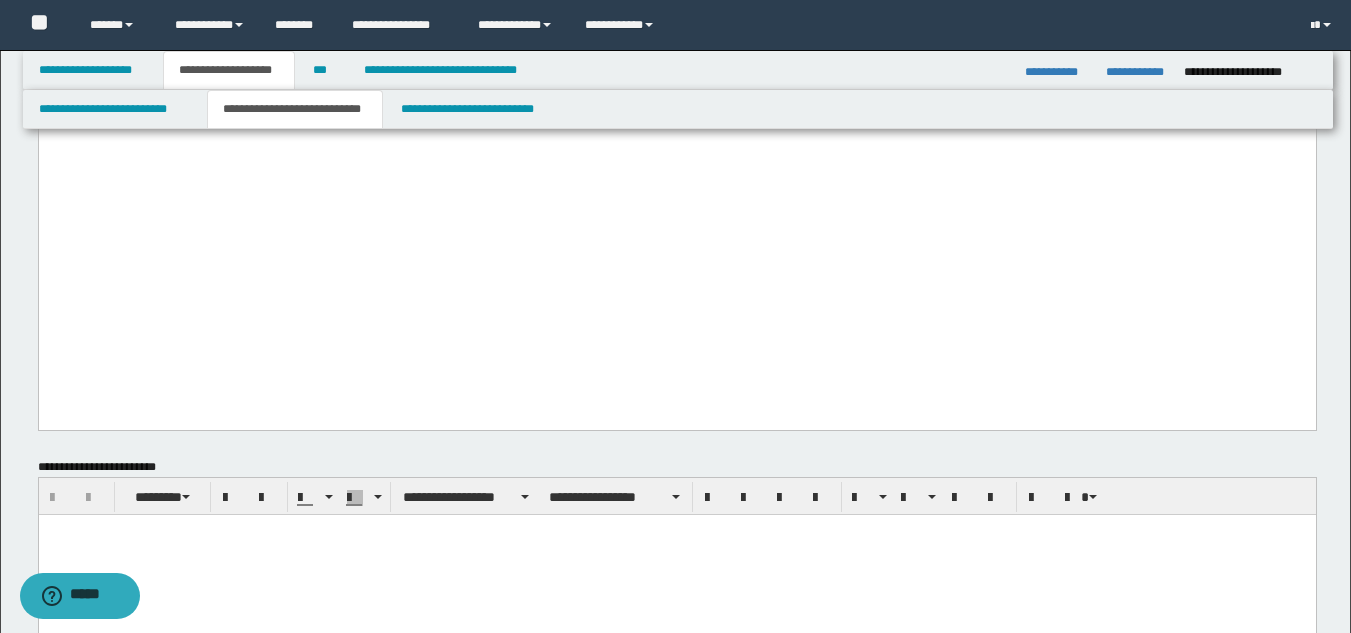 click on "**********" at bounding box center [676, -18] 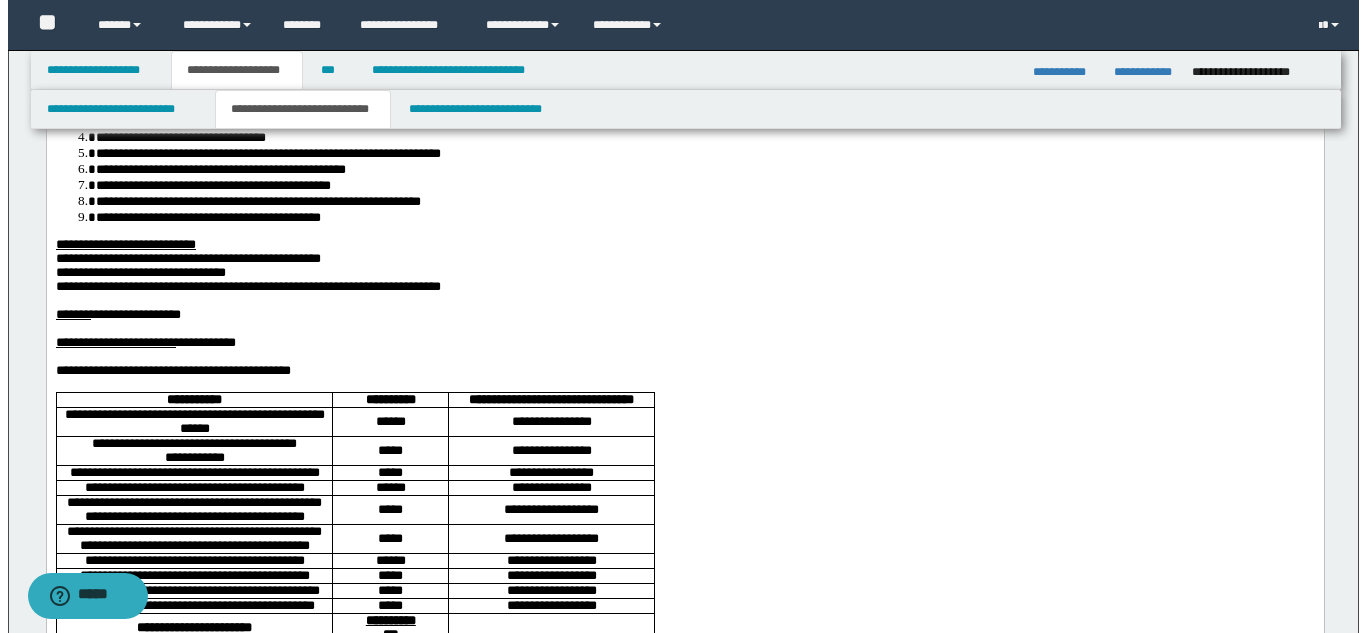 scroll, scrollTop: 0, scrollLeft: 0, axis: both 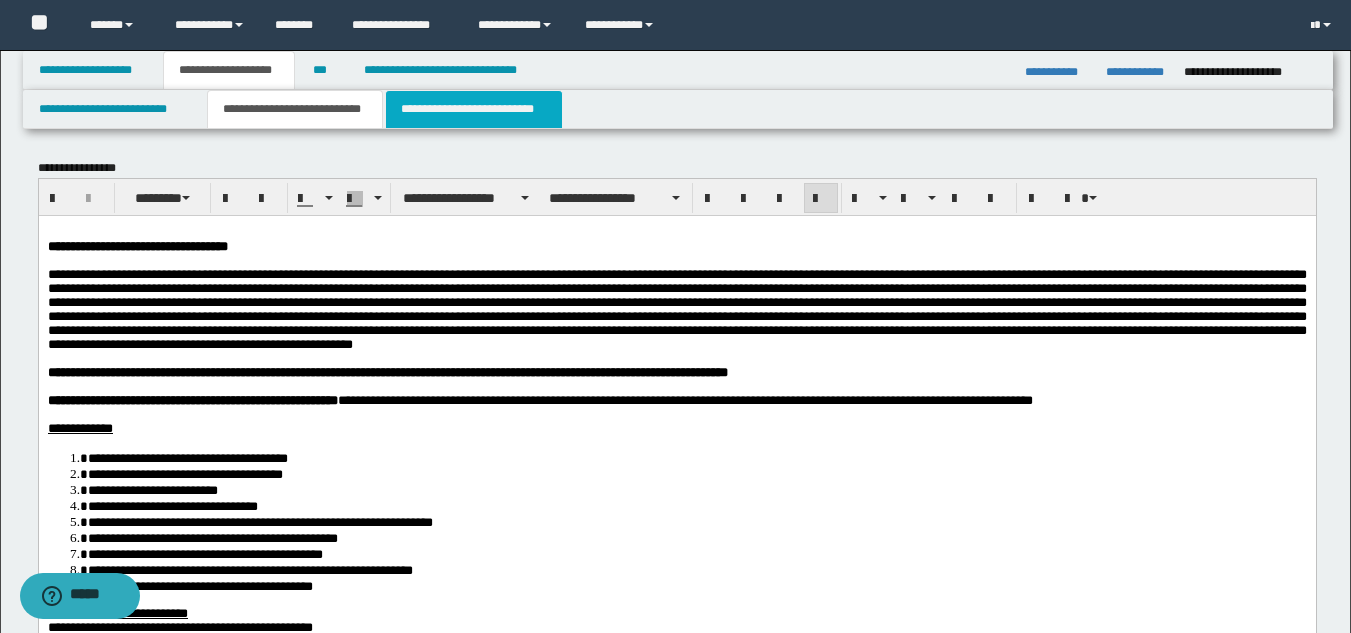 click on "**********" at bounding box center (474, 109) 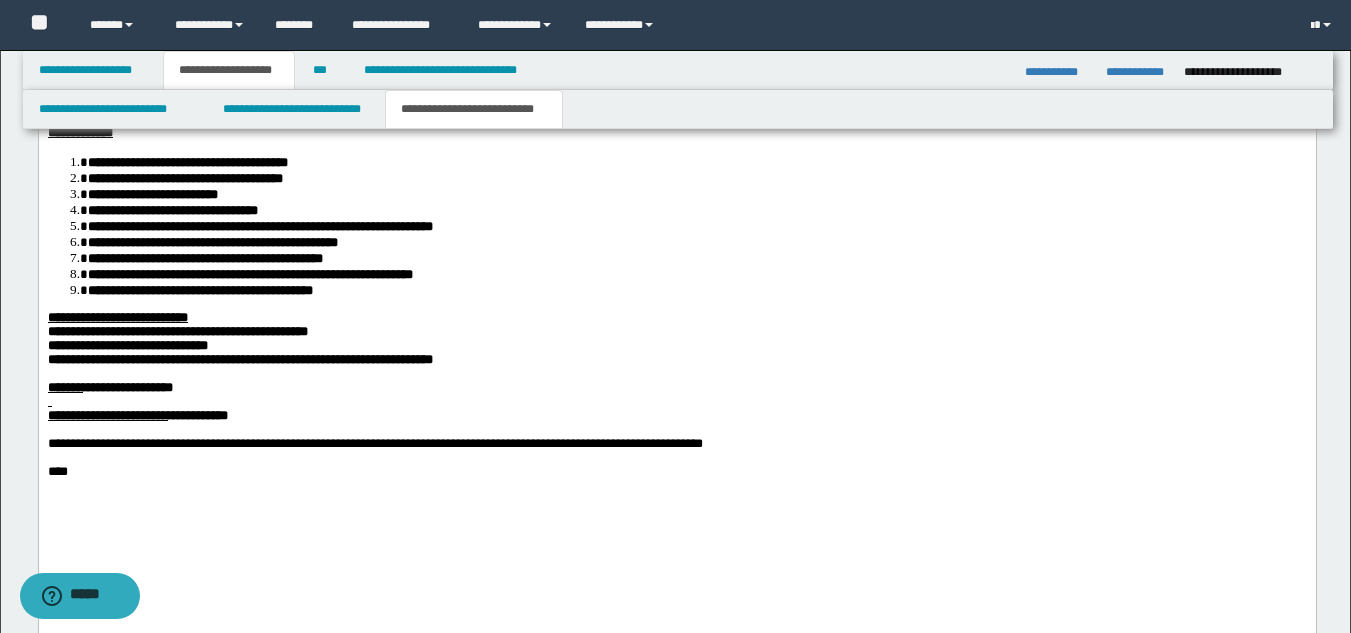 scroll, scrollTop: 1500, scrollLeft: 0, axis: vertical 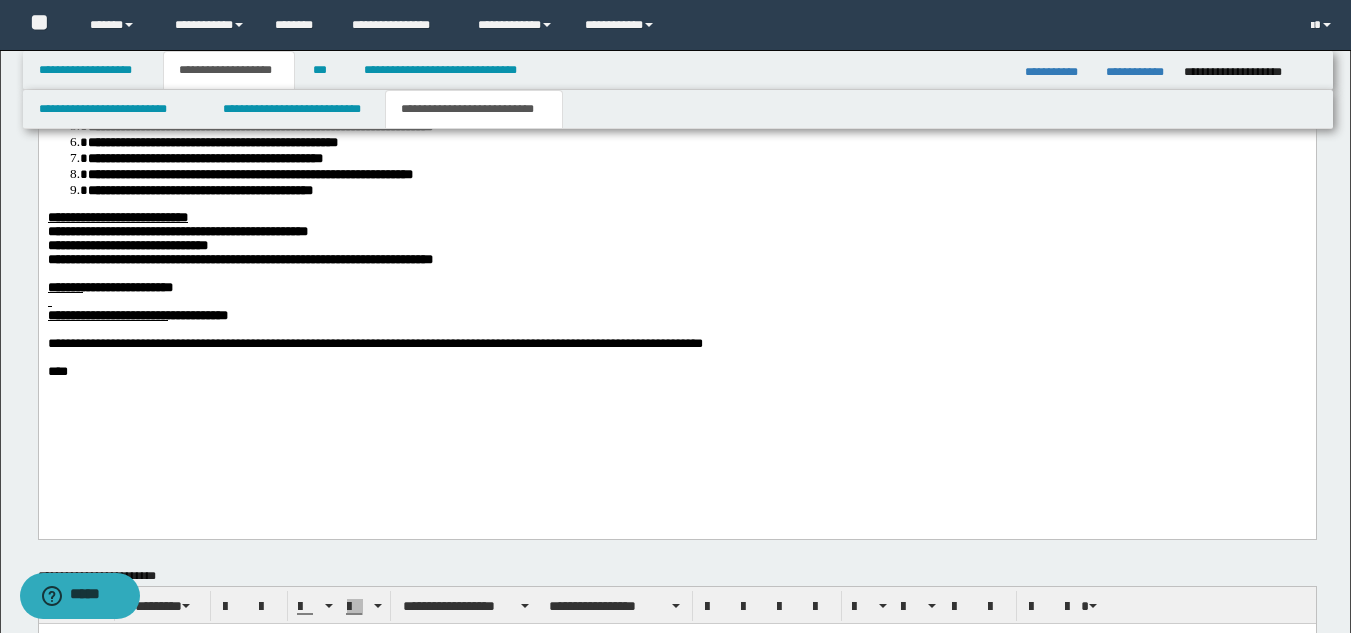 click on "**********" at bounding box center [177, 231] 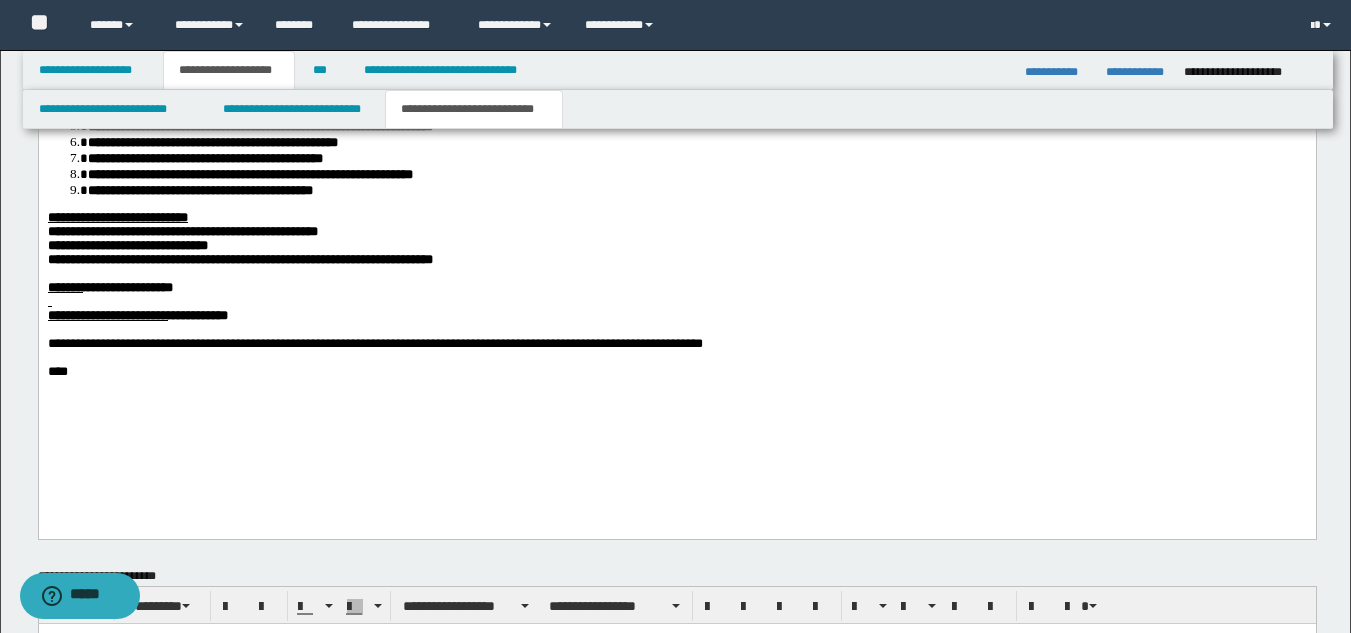 click on "**********" at bounding box center [127, 245] 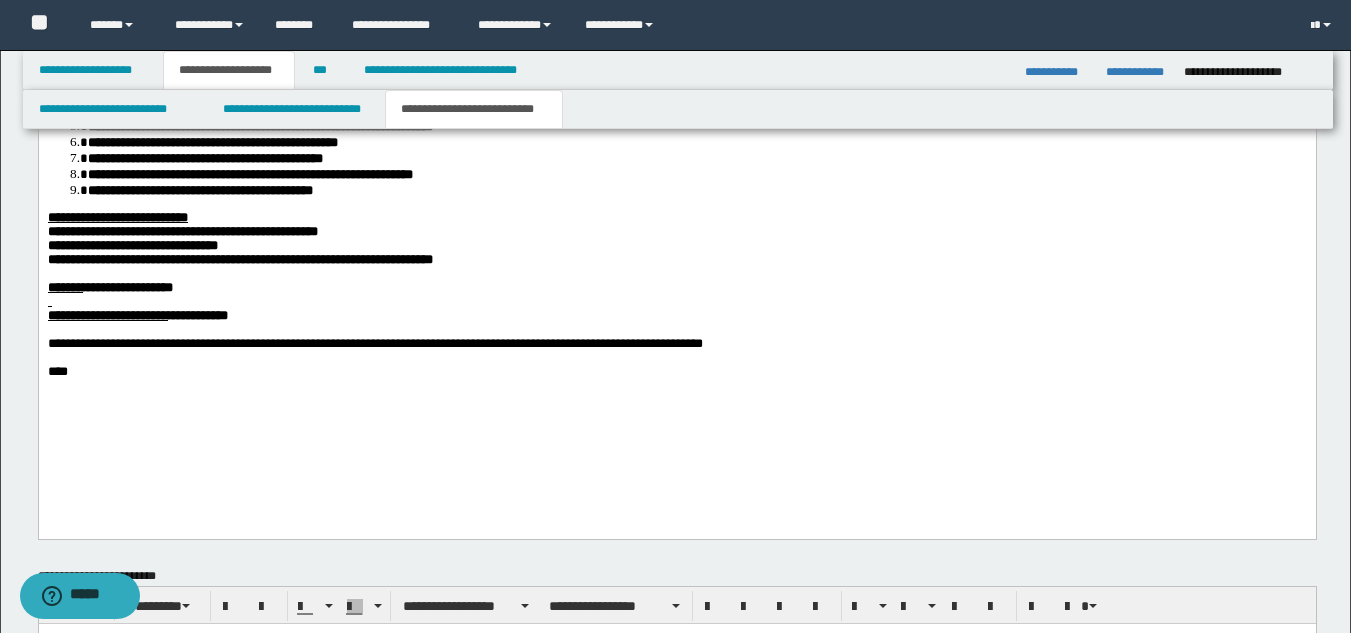 click on "**********" at bounding box center (239, 259) 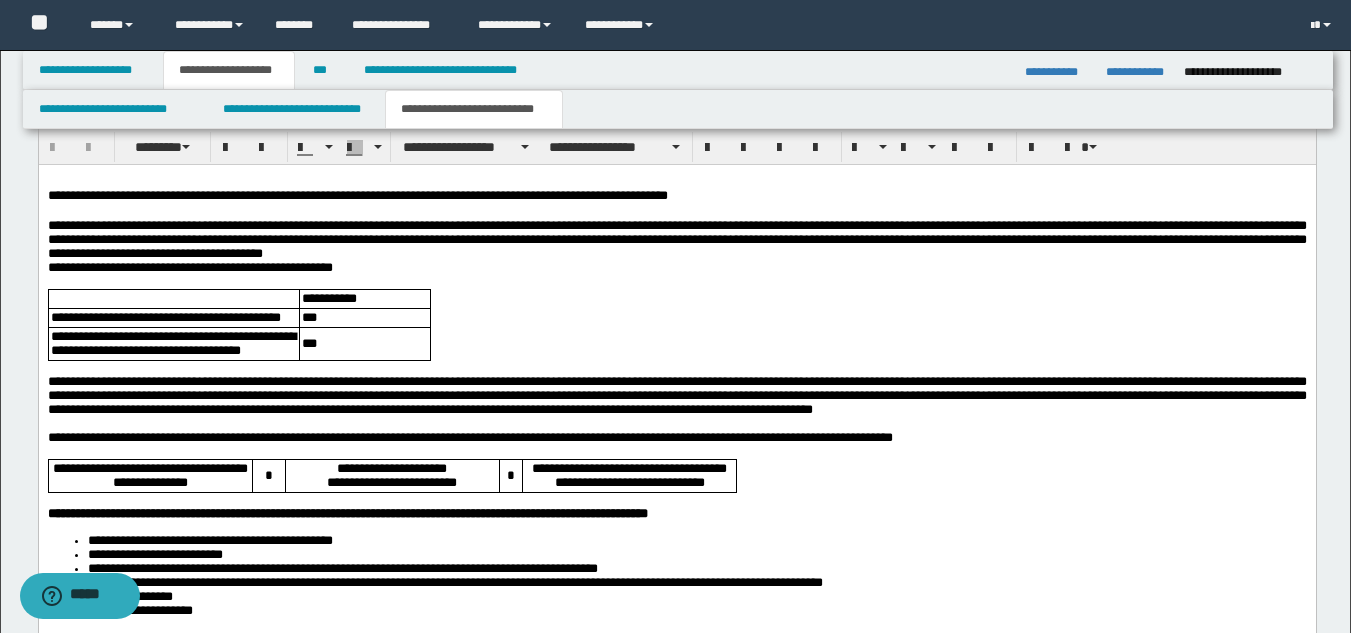 scroll, scrollTop: 2200, scrollLeft: 0, axis: vertical 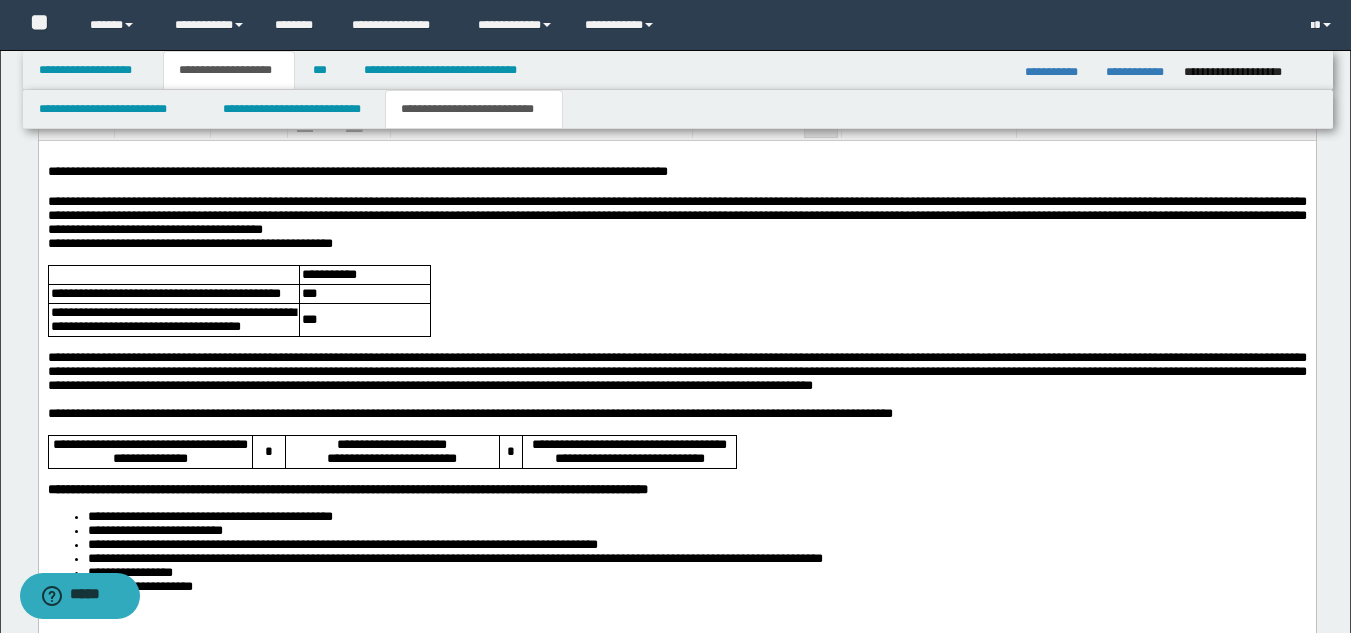 click on "**********" at bounding box center (676, 215) 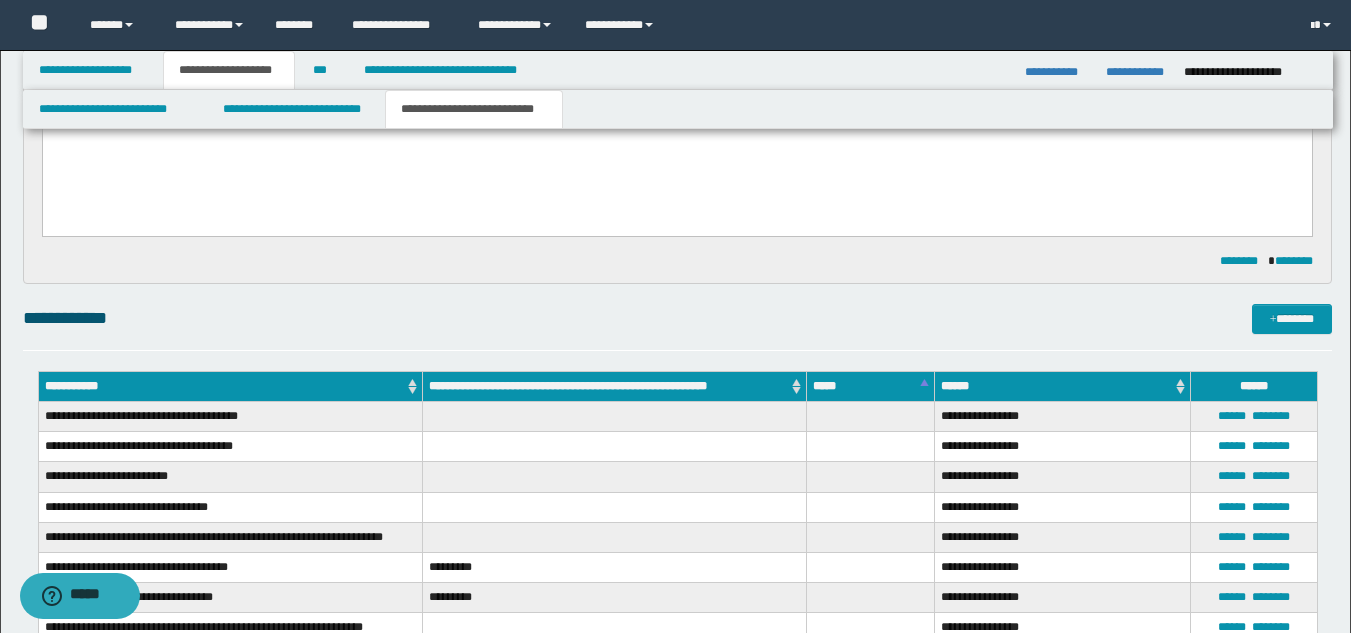 scroll, scrollTop: 577, scrollLeft: 0, axis: vertical 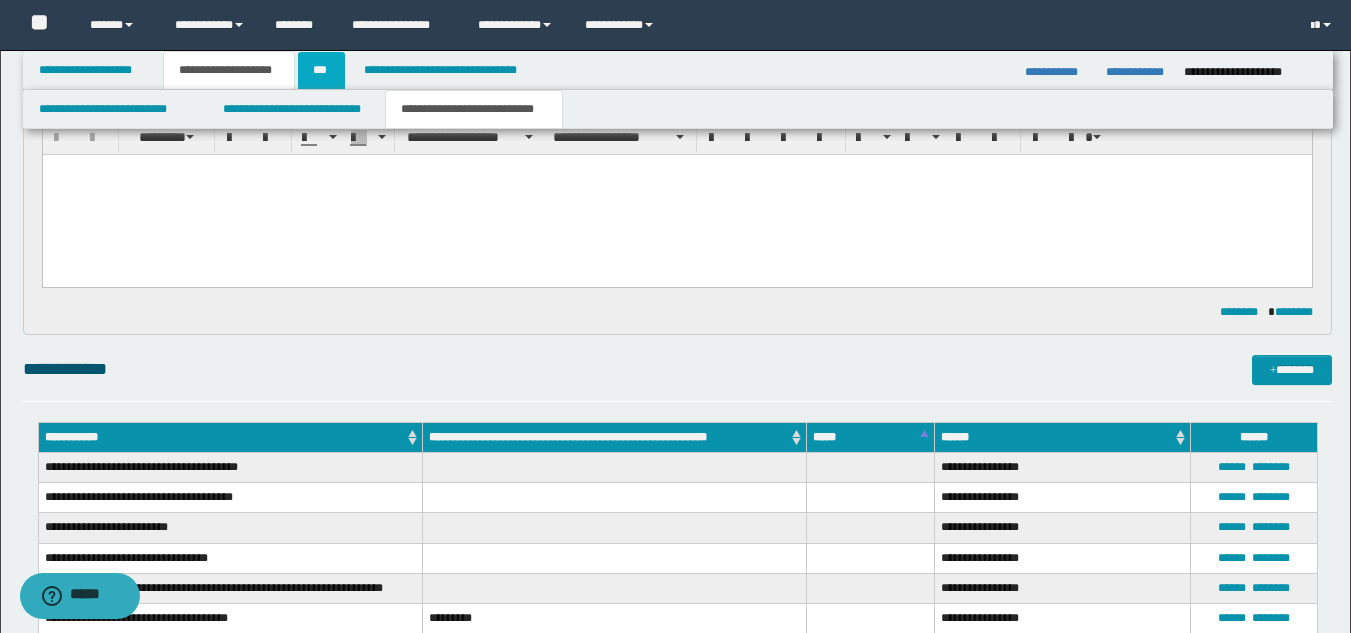 click on "***" at bounding box center (321, 70) 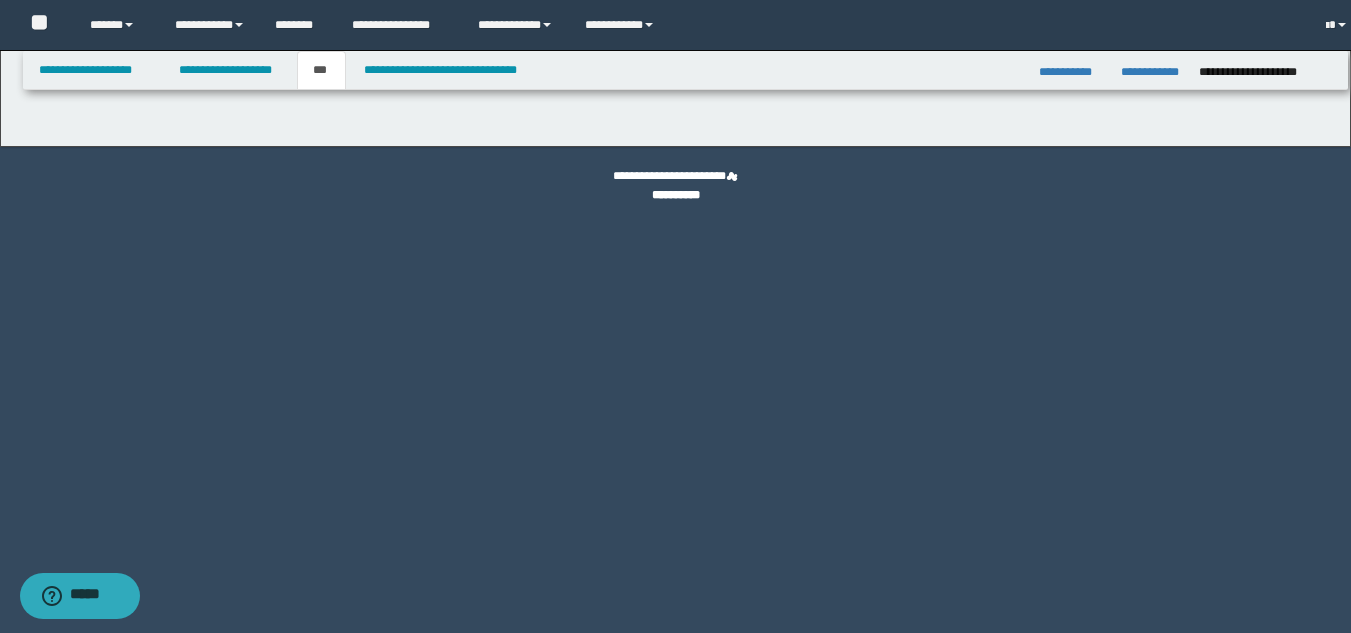 scroll, scrollTop: 0, scrollLeft: 0, axis: both 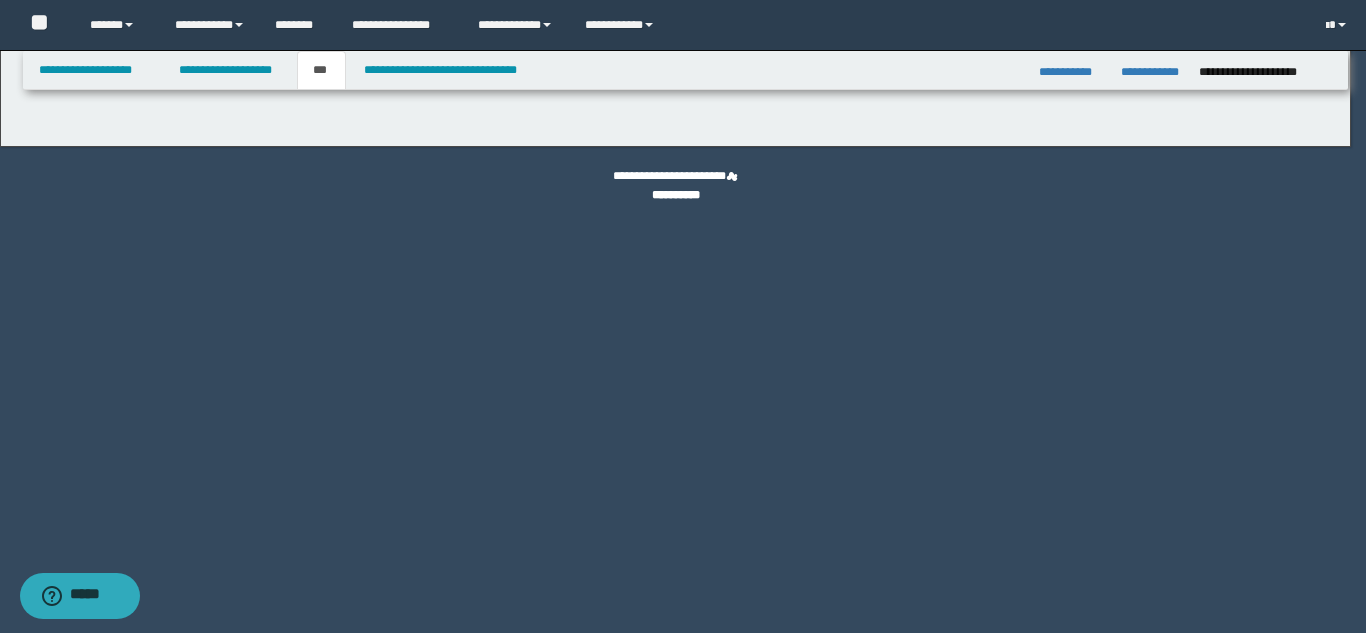 select on "**" 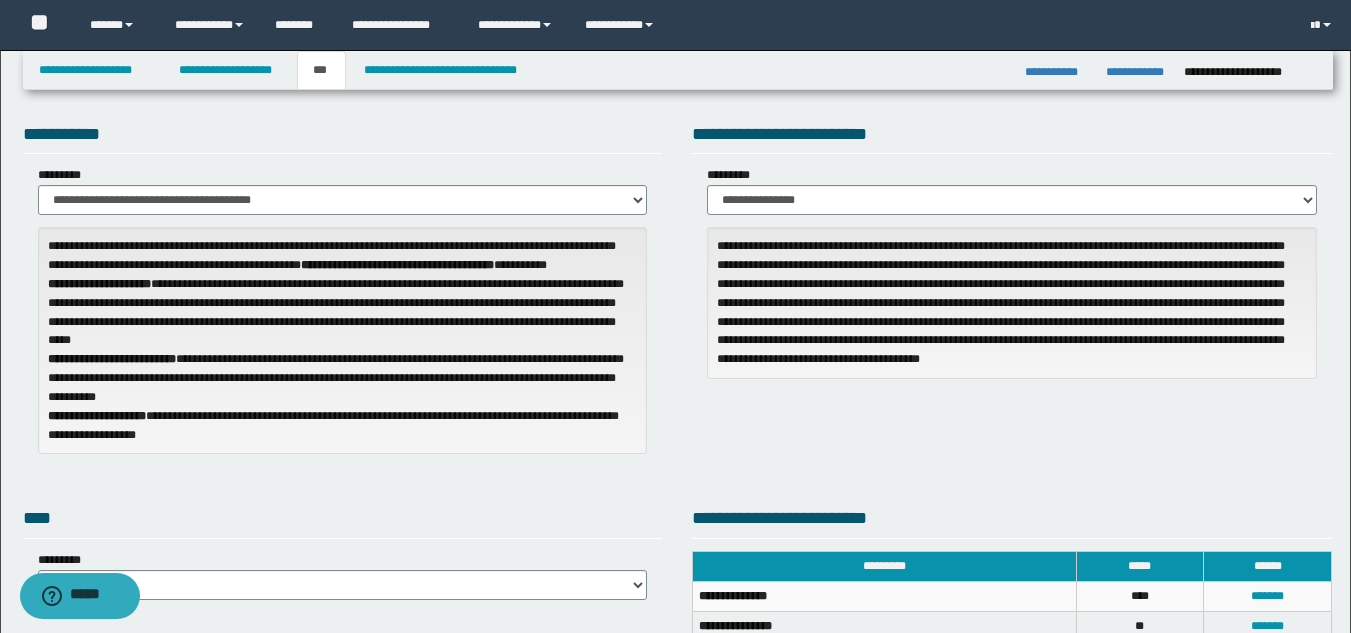scroll, scrollTop: 0, scrollLeft: 0, axis: both 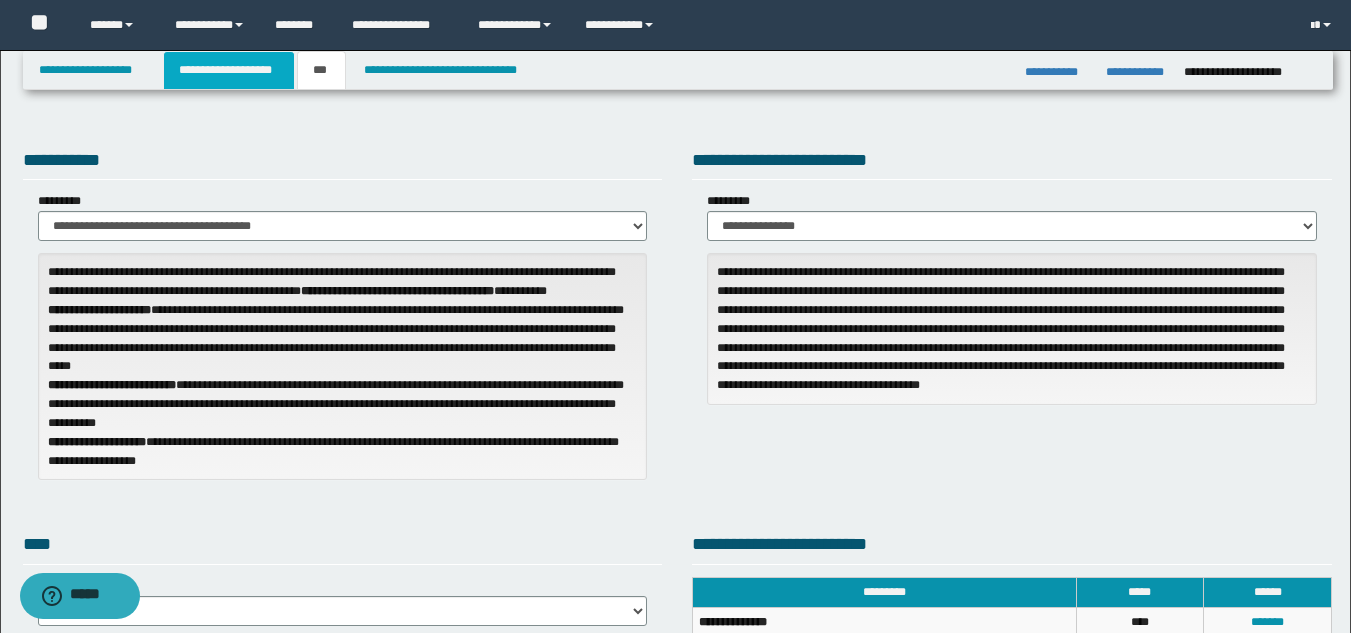 click on "**********" at bounding box center (229, 70) 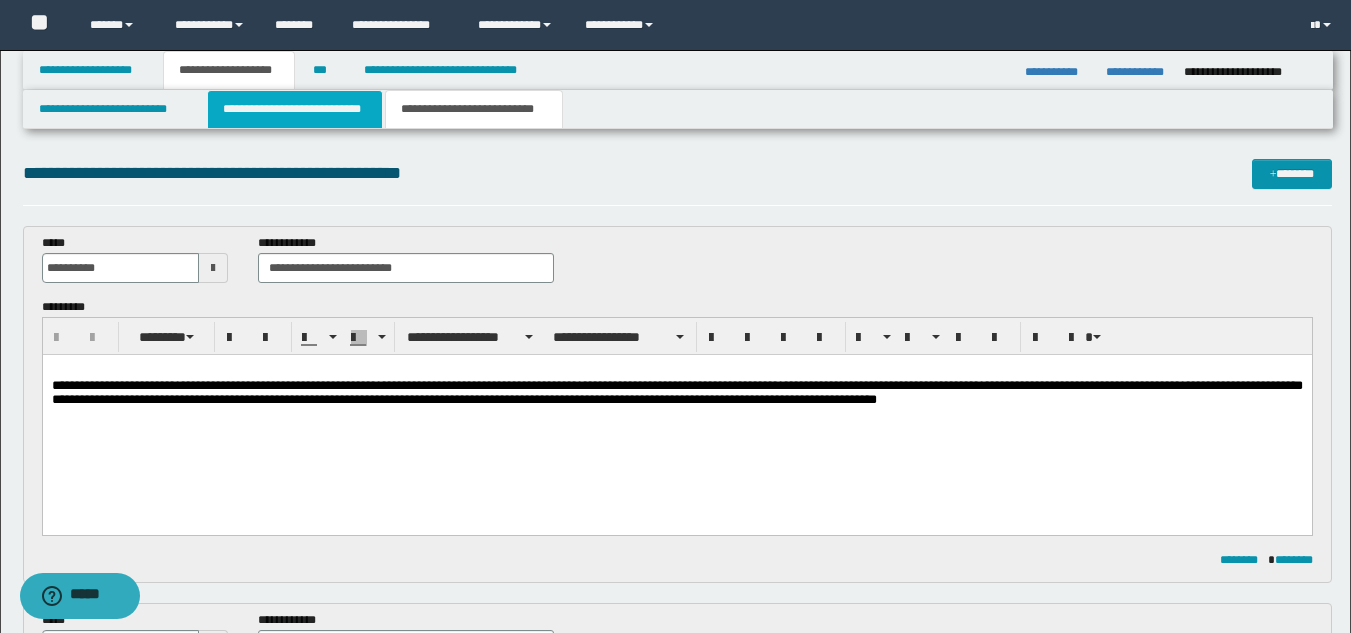 click on "**********" at bounding box center (295, 109) 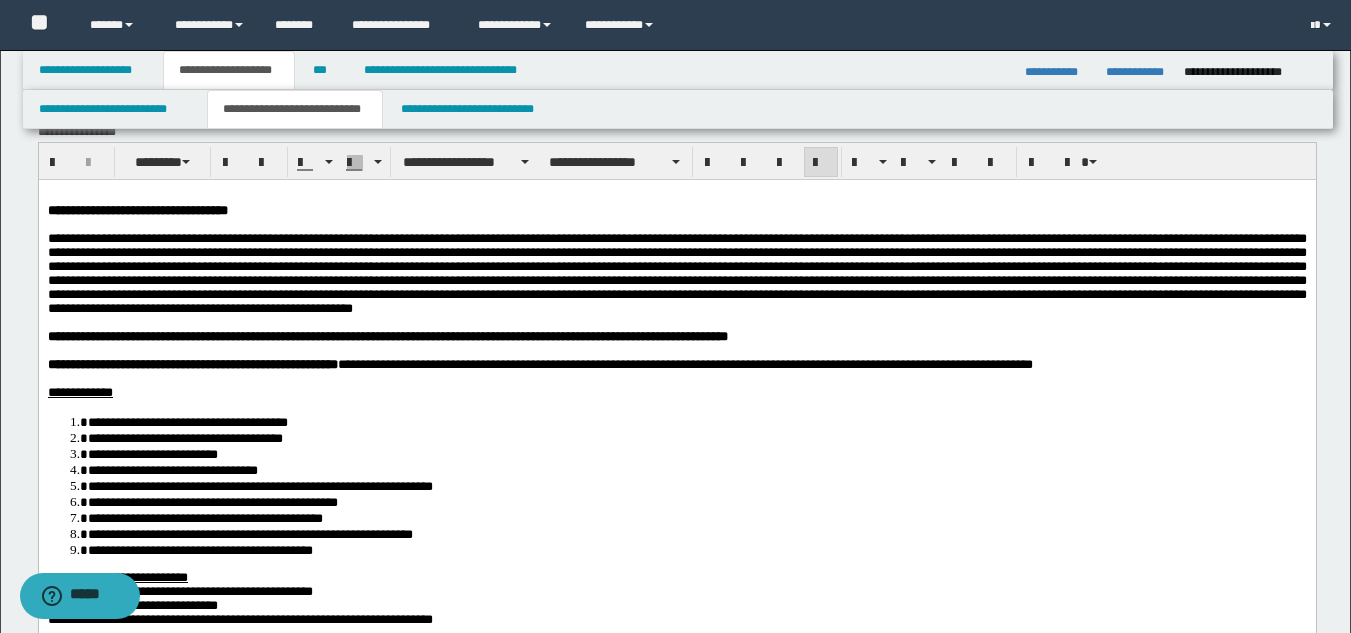 scroll, scrollTop: 0, scrollLeft: 0, axis: both 